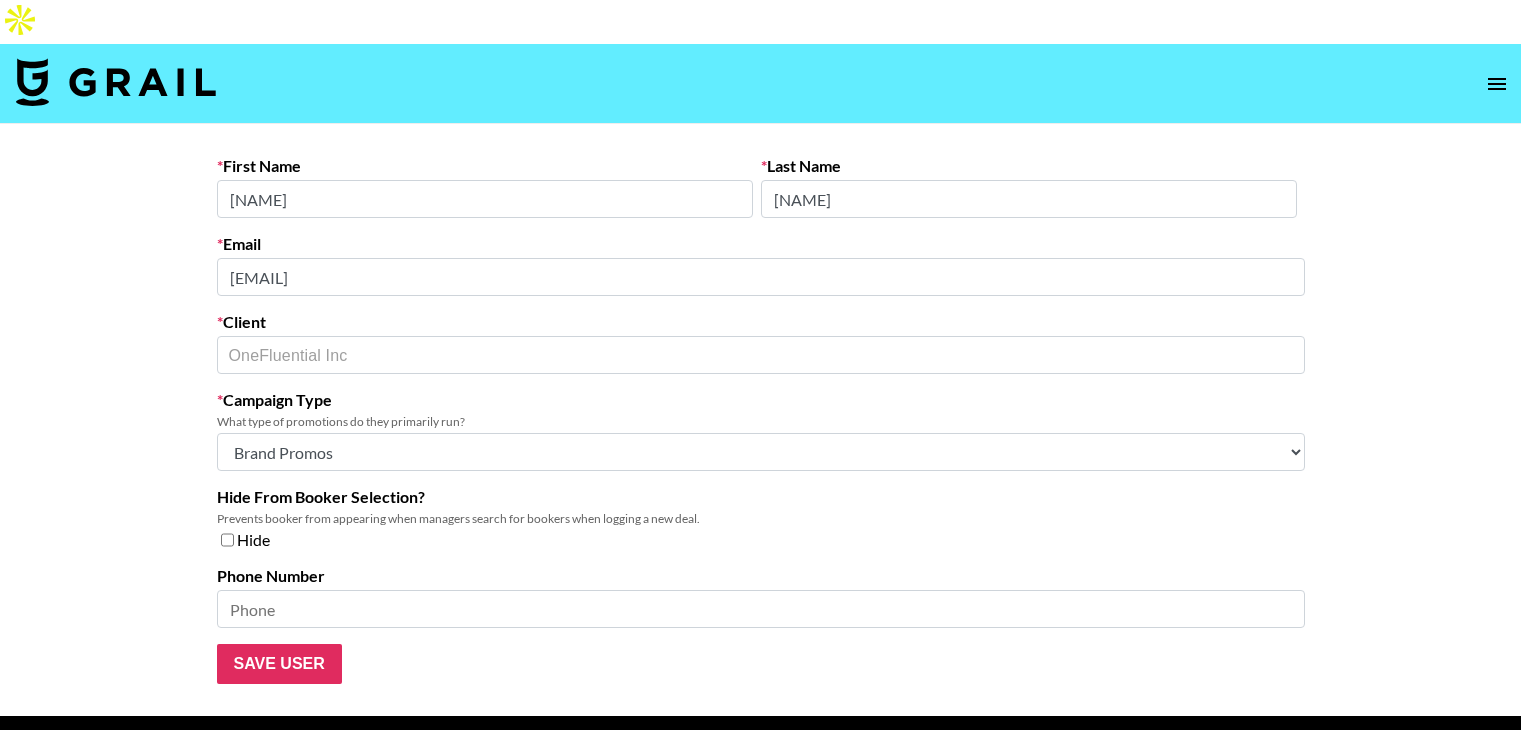 select on "Brand" 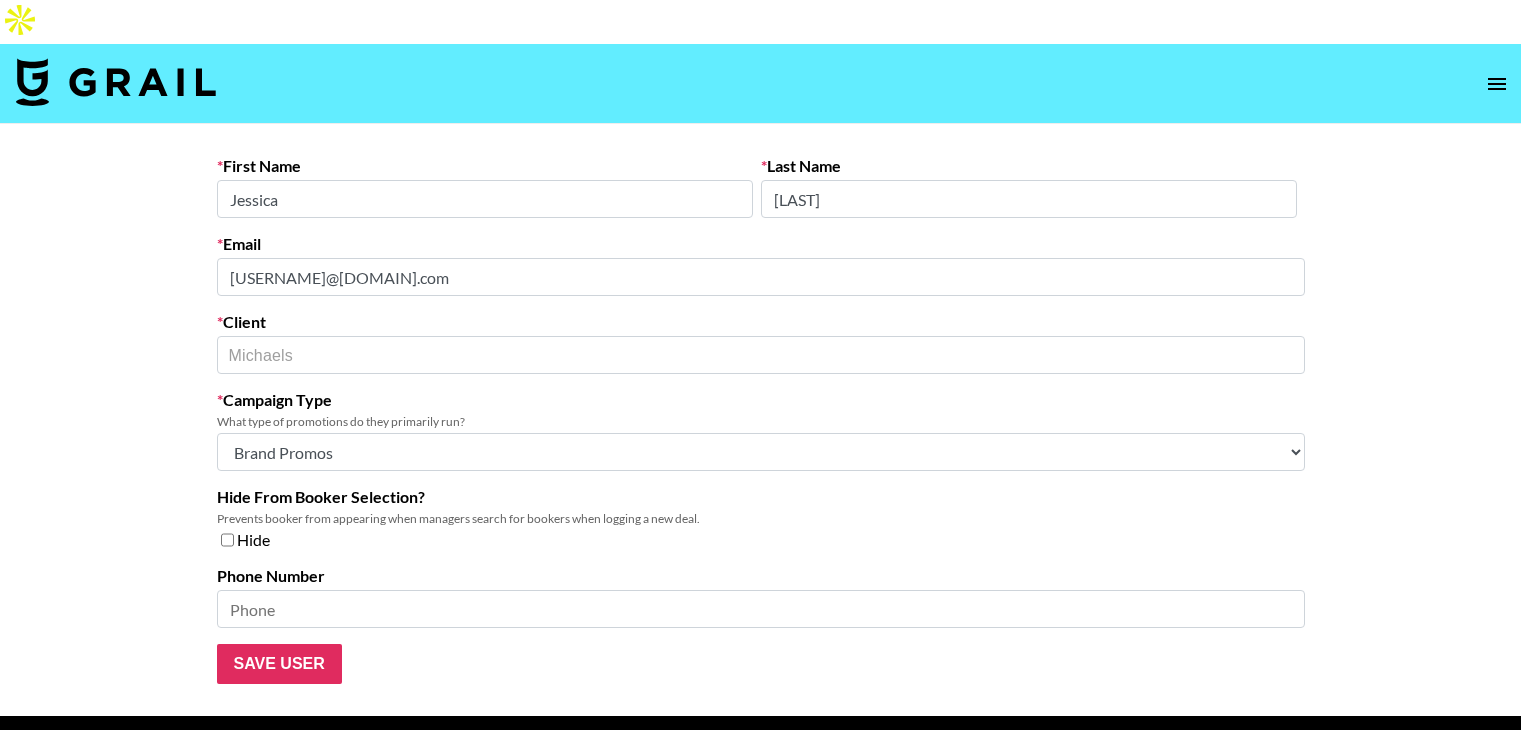 select on "Brand" 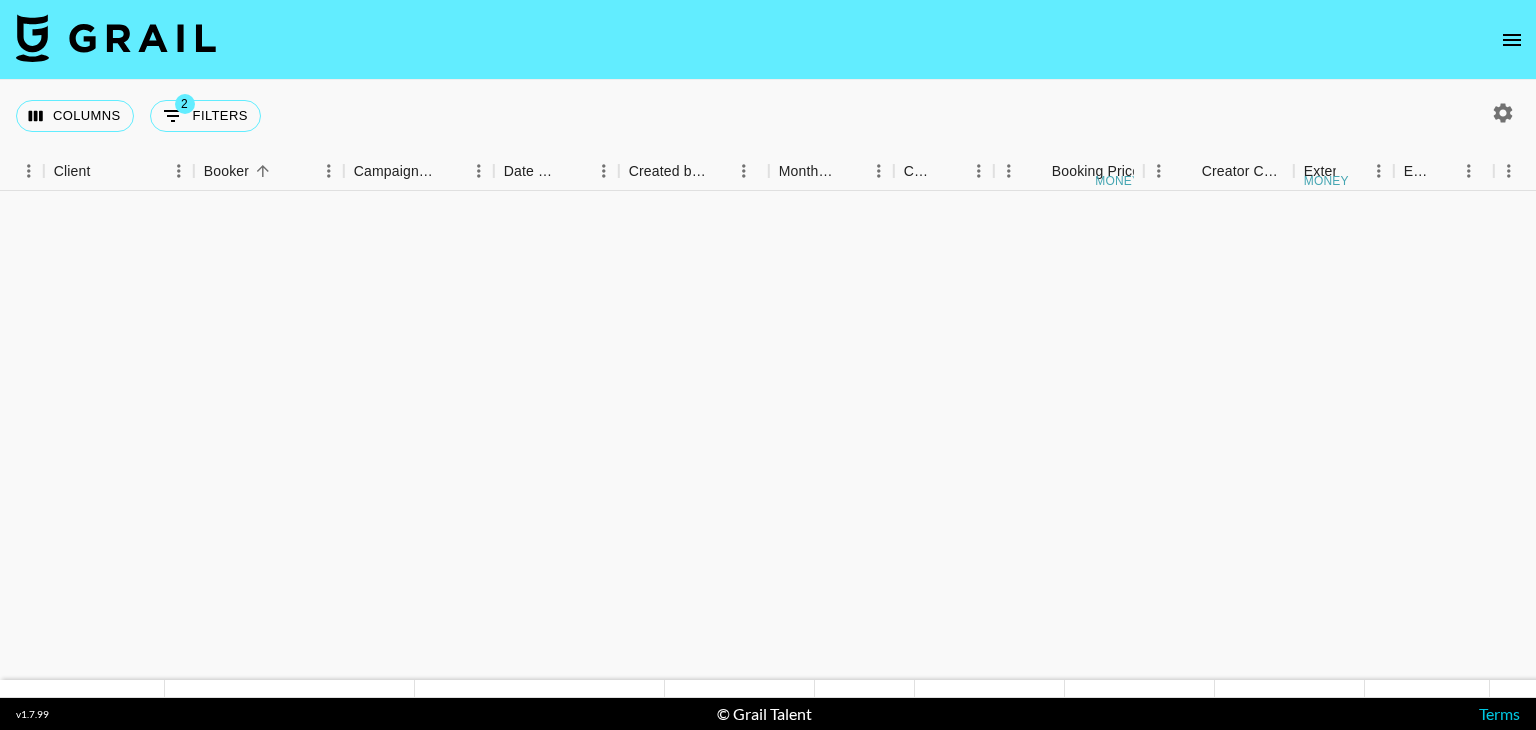 scroll, scrollTop: 0, scrollLeft: 0, axis: both 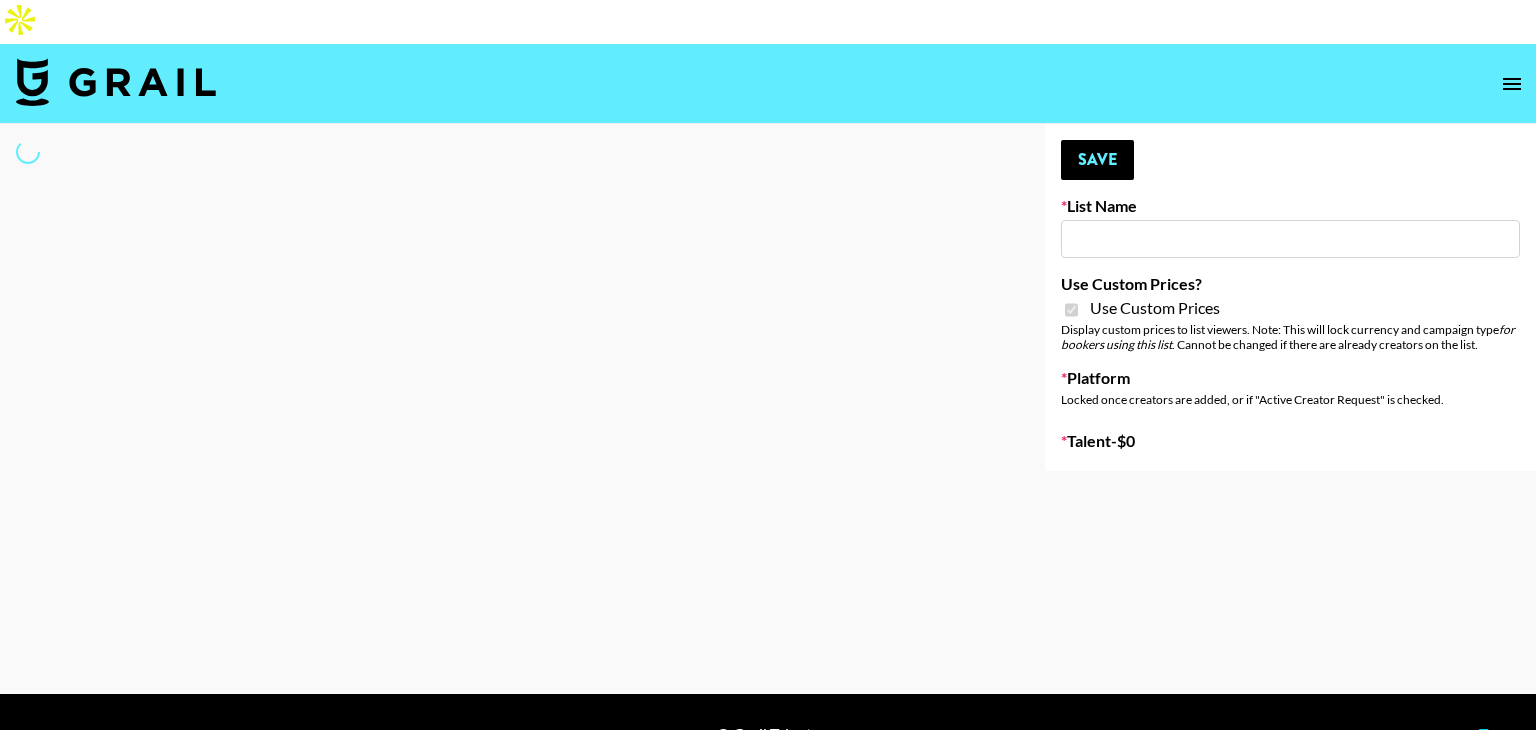 type on "Instacart (5th Aug)" 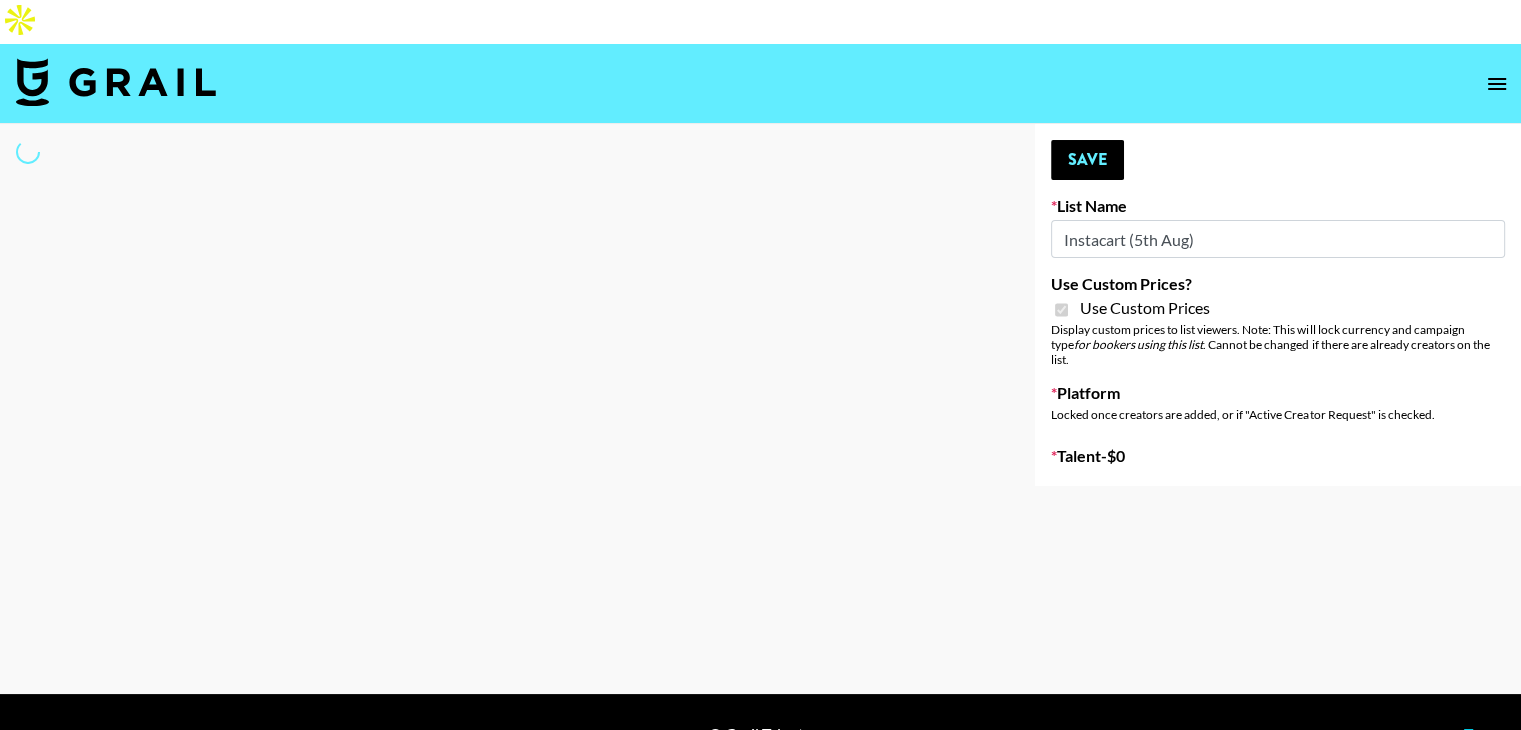 select on "Brand" 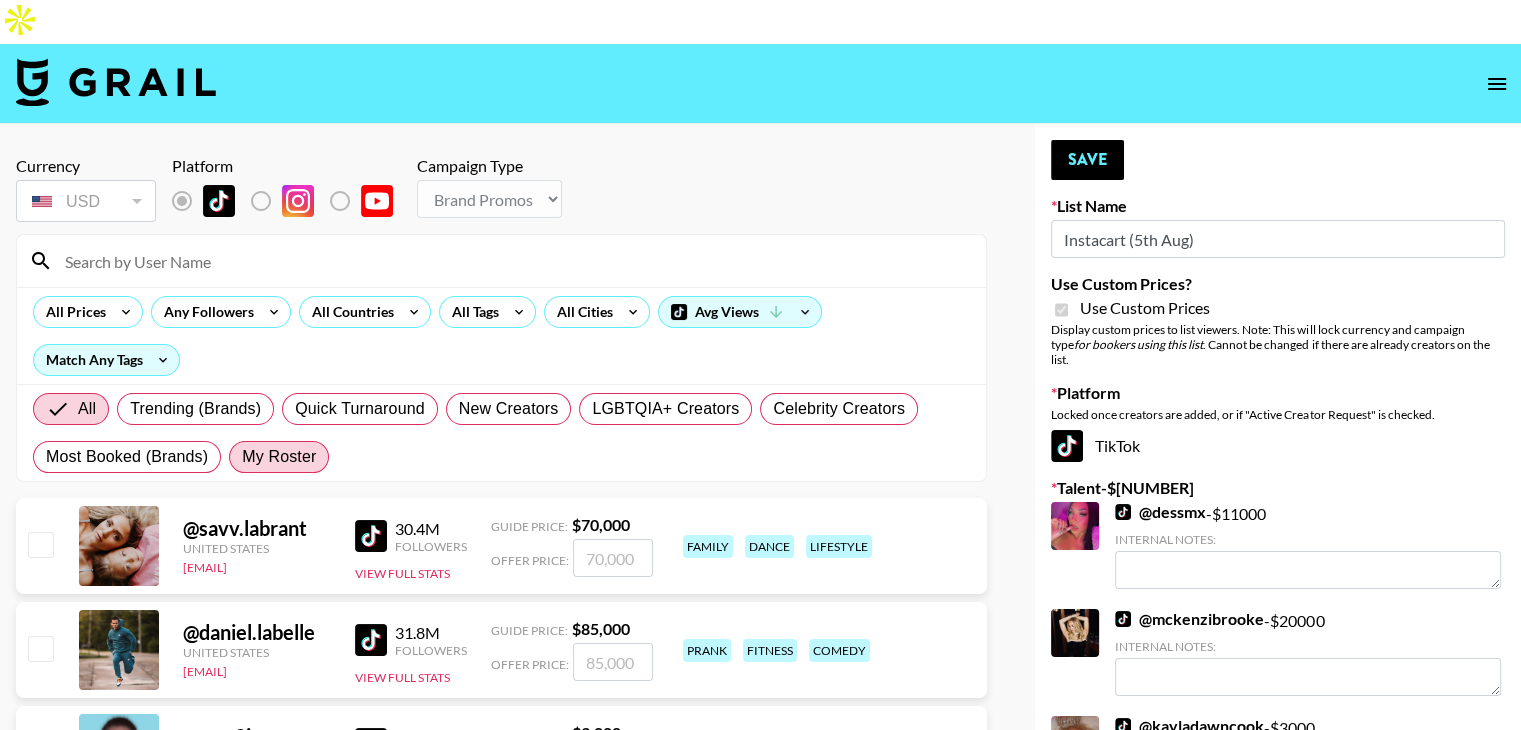 click on "My Roster" at bounding box center (279, 457) 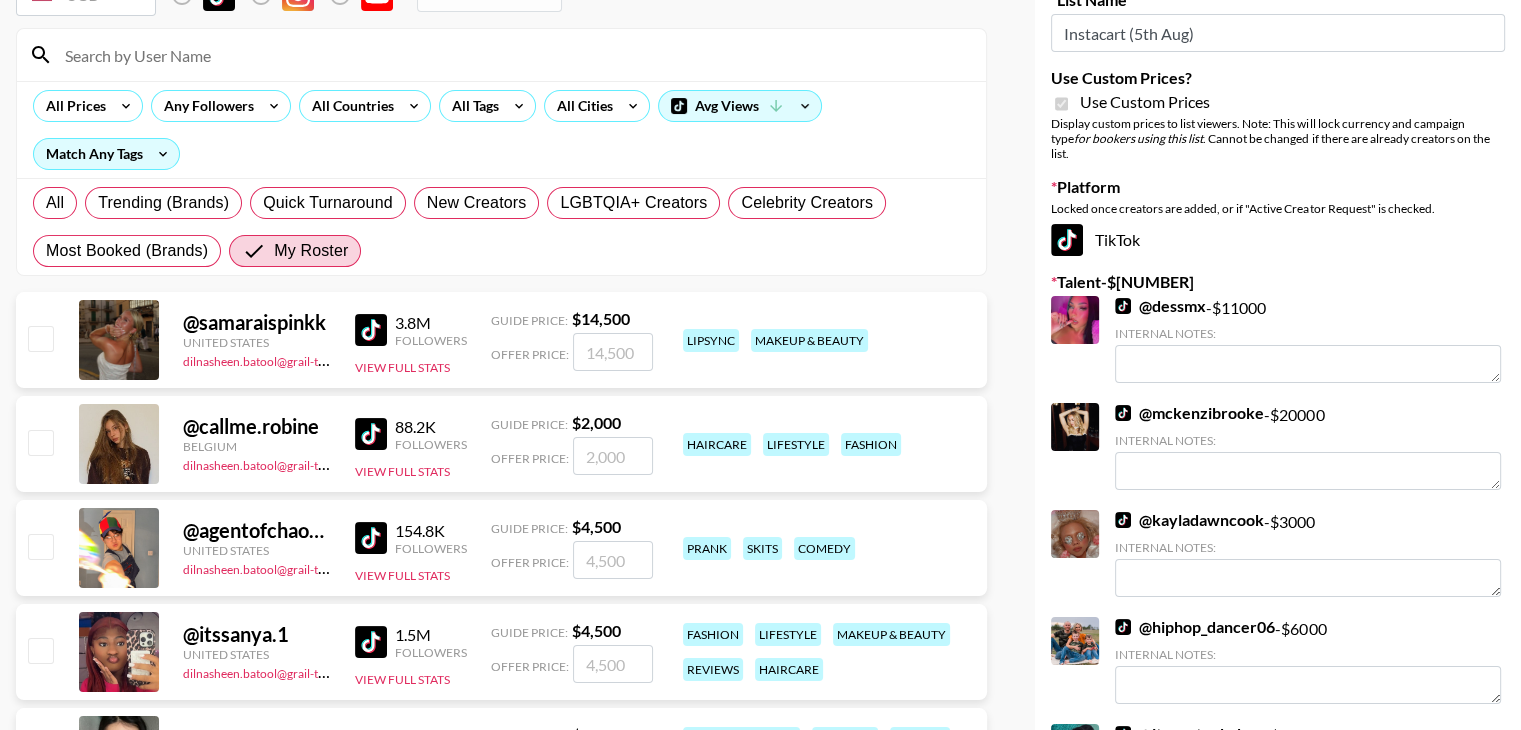 scroll, scrollTop: 223, scrollLeft: 0, axis: vertical 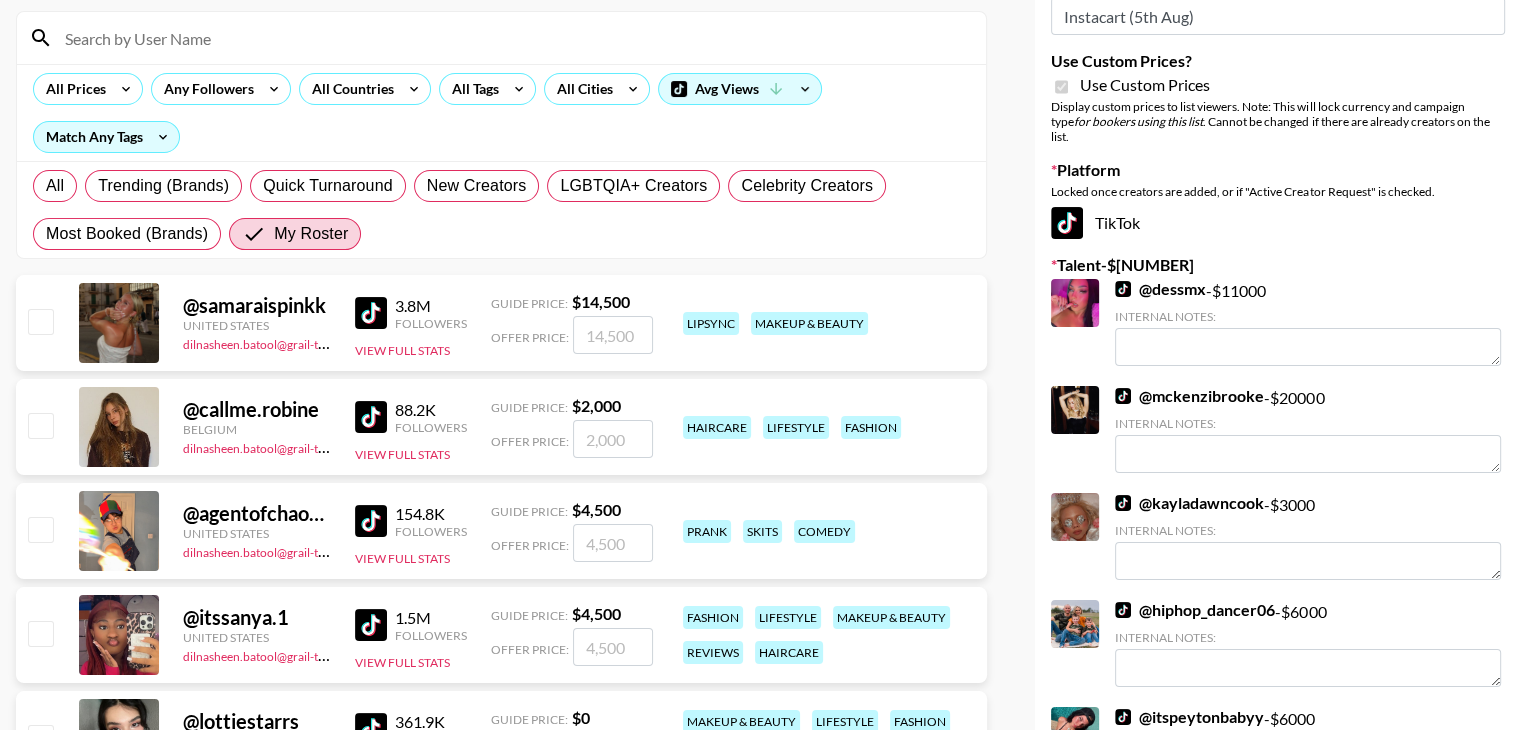 click at bounding box center (40, 321) 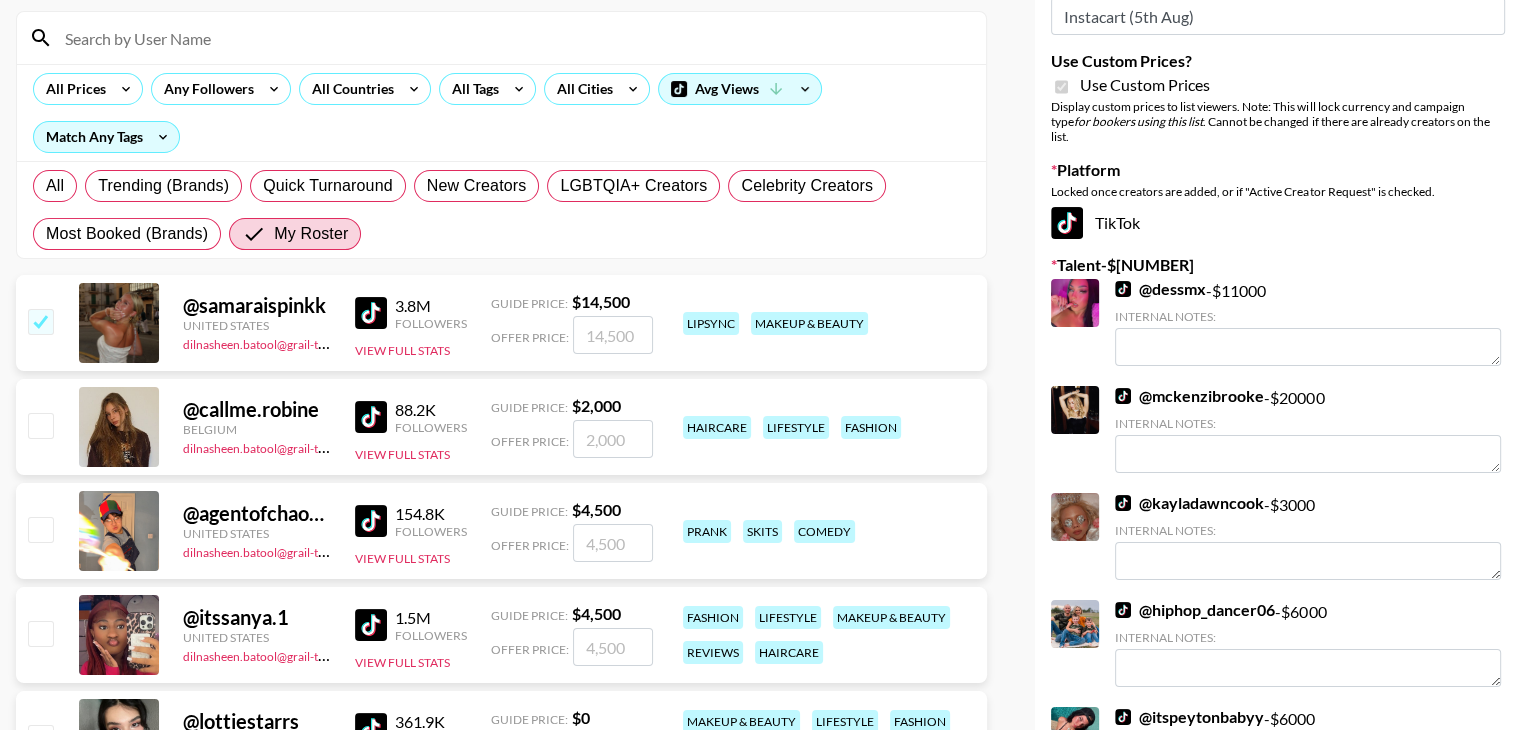 checkbox on "true" 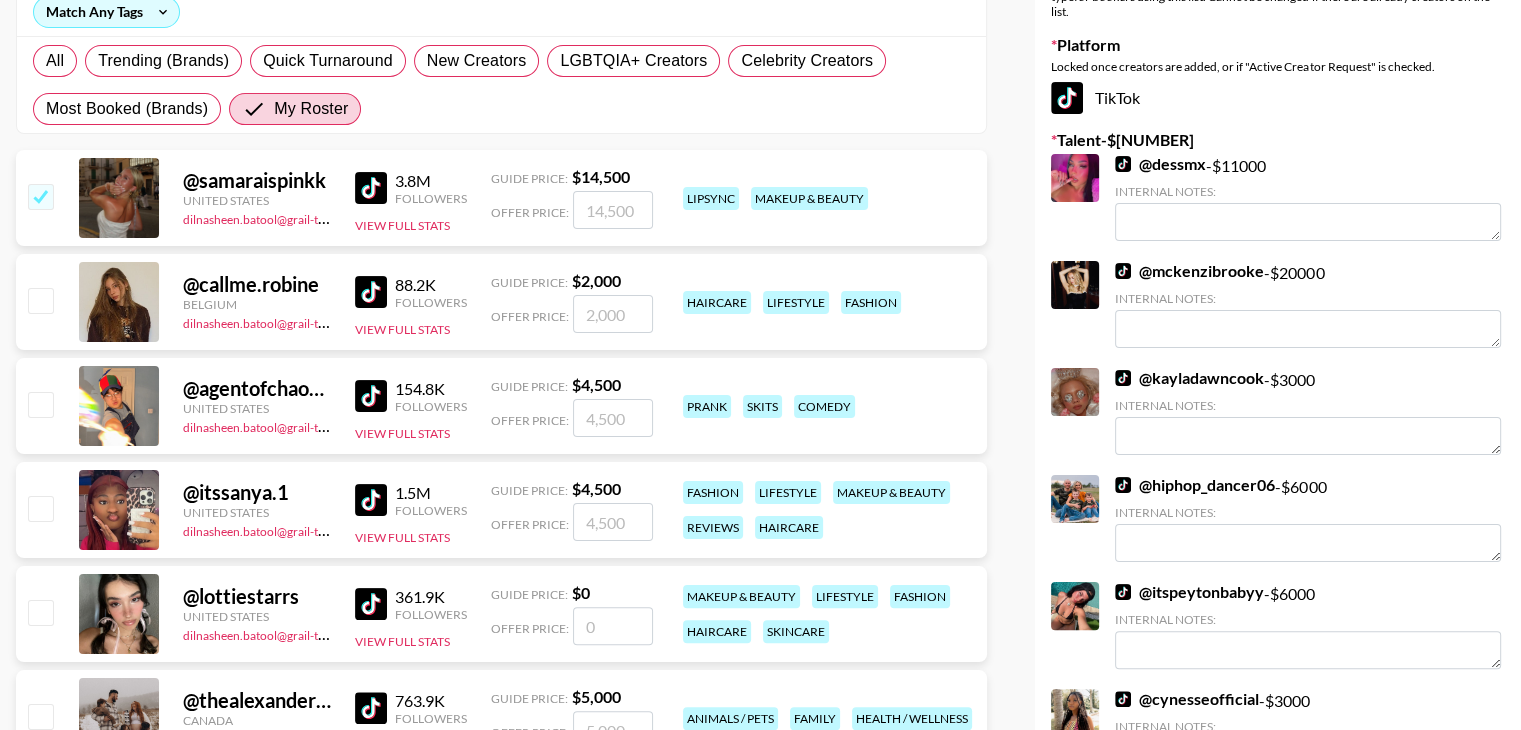 scroll, scrollTop: 368, scrollLeft: 0, axis: vertical 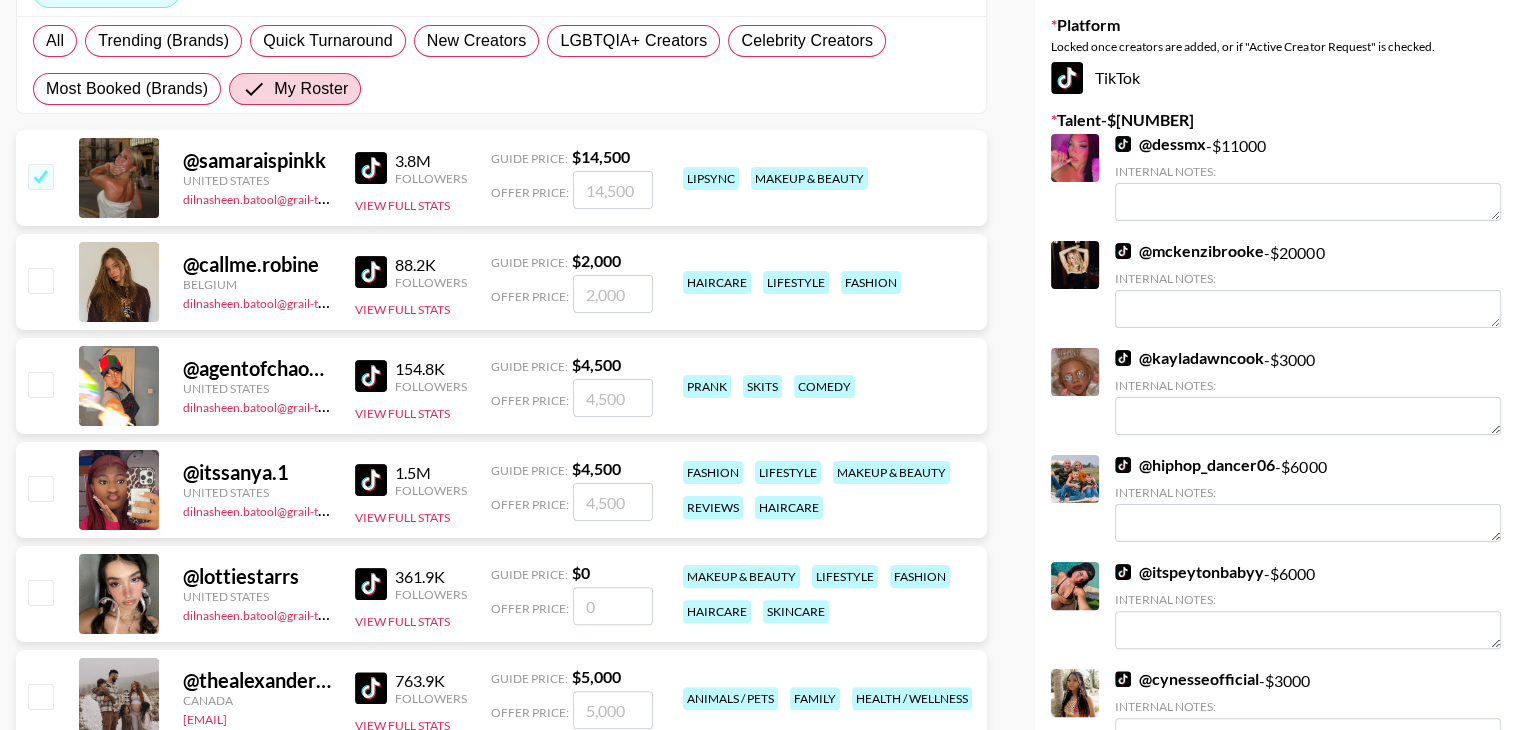 click at bounding box center [40, 488] 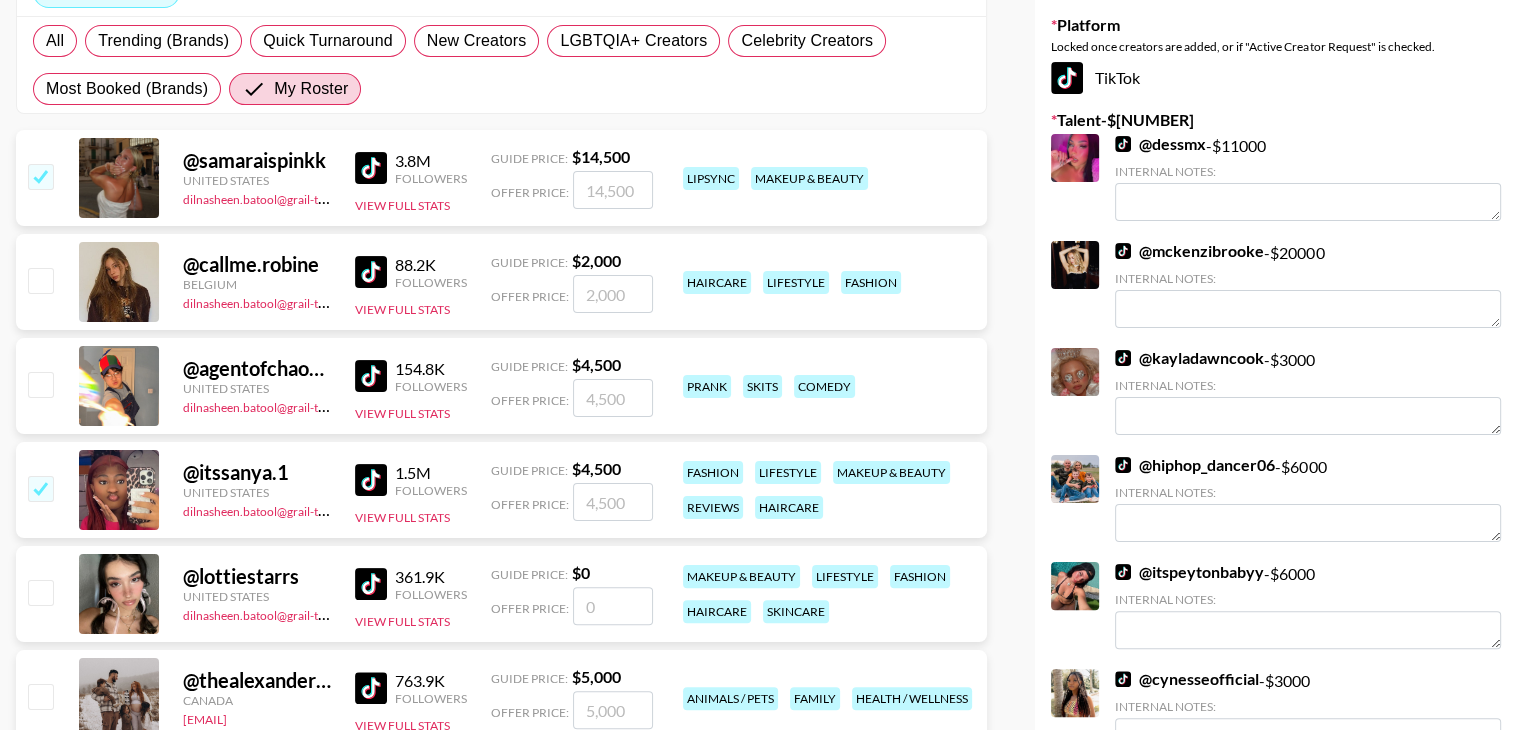 checkbox on "true" 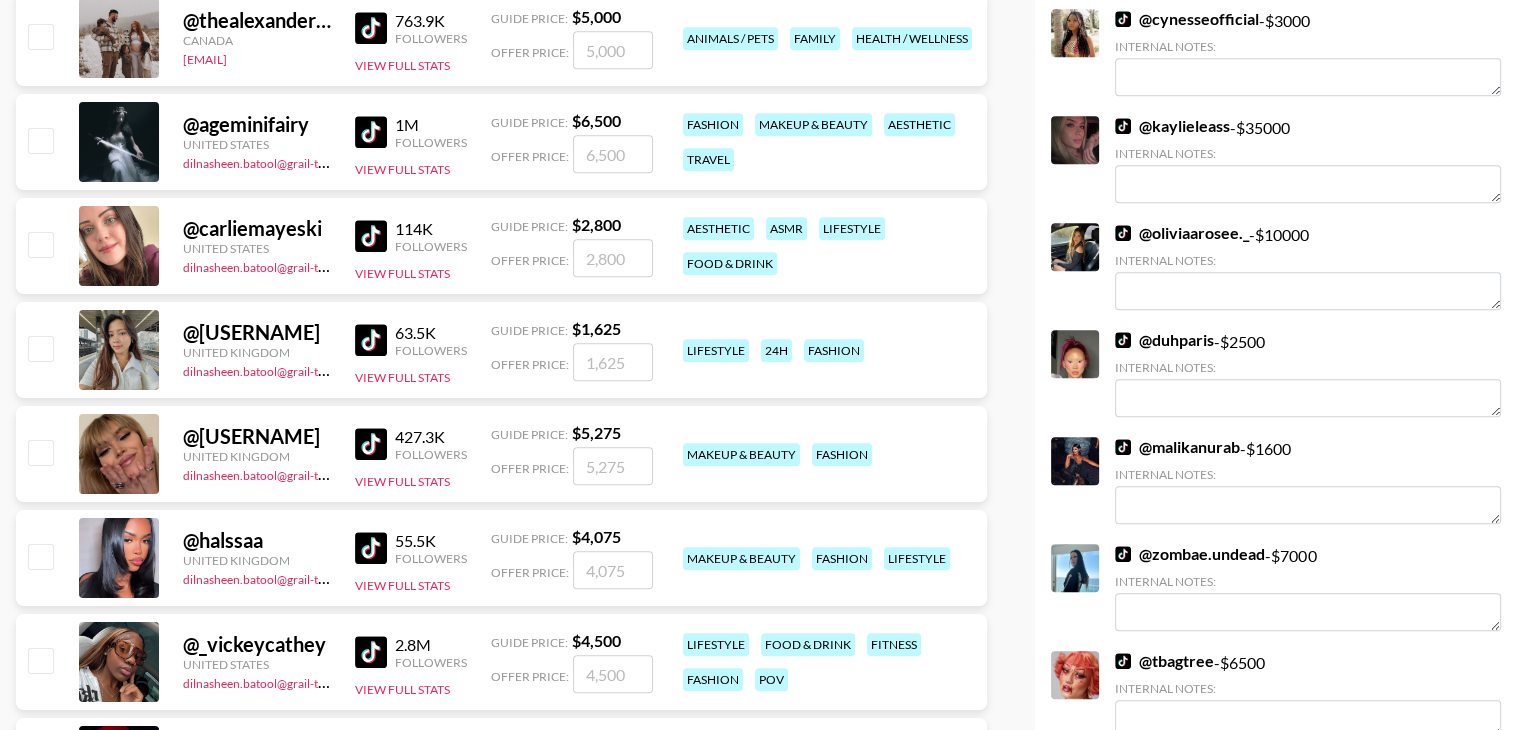 scroll, scrollTop: 1152, scrollLeft: 0, axis: vertical 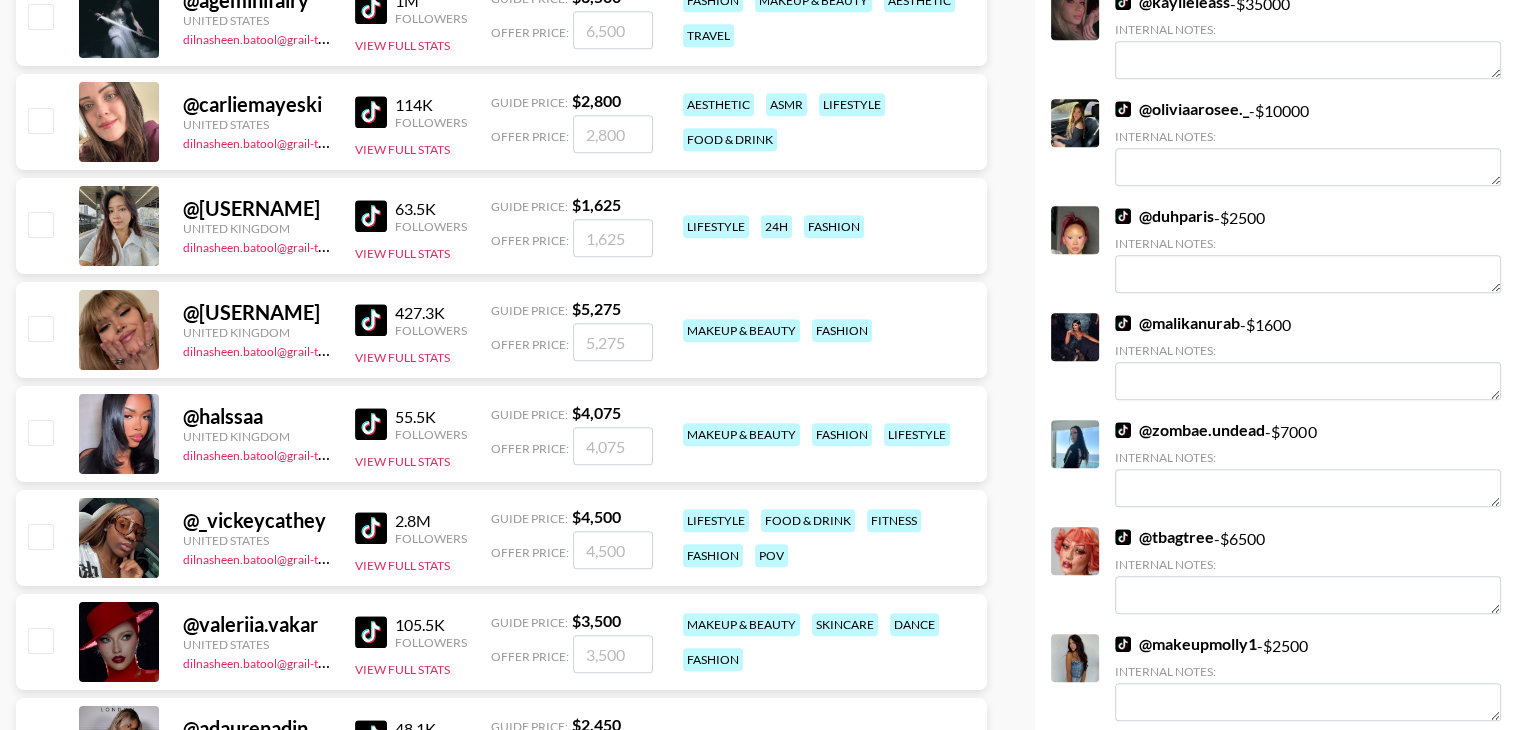 click at bounding box center (40, 536) 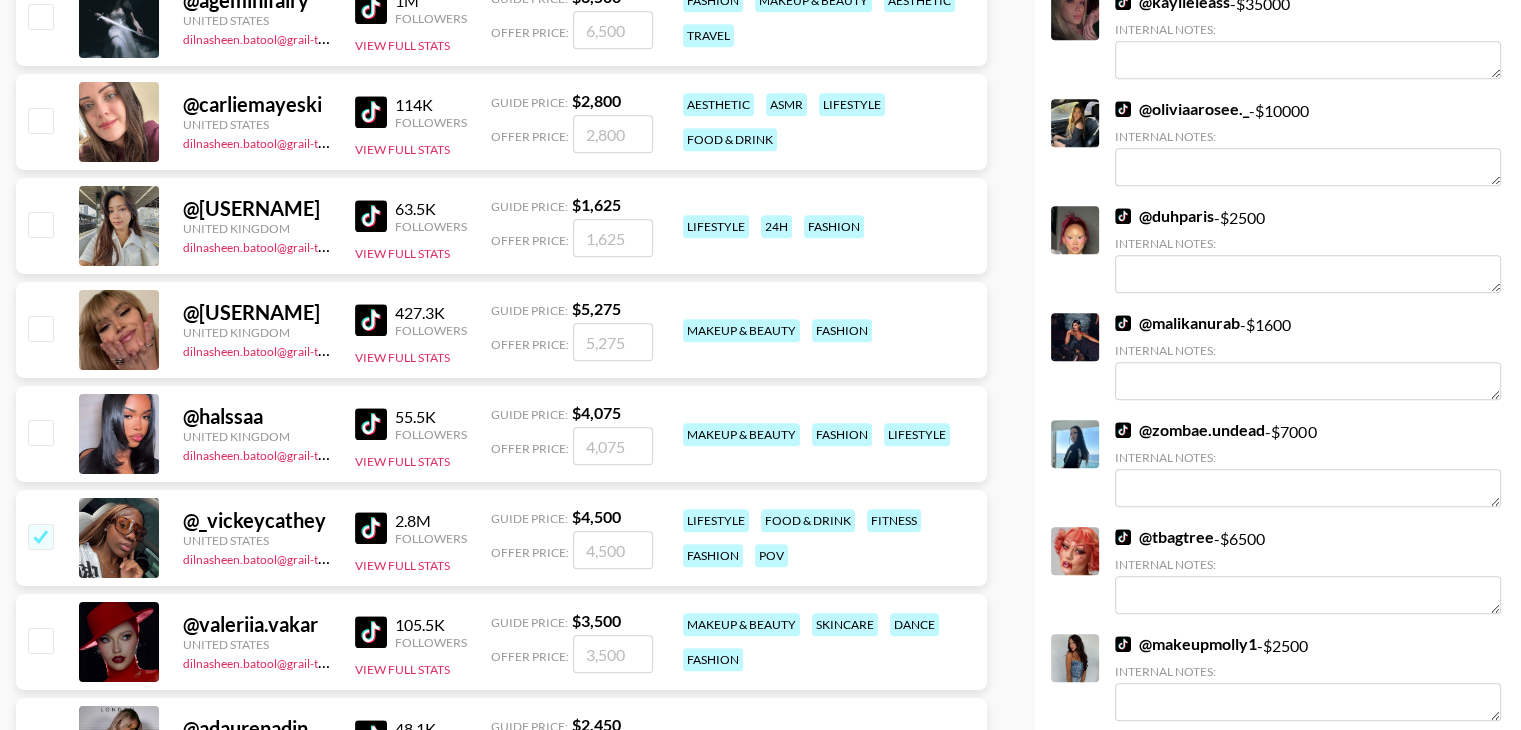checkbox on "true" 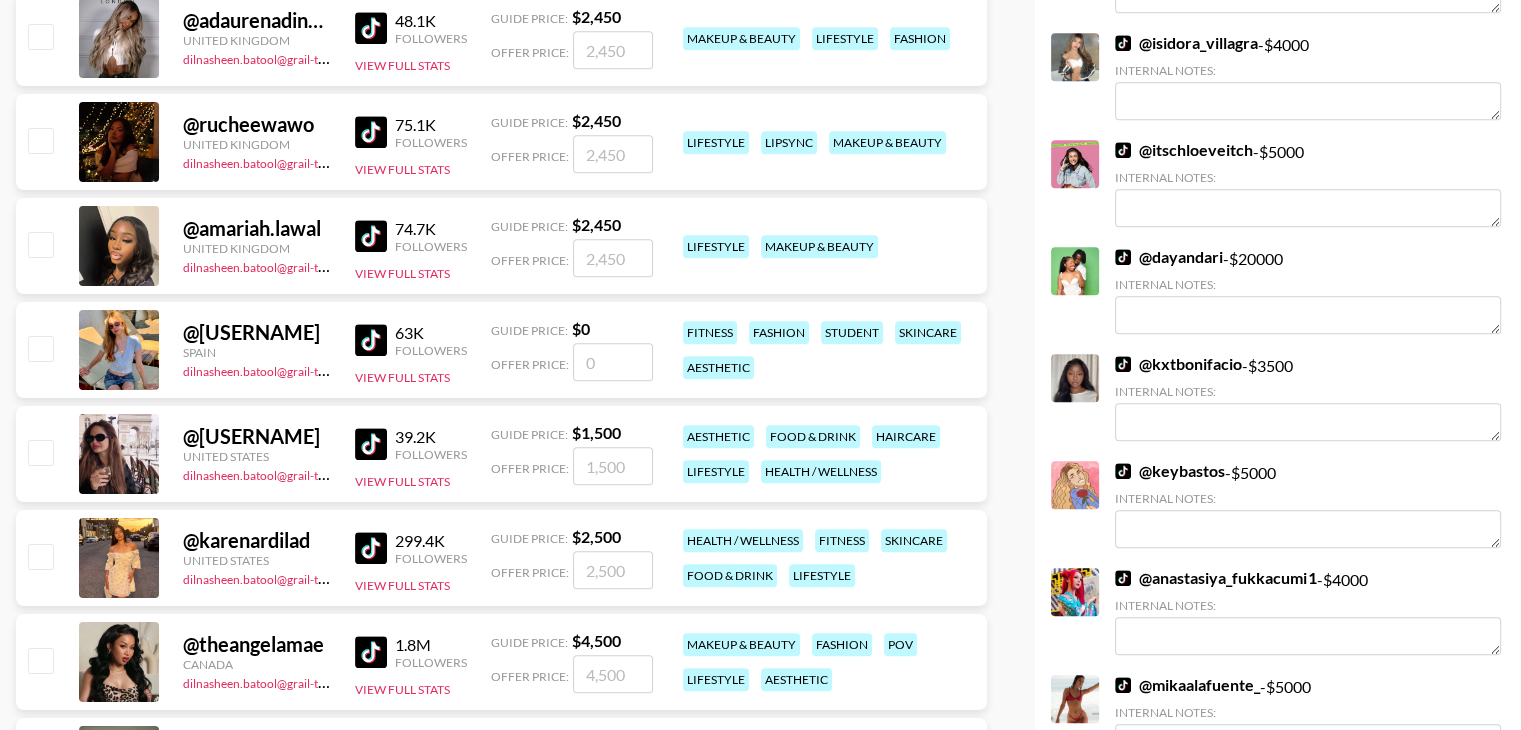 scroll, scrollTop: 1862, scrollLeft: 0, axis: vertical 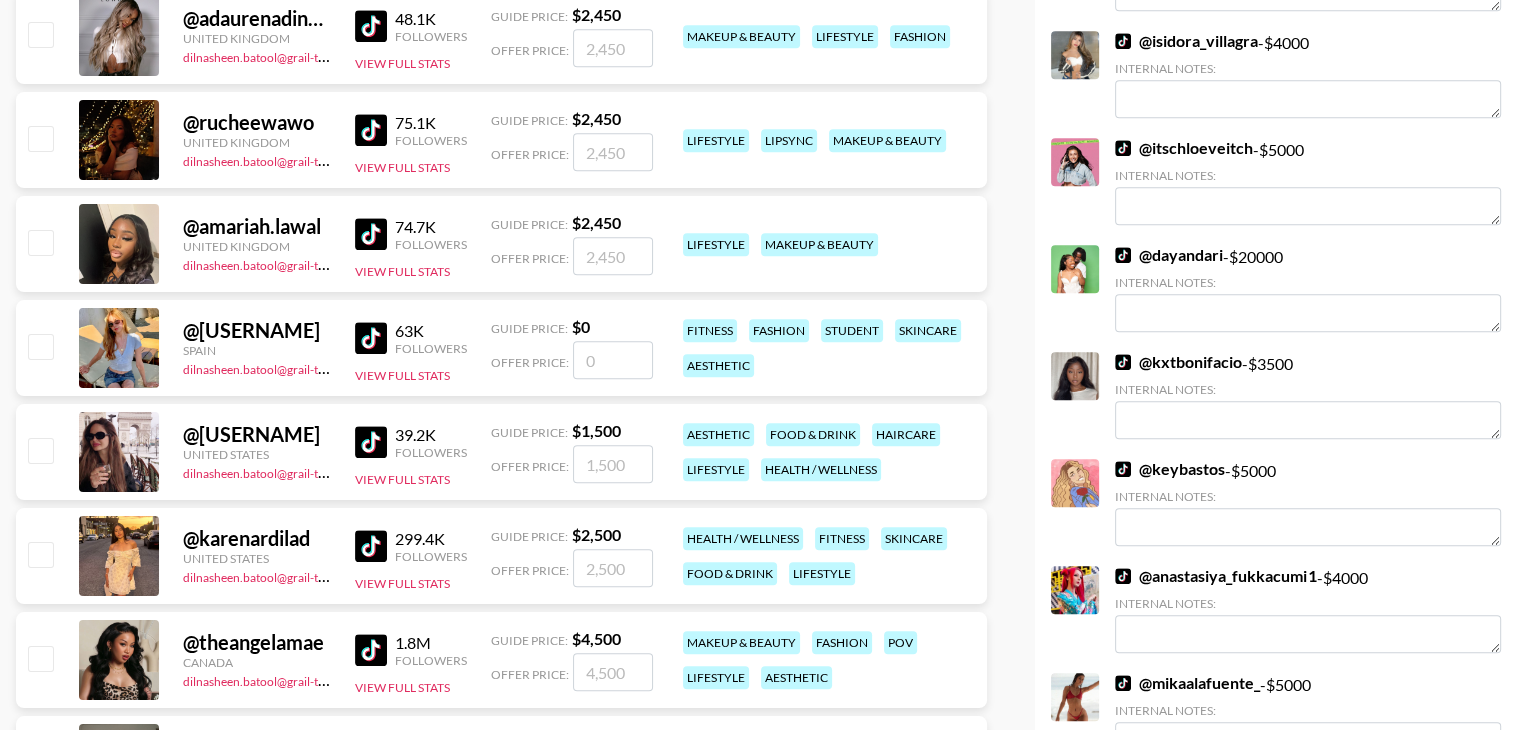 click at bounding box center [40, 450] 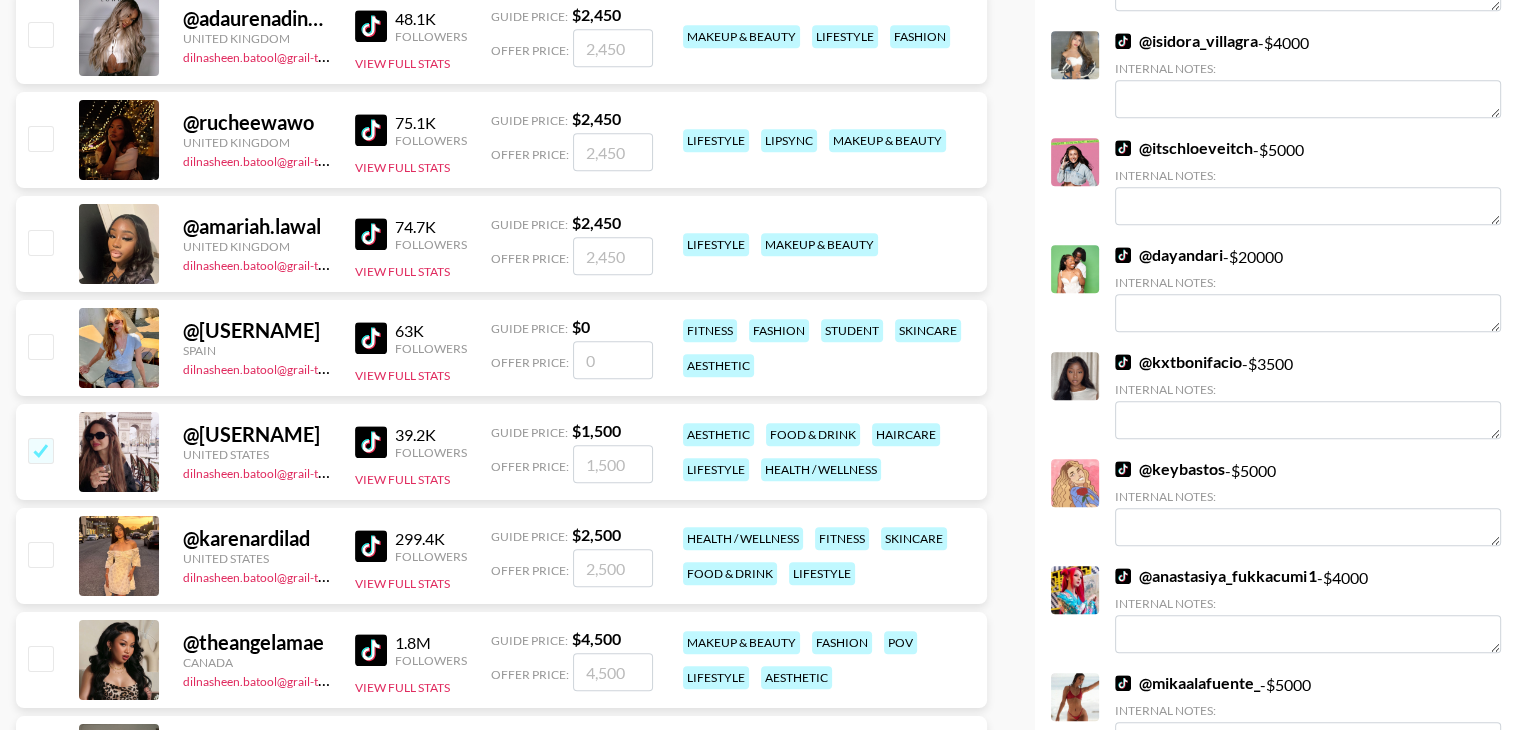 checkbox on "true" 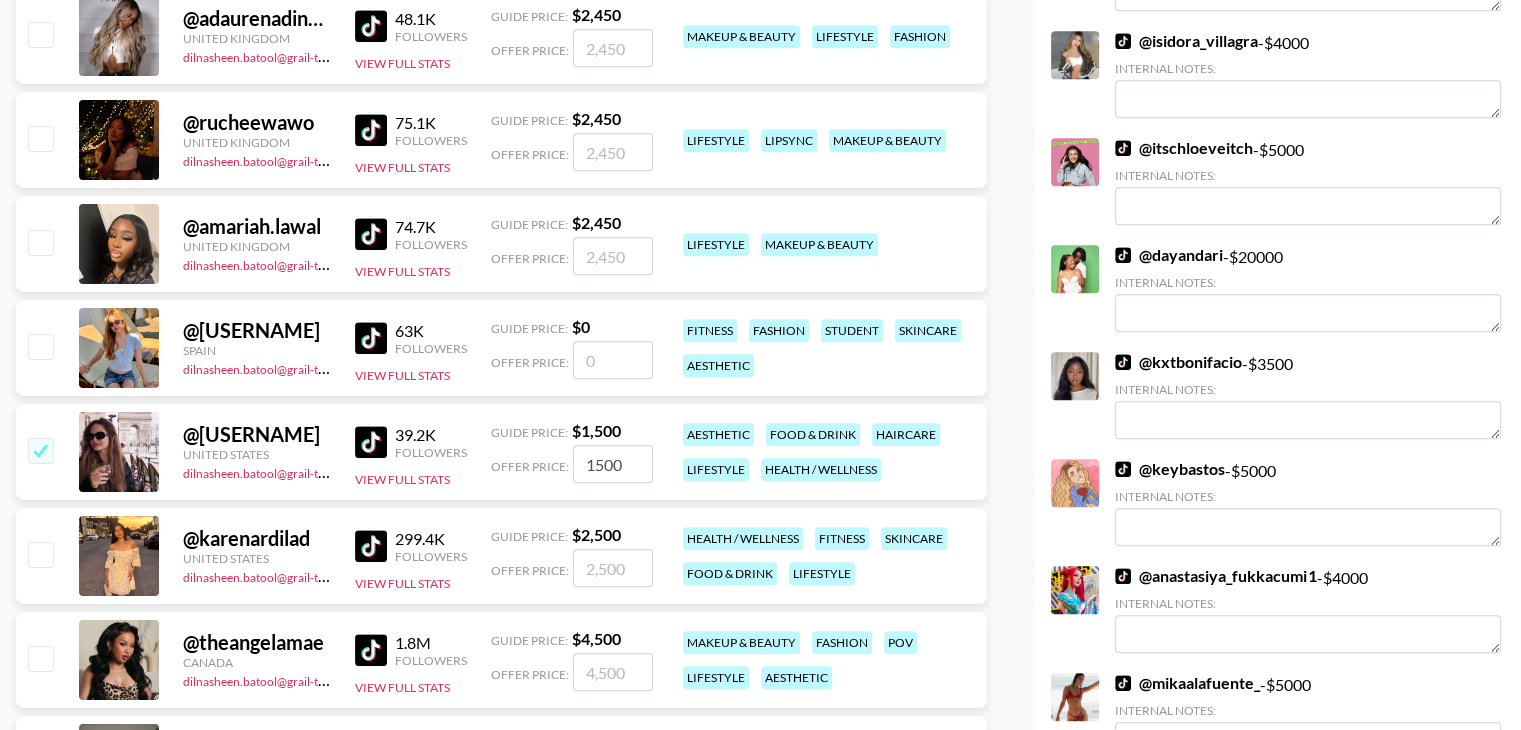 click at bounding box center [40, 554] 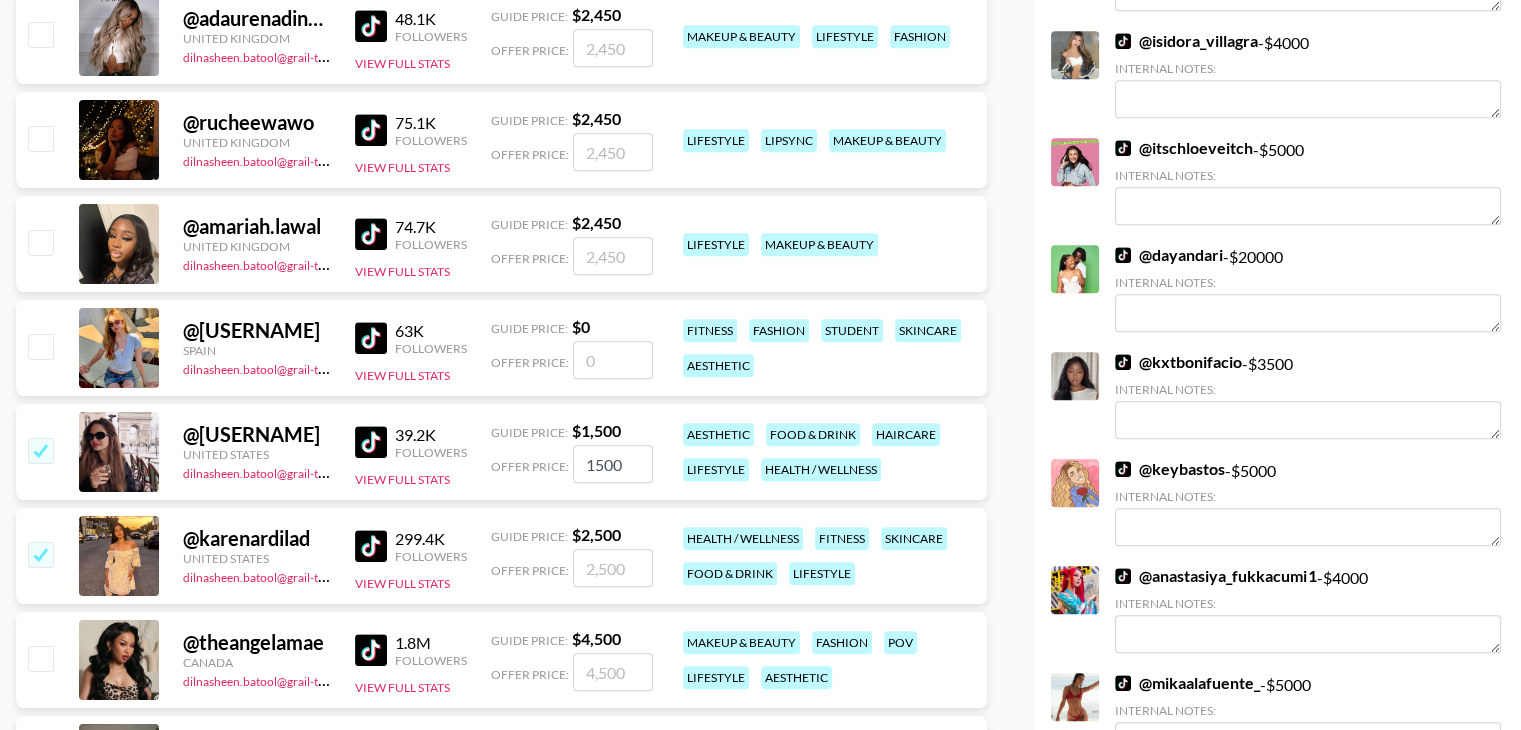 checkbox on "true" 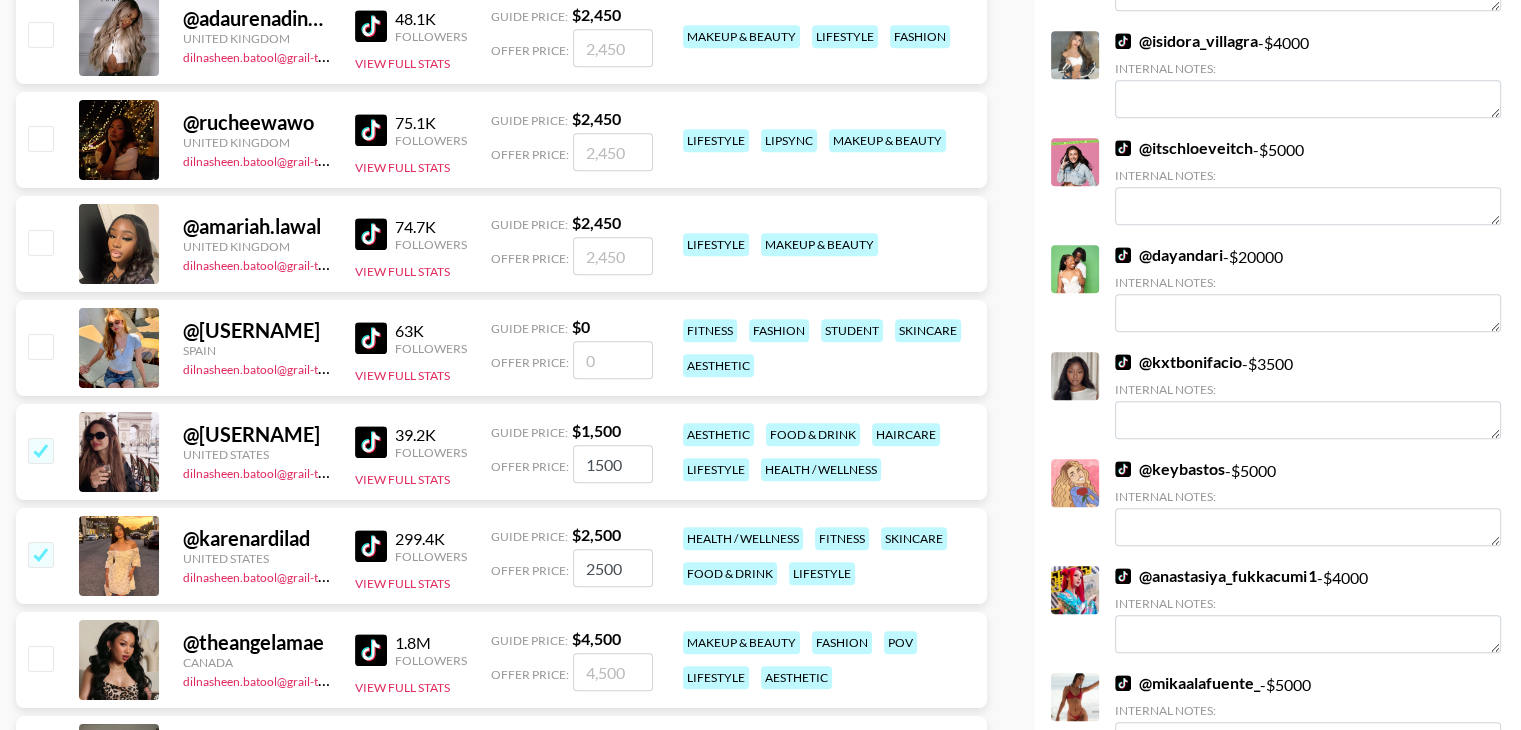 click at bounding box center (40, 554) 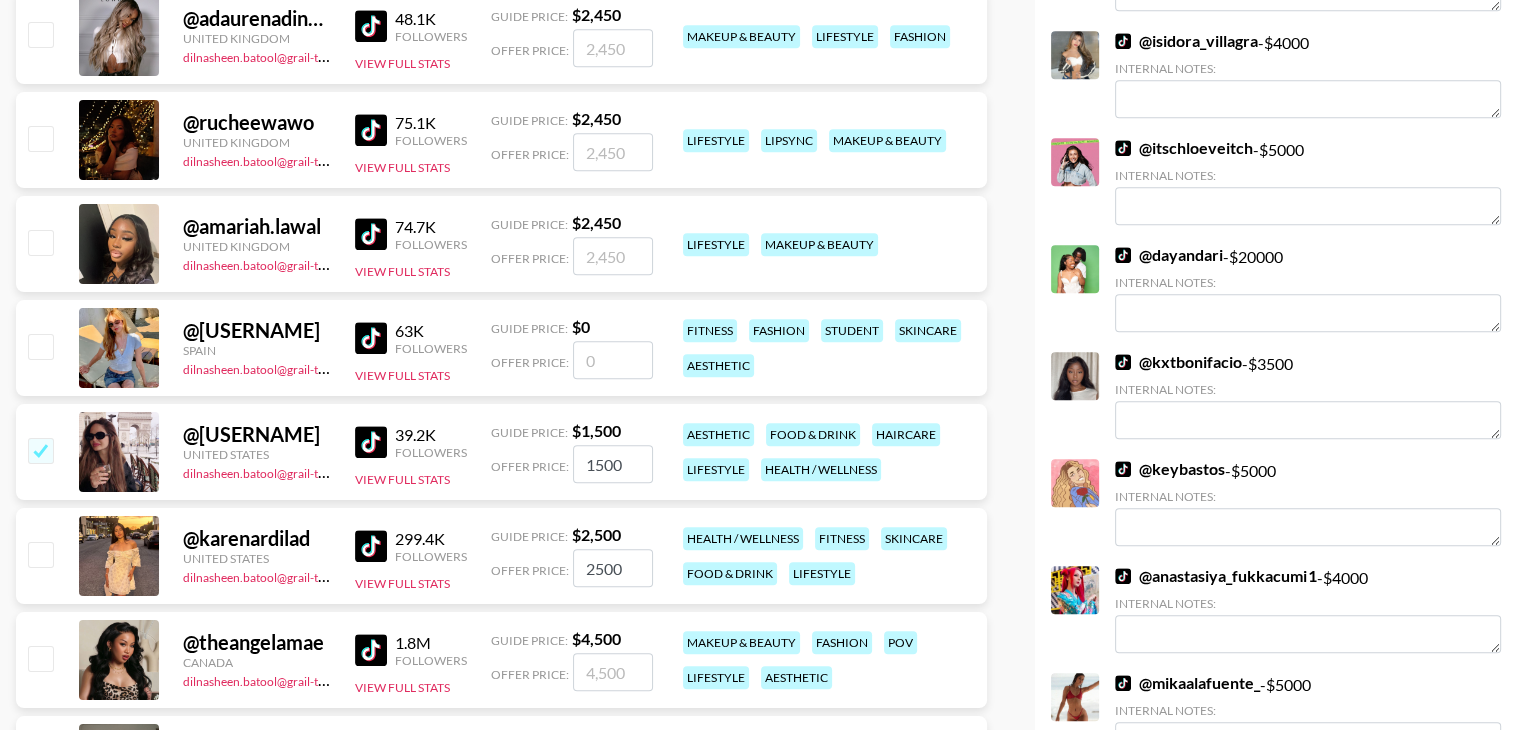 checkbox on "false" 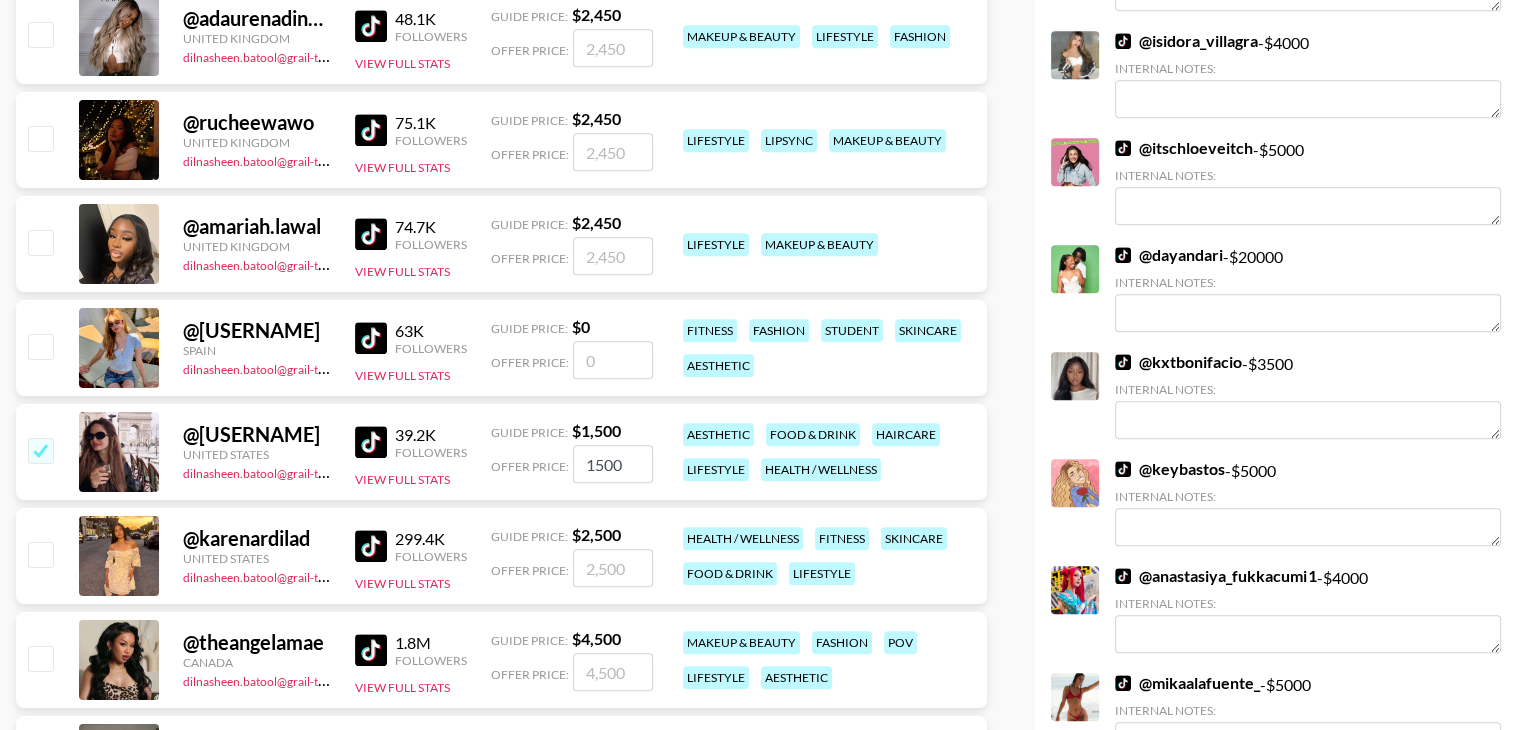 click at bounding box center [40, 450] 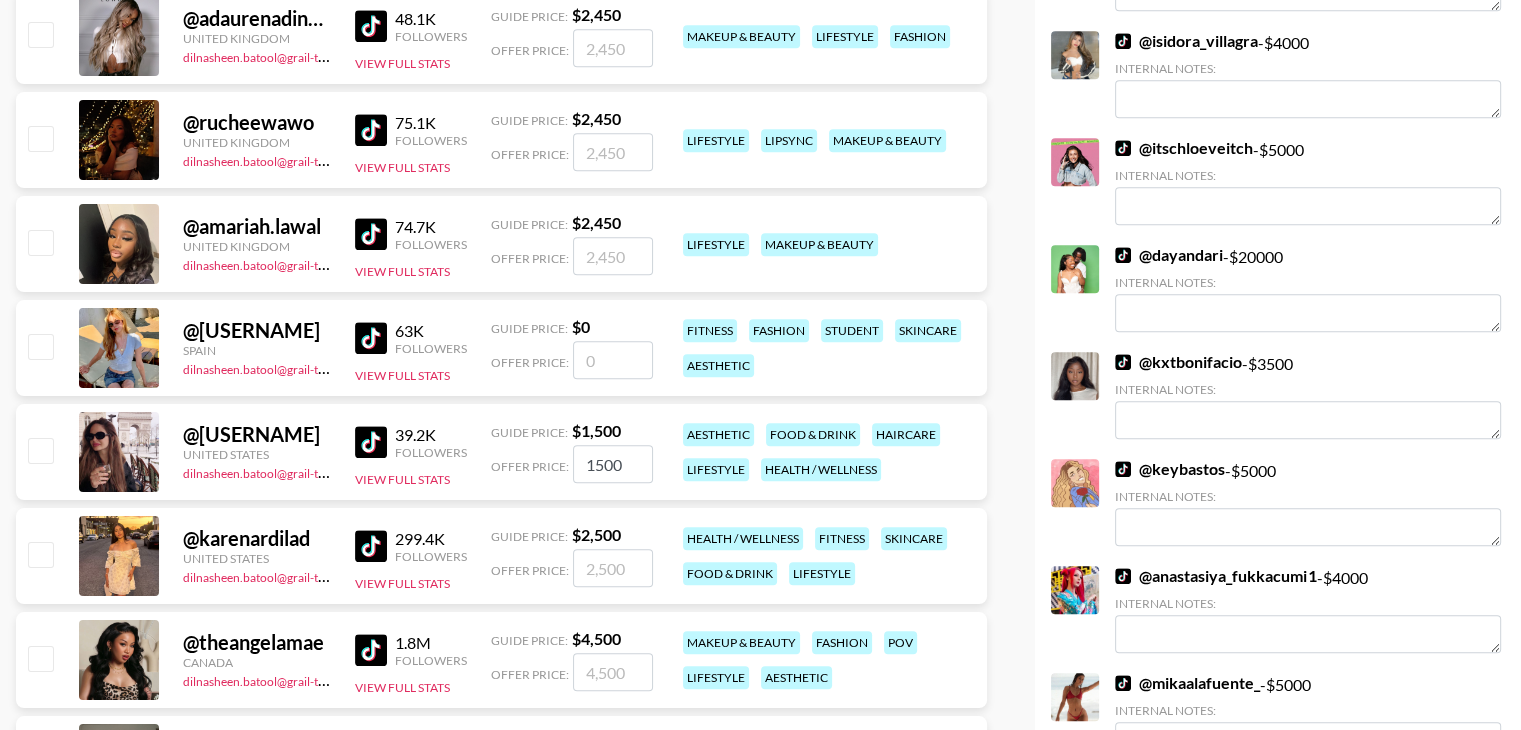 checkbox on "false" 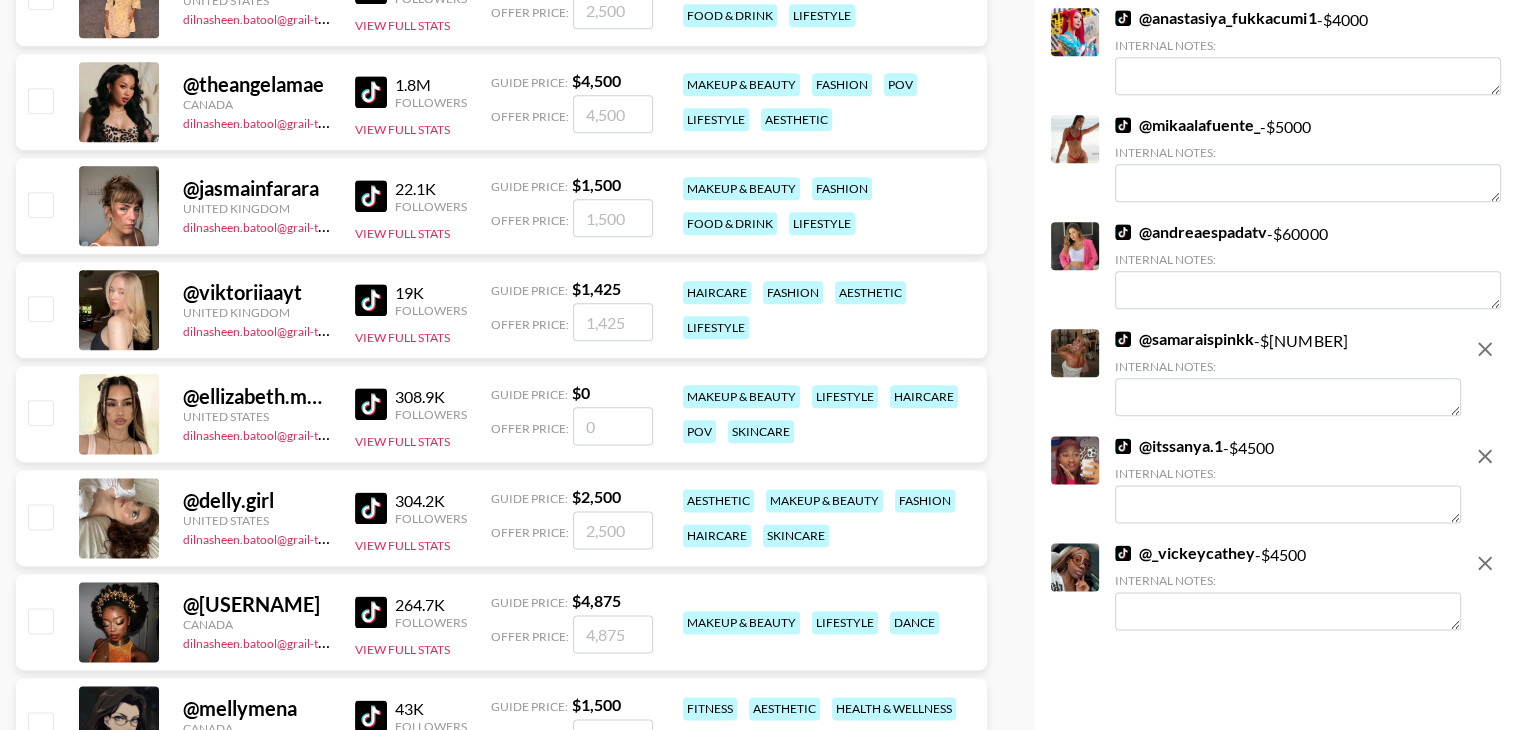 scroll, scrollTop: 2422, scrollLeft: 0, axis: vertical 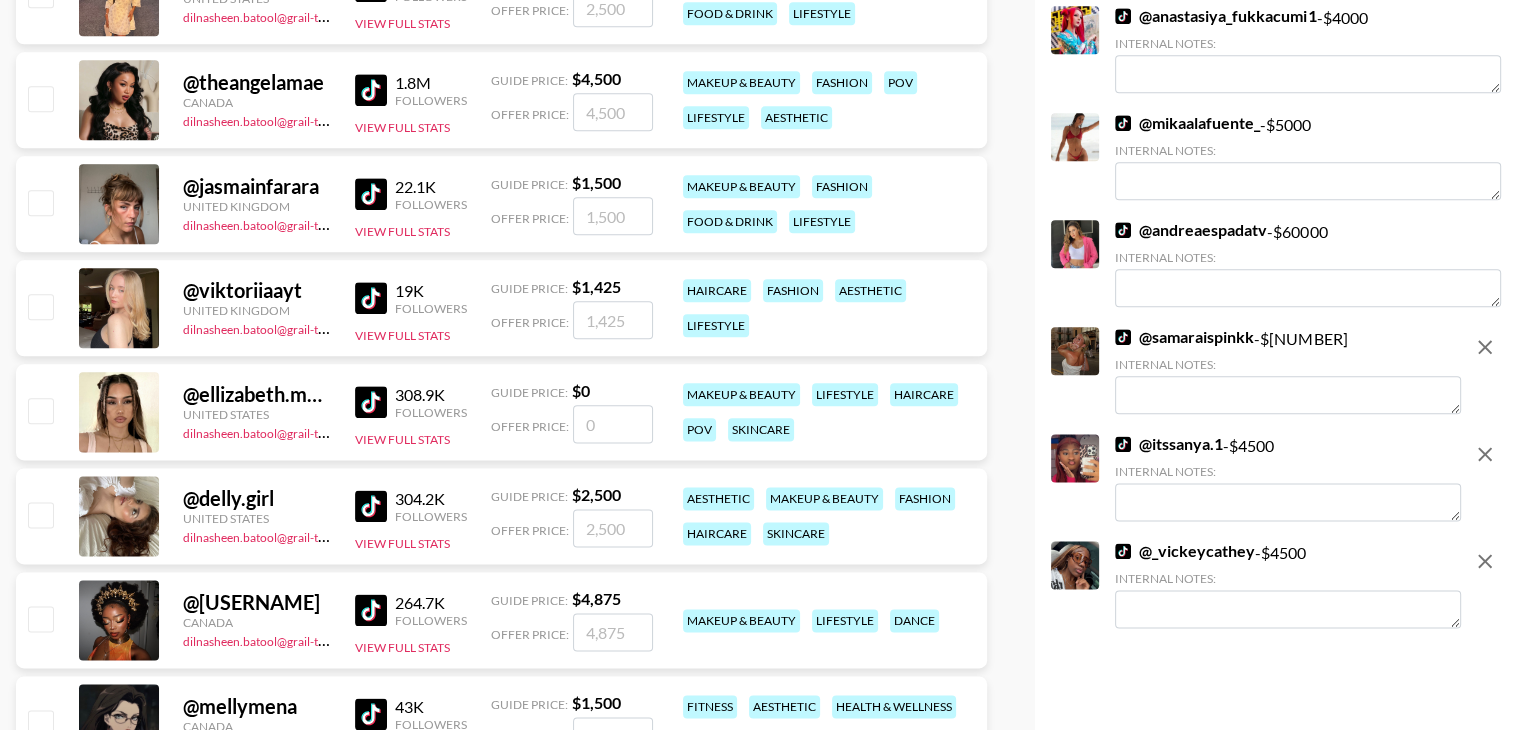 click at bounding box center (40, 410) 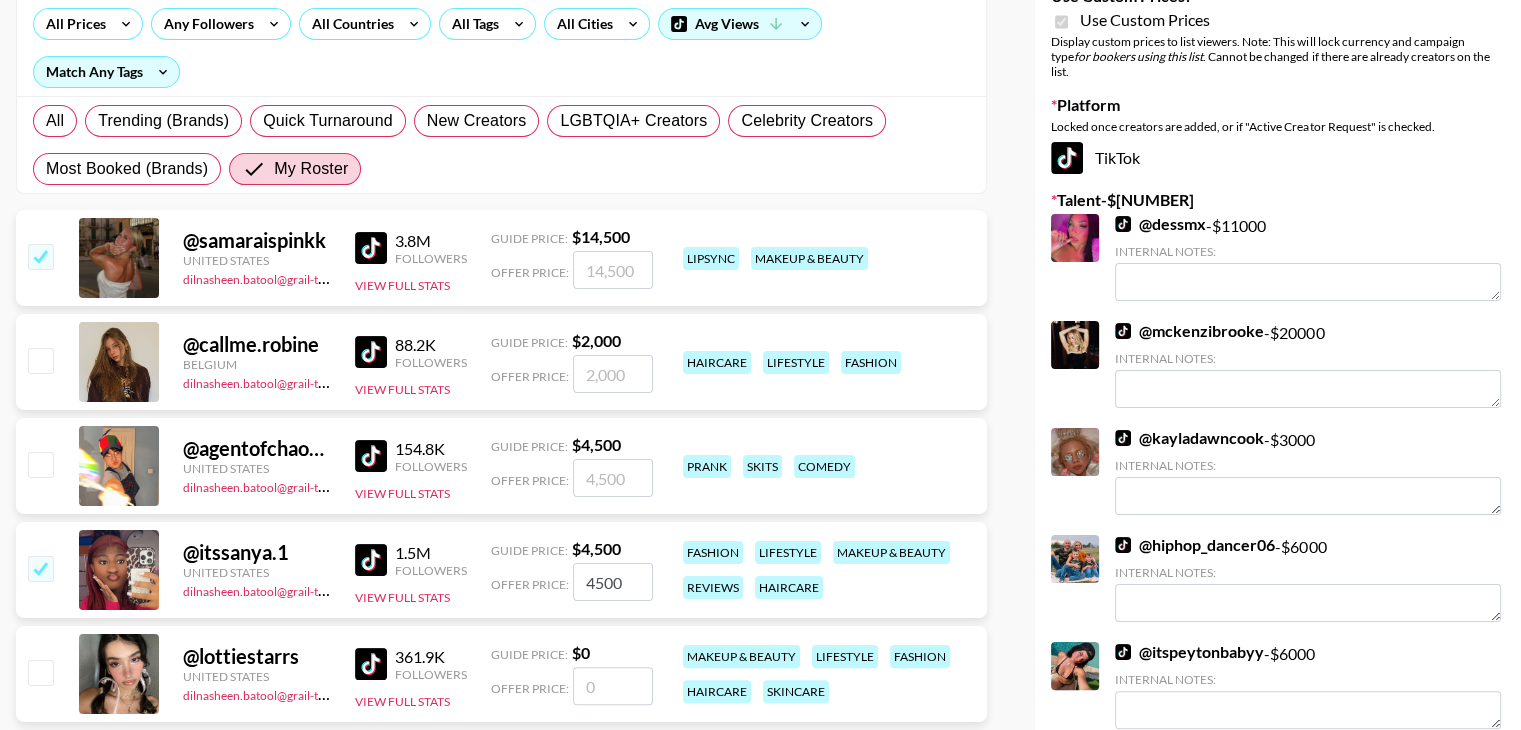 scroll, scrollTop: 0, scrollLeft: 0, axis: both 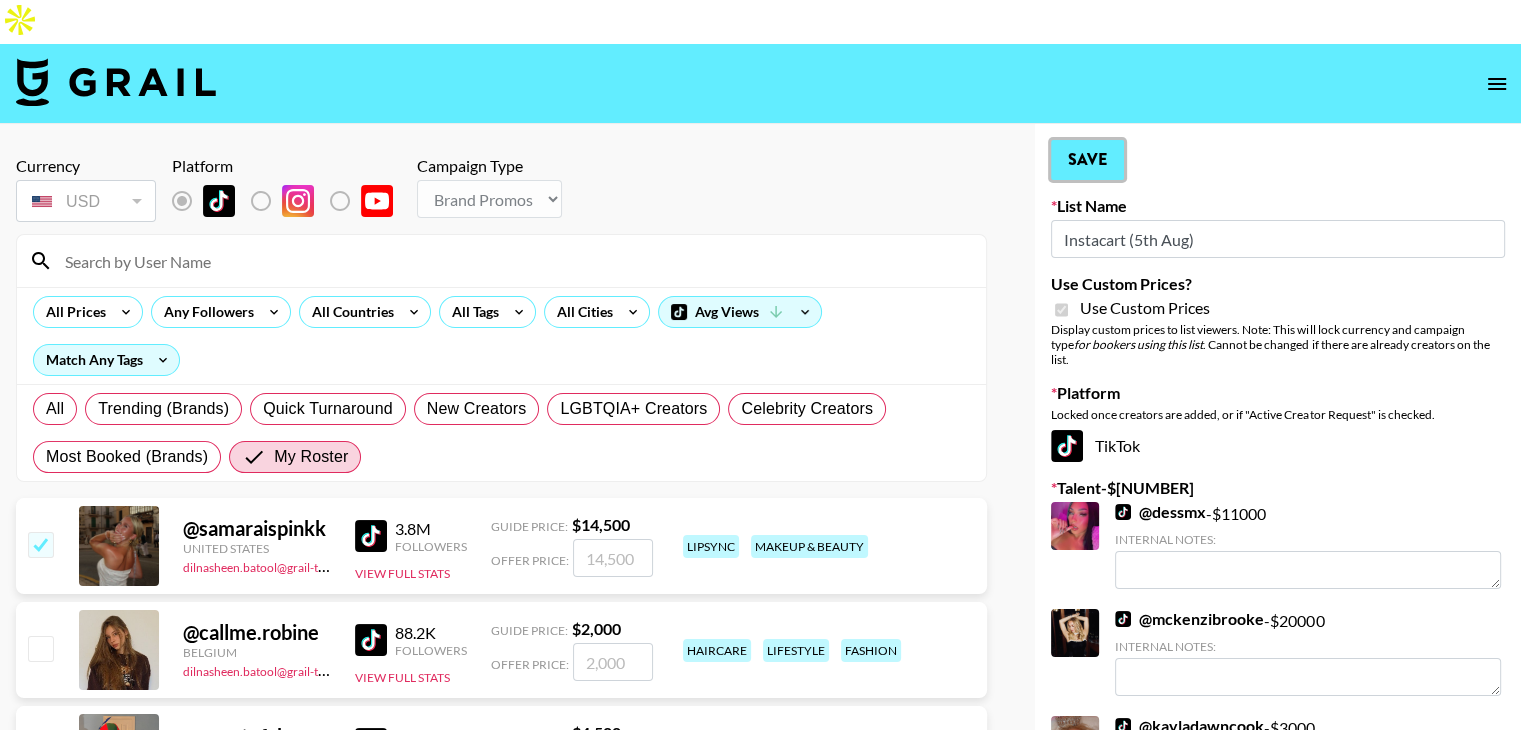 click on "Save" at bounding box center [1087, 160] 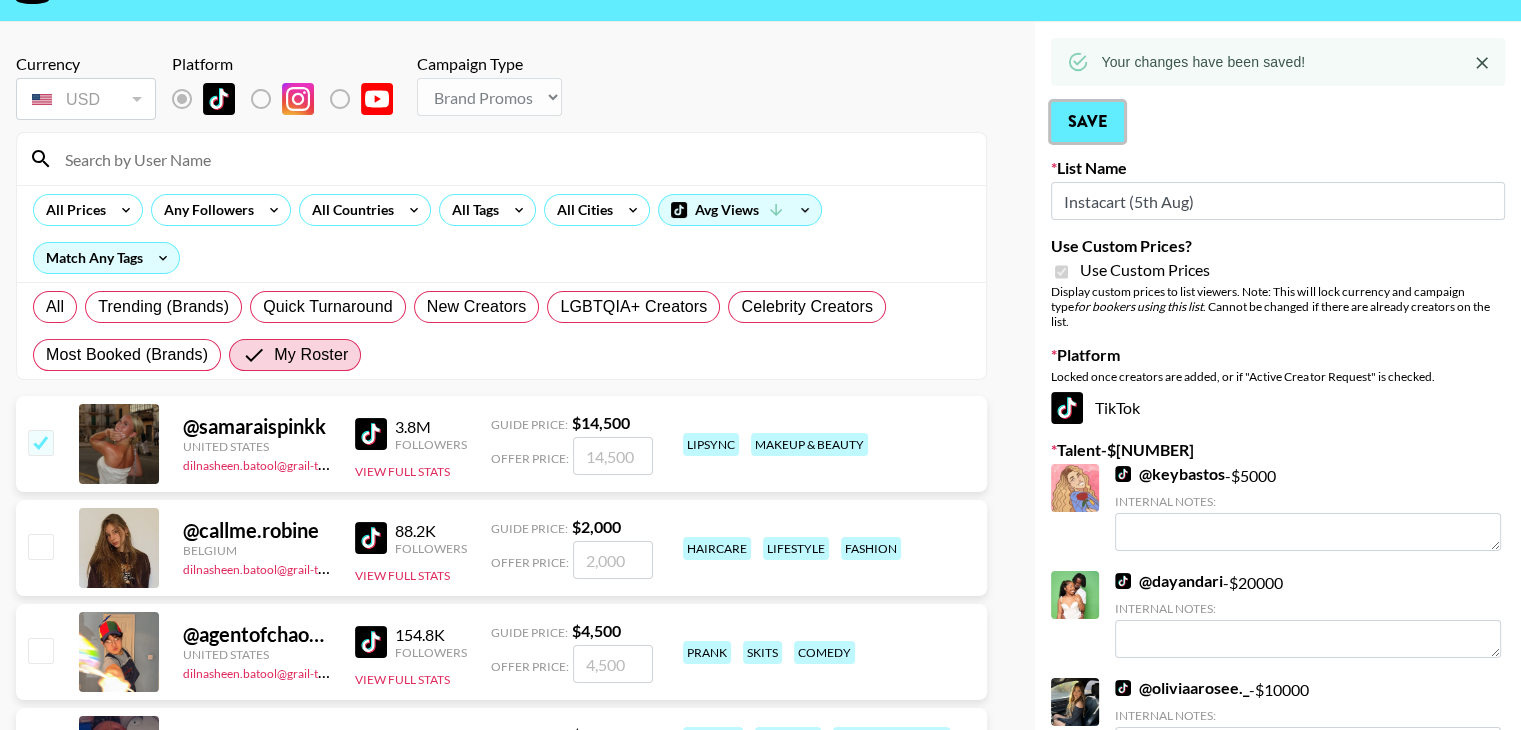 scroll, scrollTop: 0, scrollLeft: 0, axis: both 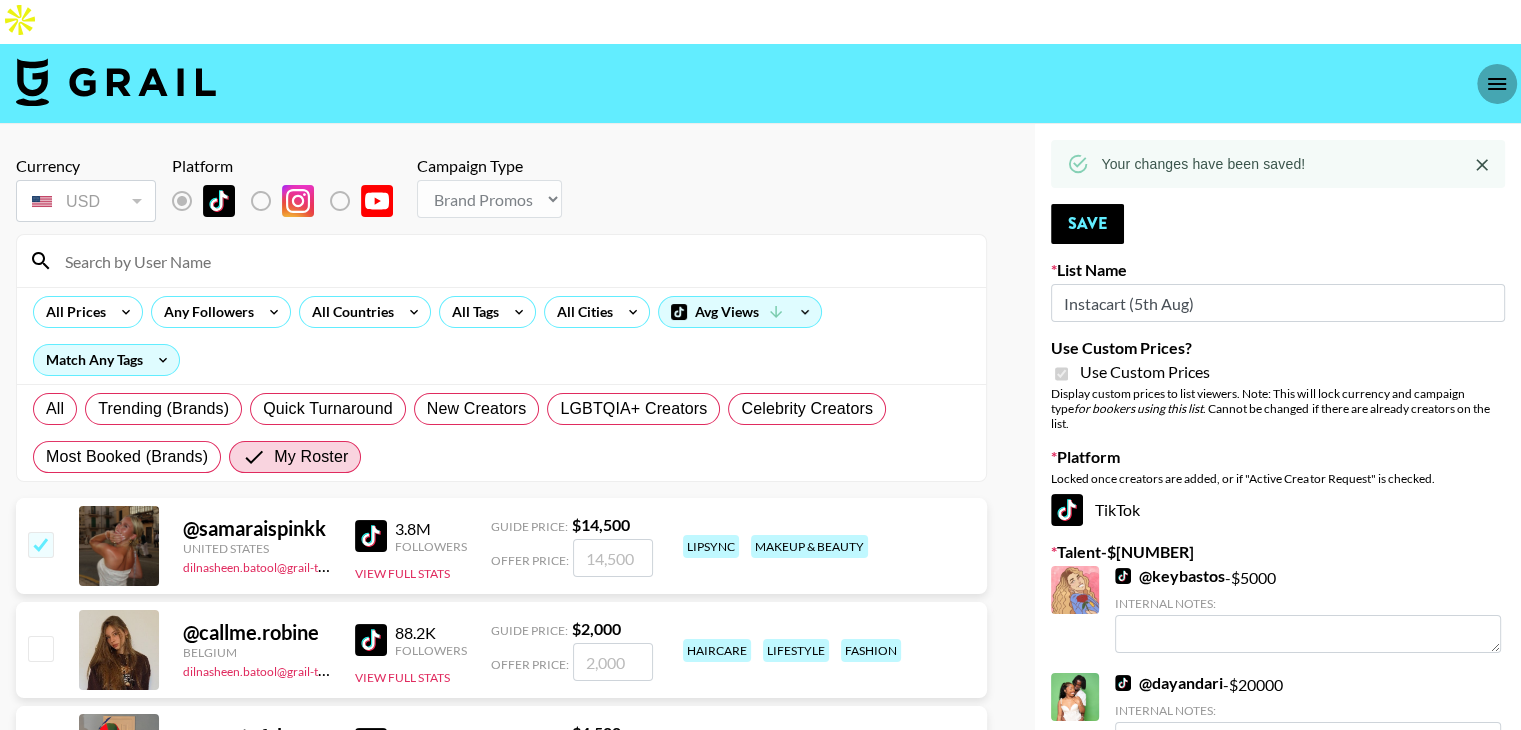click 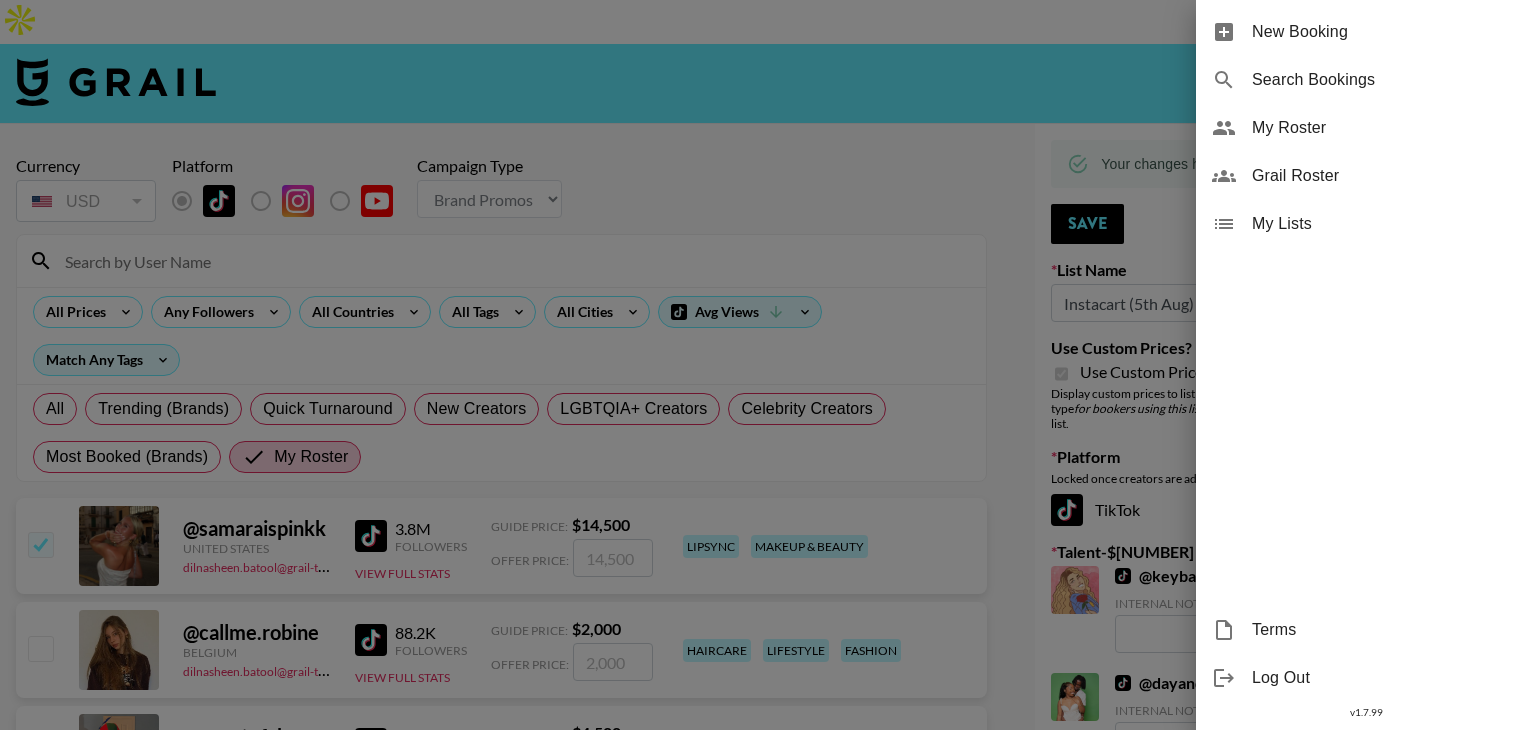 click at bounding box center [768, 365] 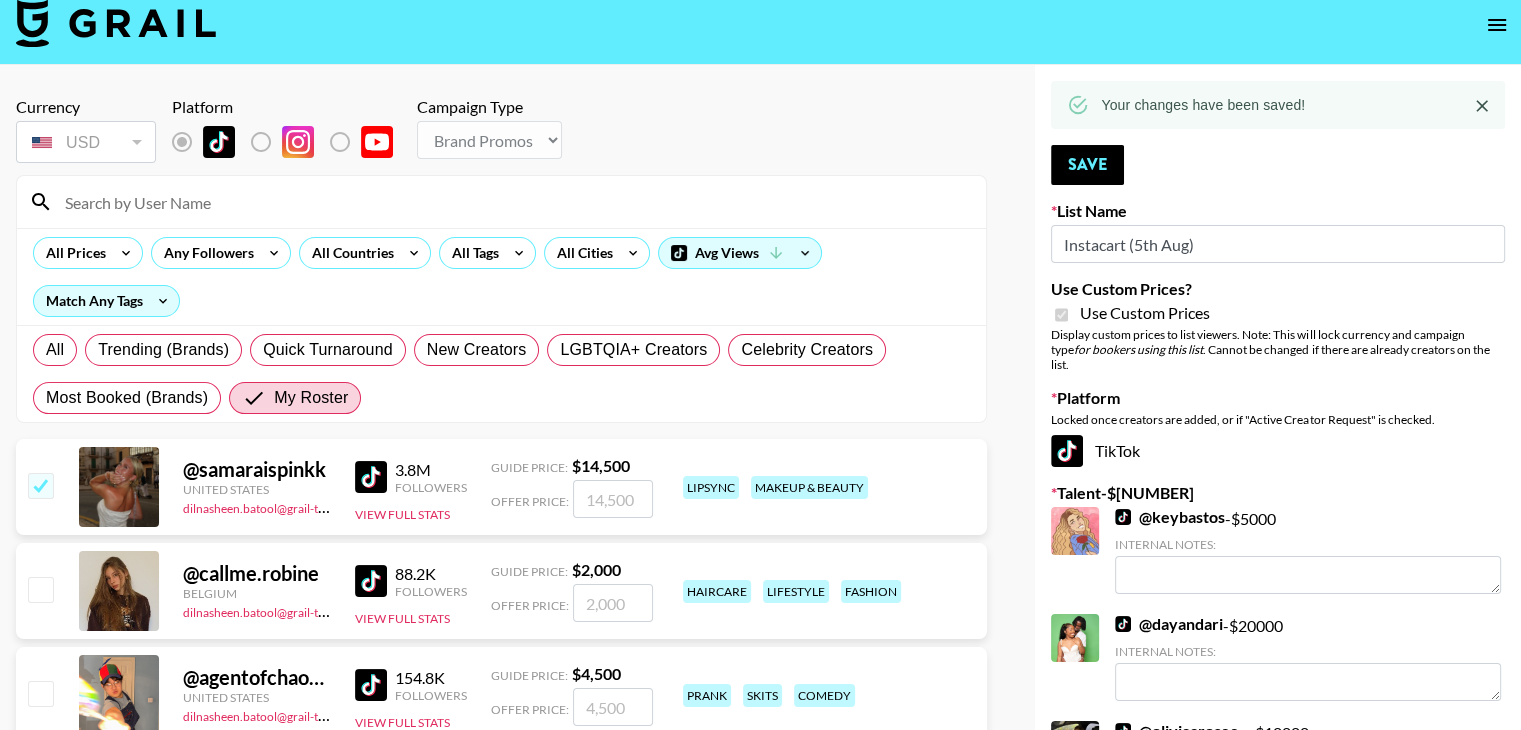 scroll, scrollTop: 88, scrollLeft: 0, axis: vertical 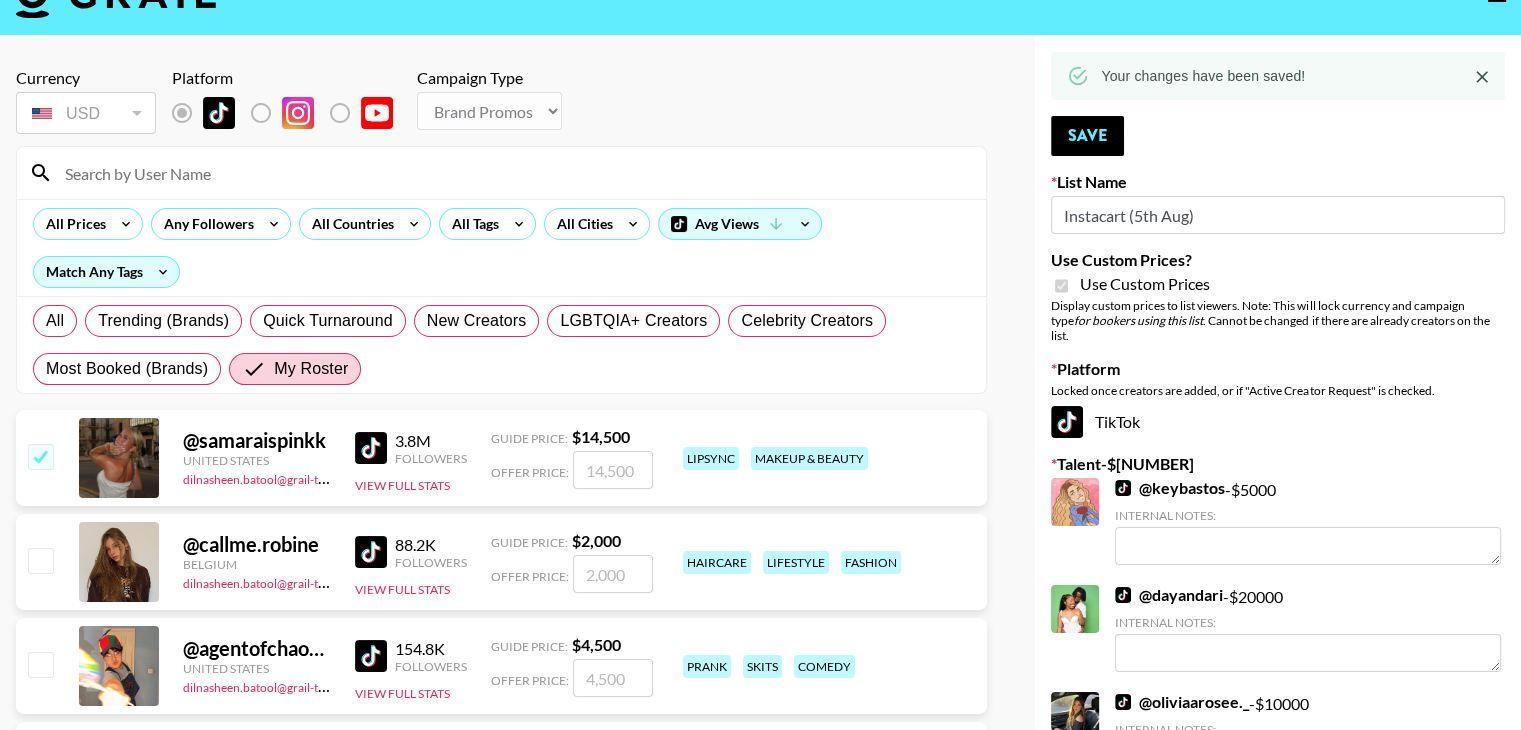 click on "14500" at bounding box center (613, 470) 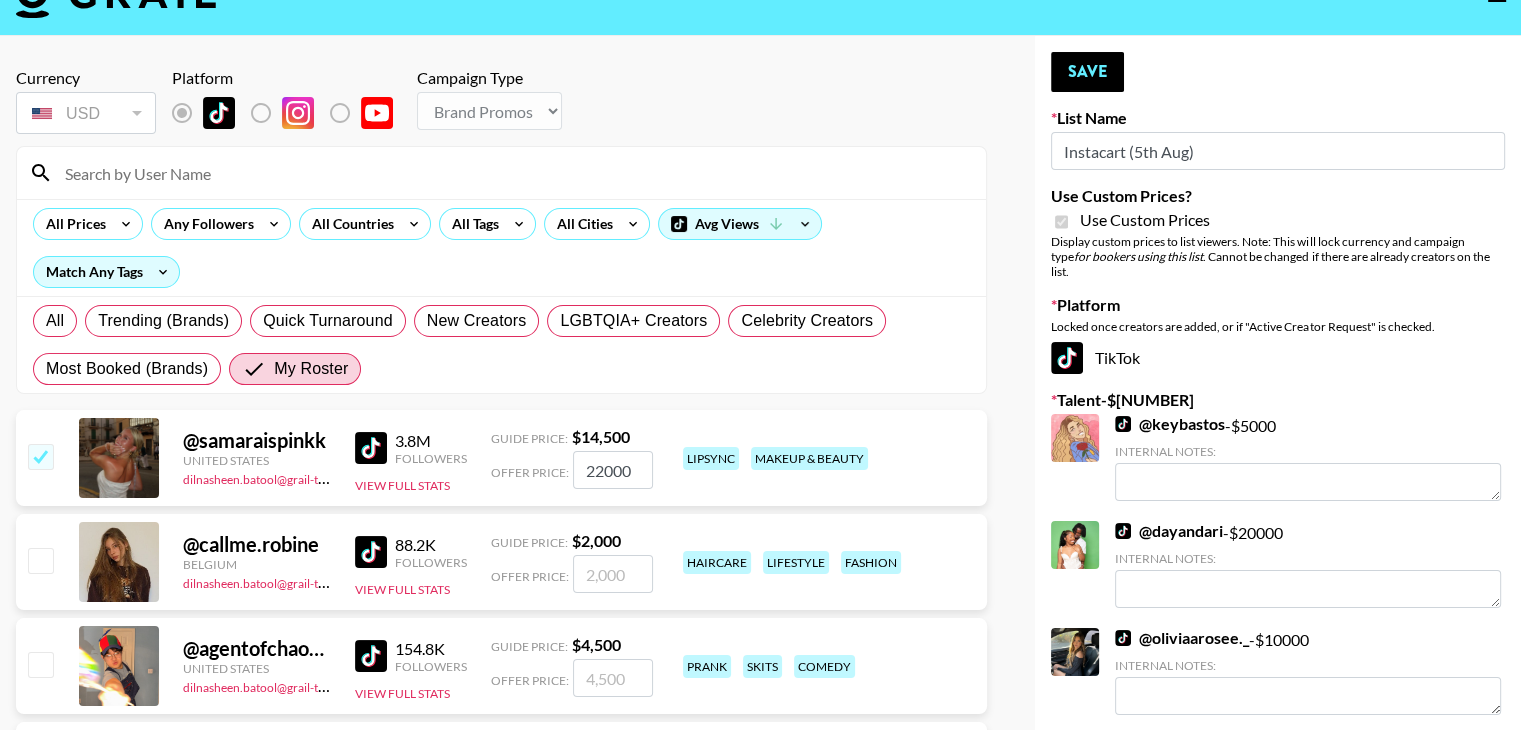 type on "22000" 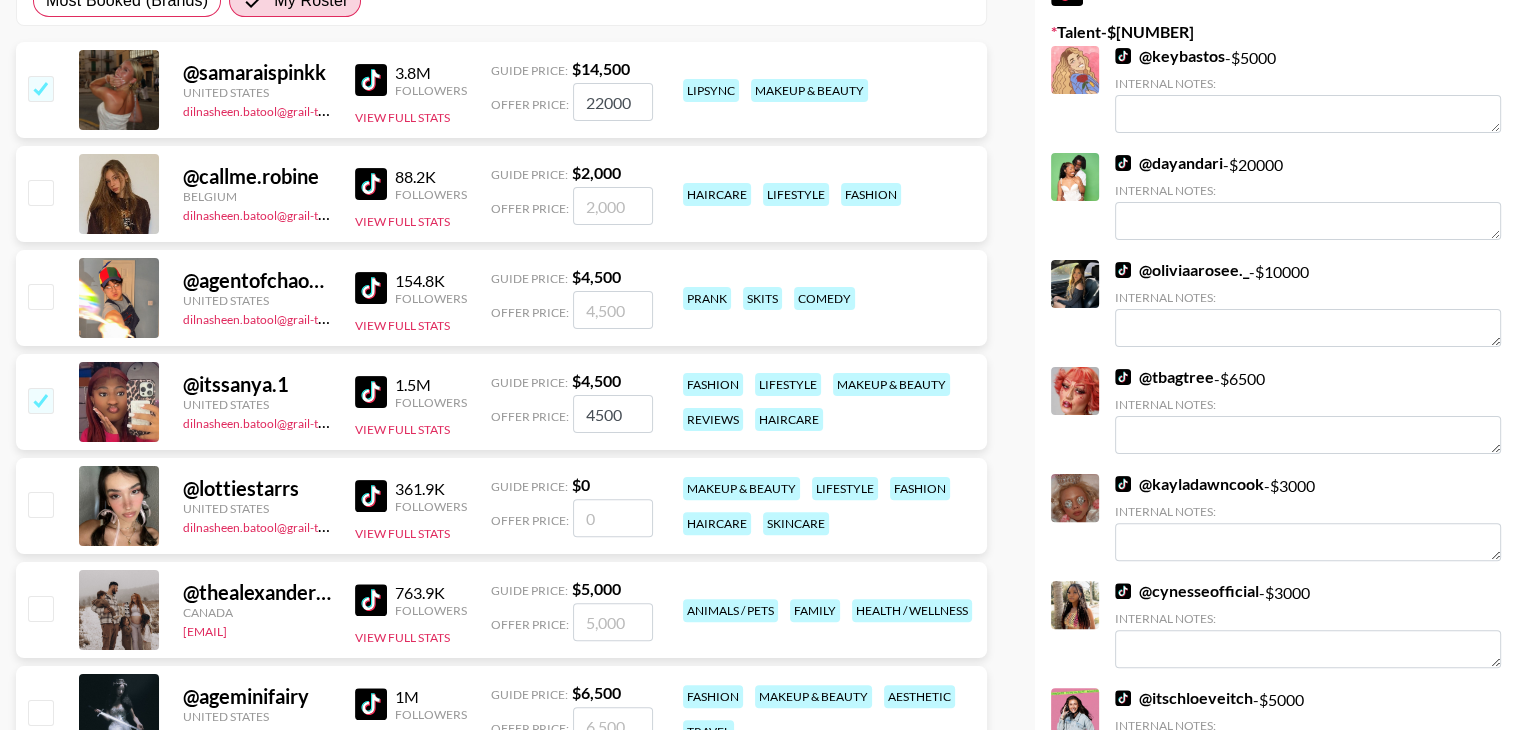 scroll, scrollTop: 444, scrollLeft: 0, axis: vertical 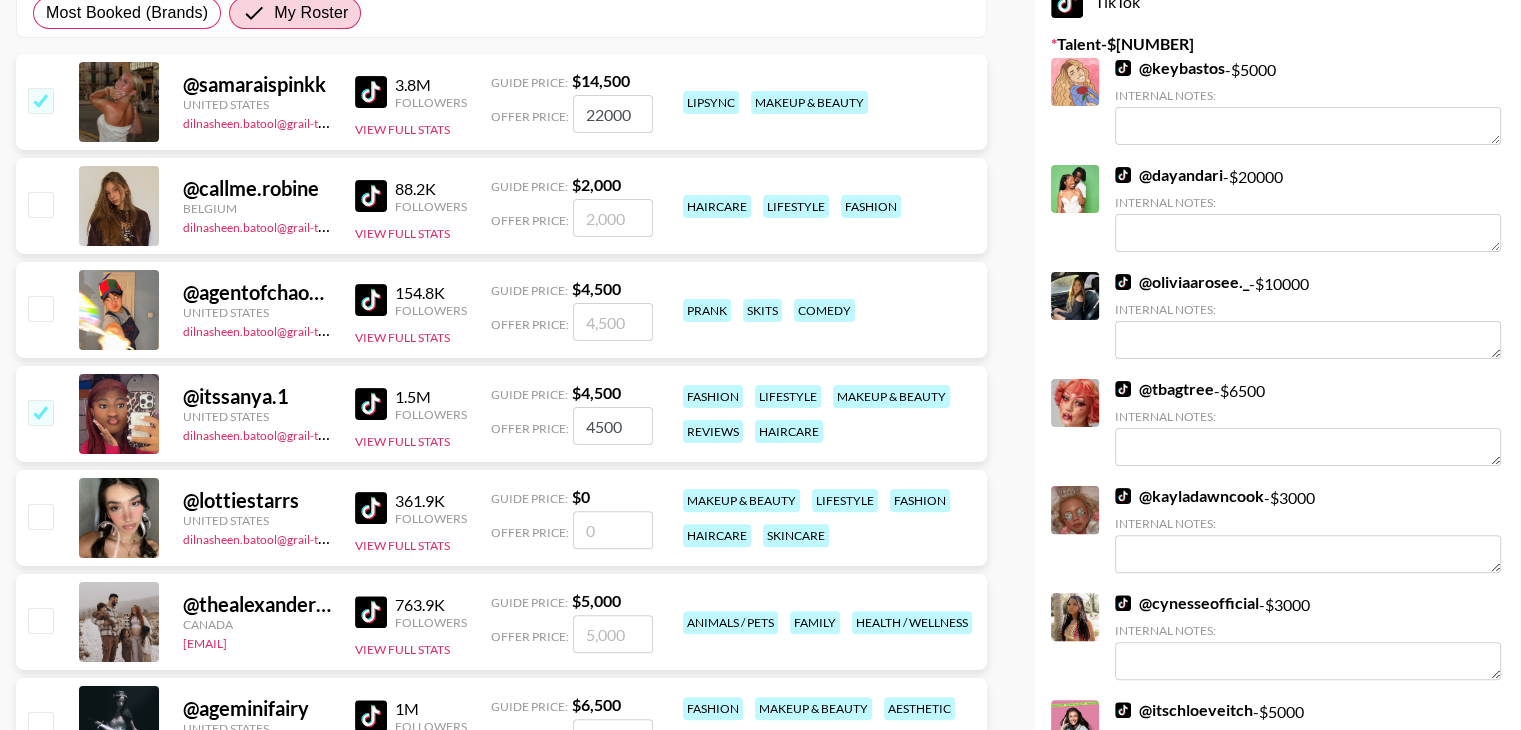 click on "4500" at bounding box center (613, 426) 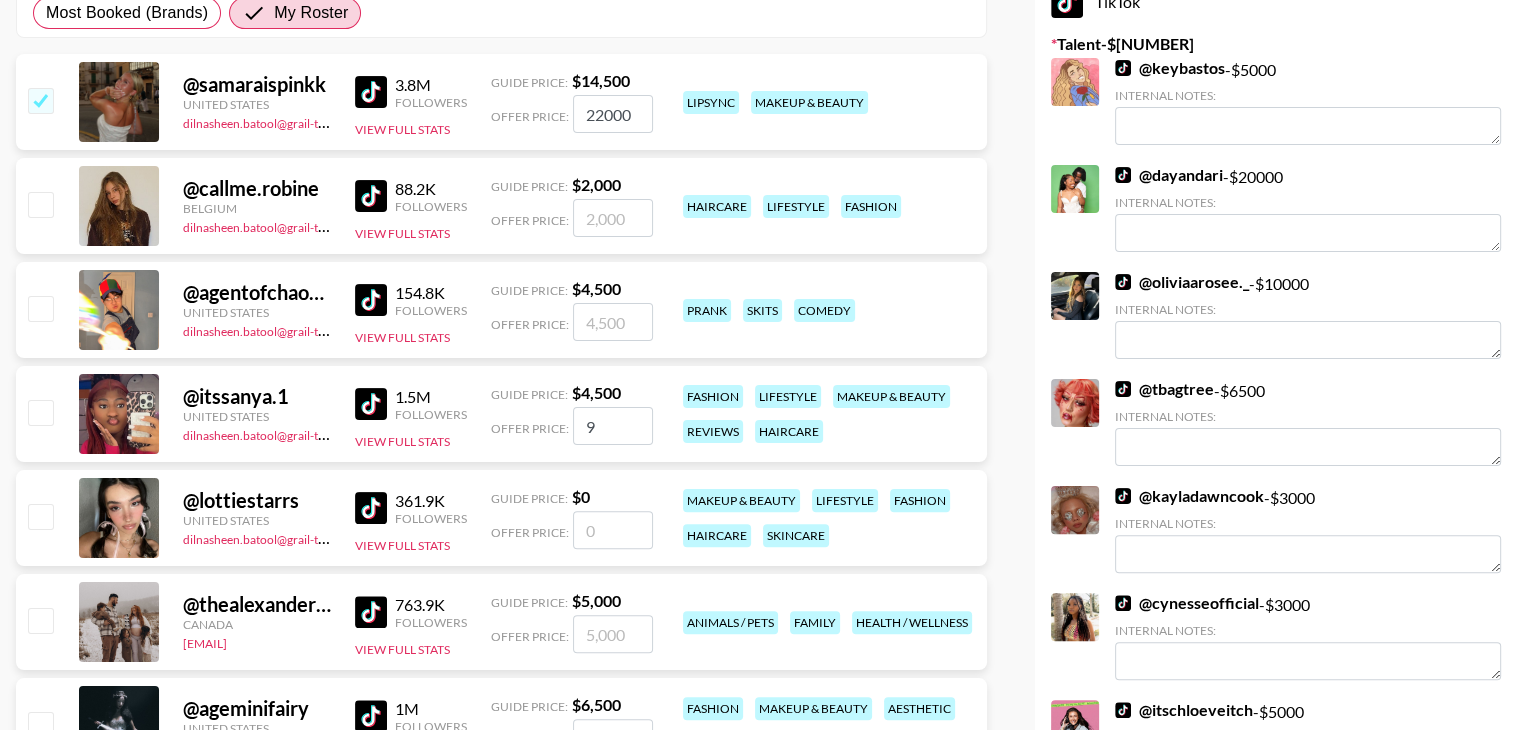 type 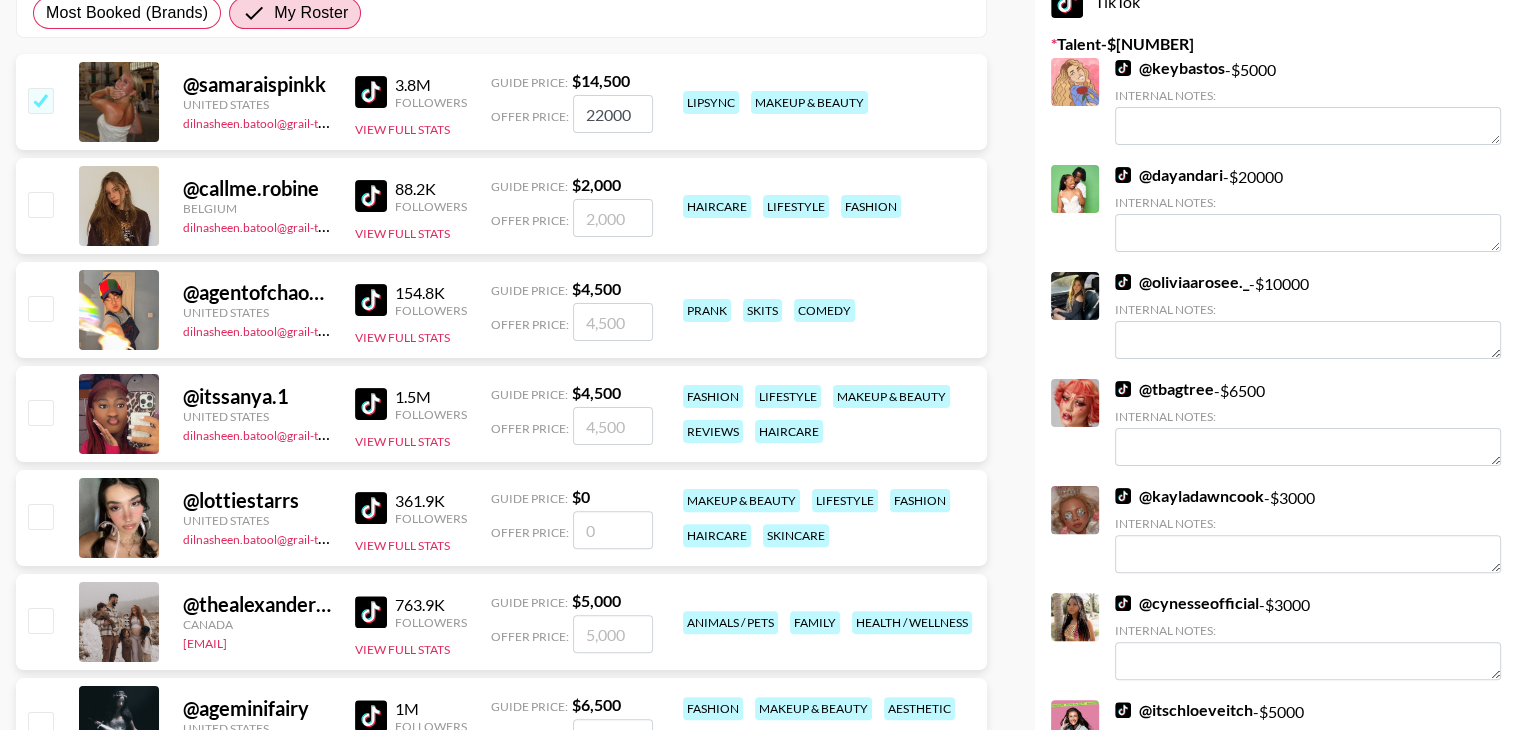 checkbox on "true" 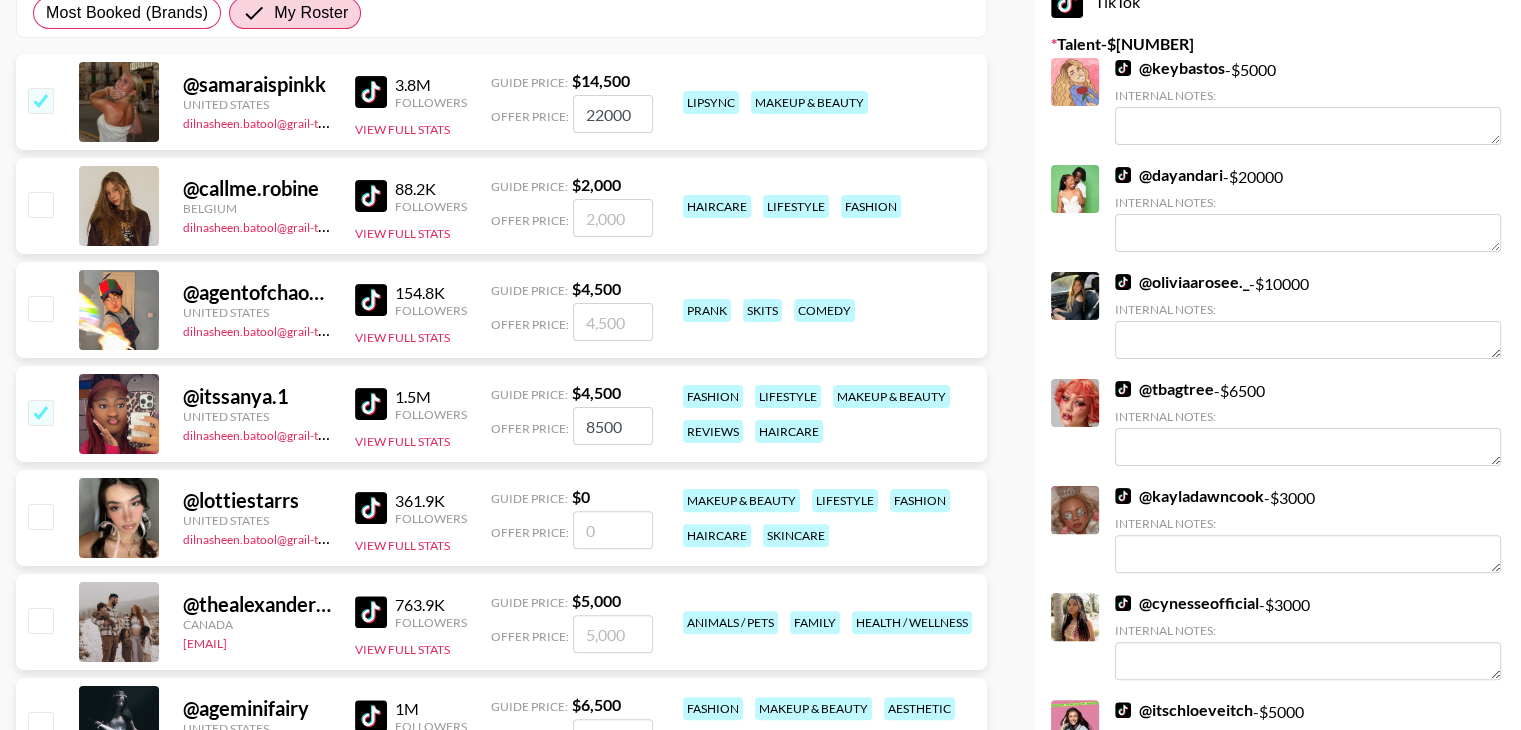 type on "8500" 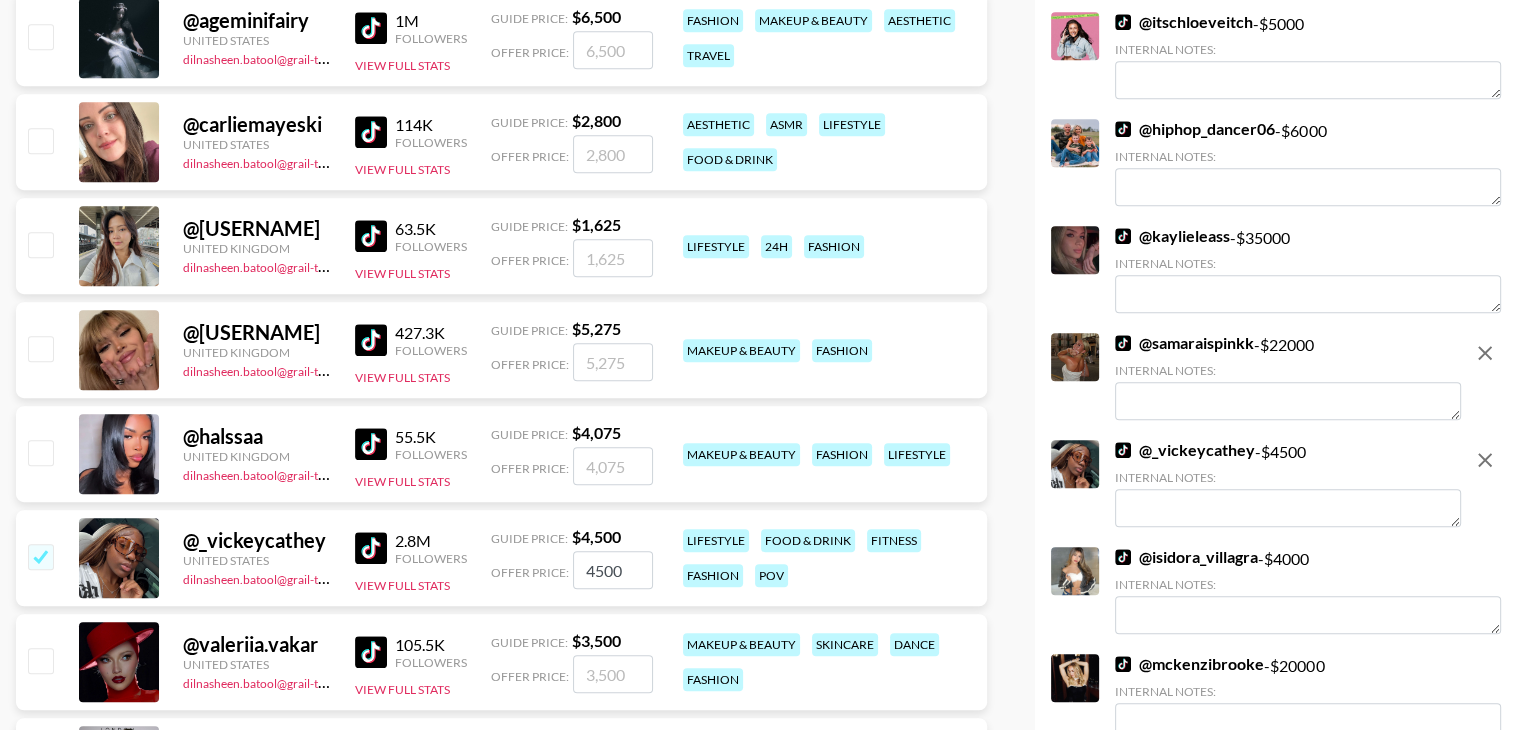 scroll, scrollTop: 1134, scrollLeft: 0, axis: vertical 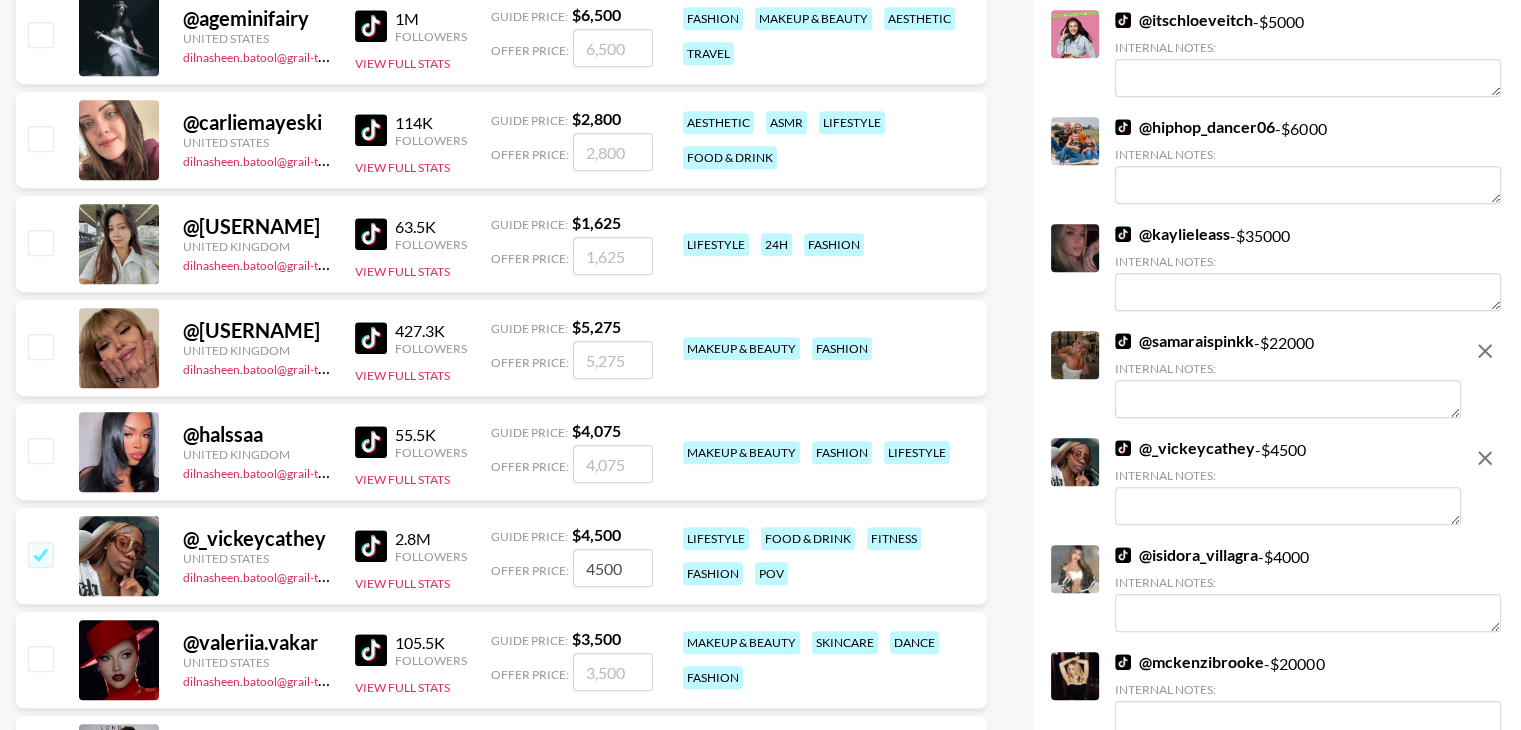 click on "4500" at bounding box center [613, 568] 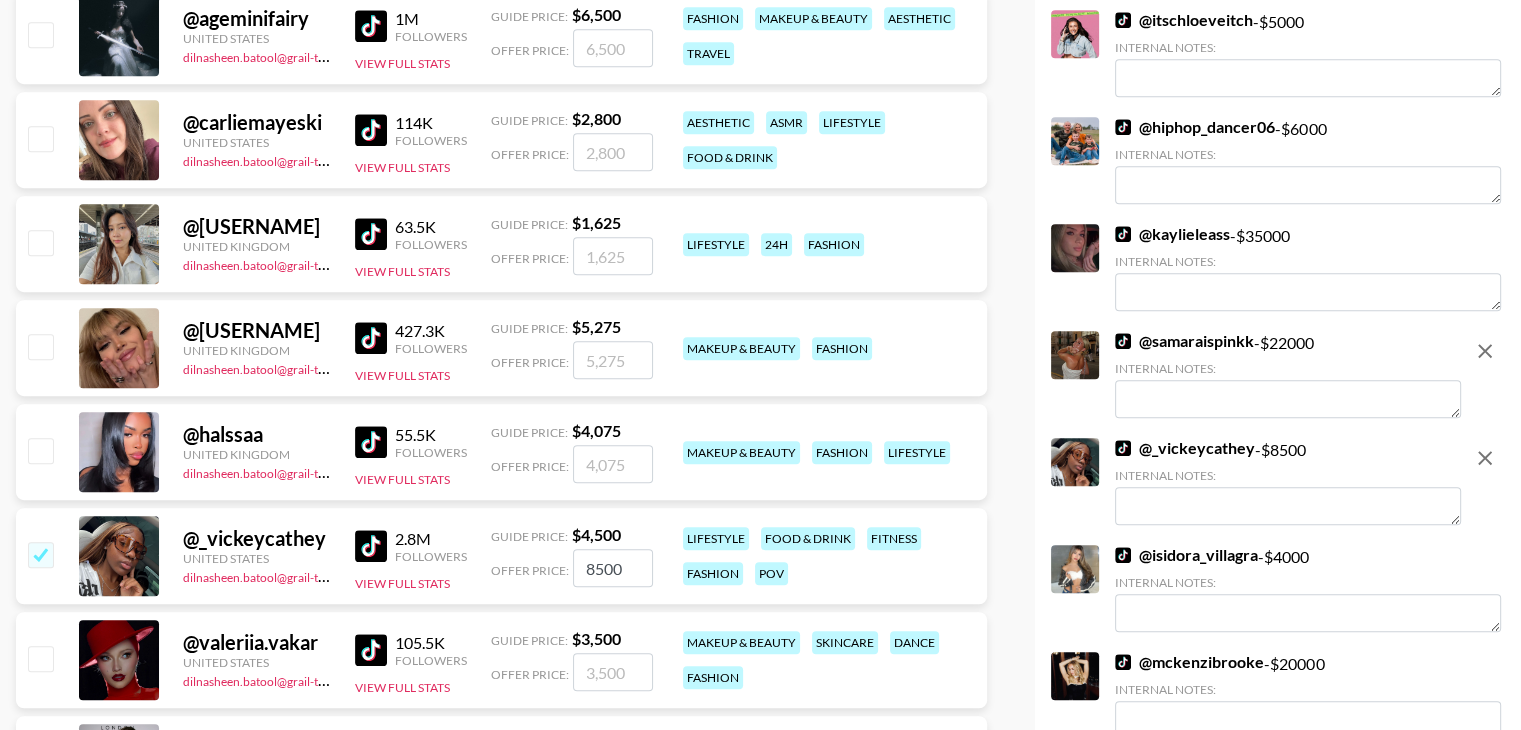 type on "8500" 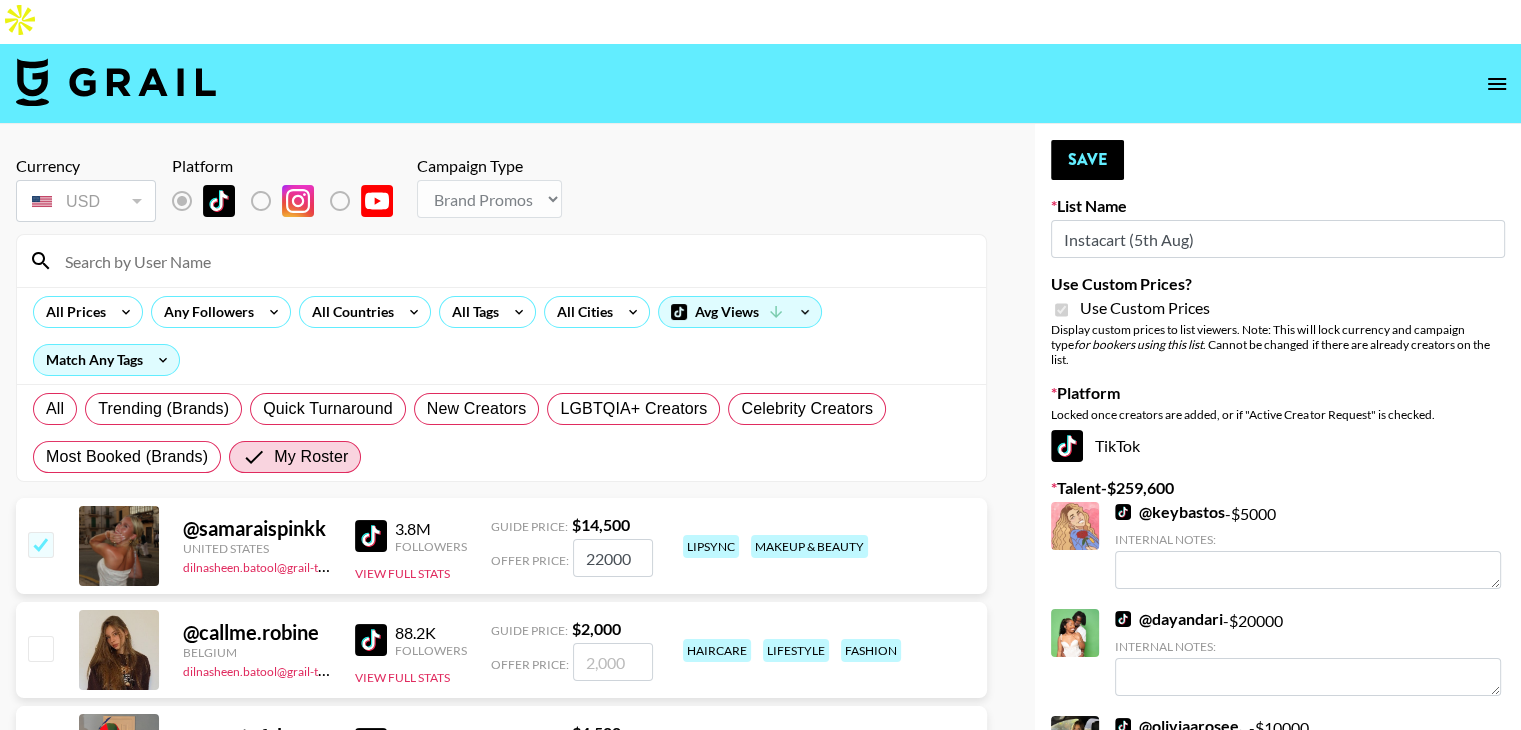 scroll, scrollTop: 2, scrollLeft: 0, axis: vertical 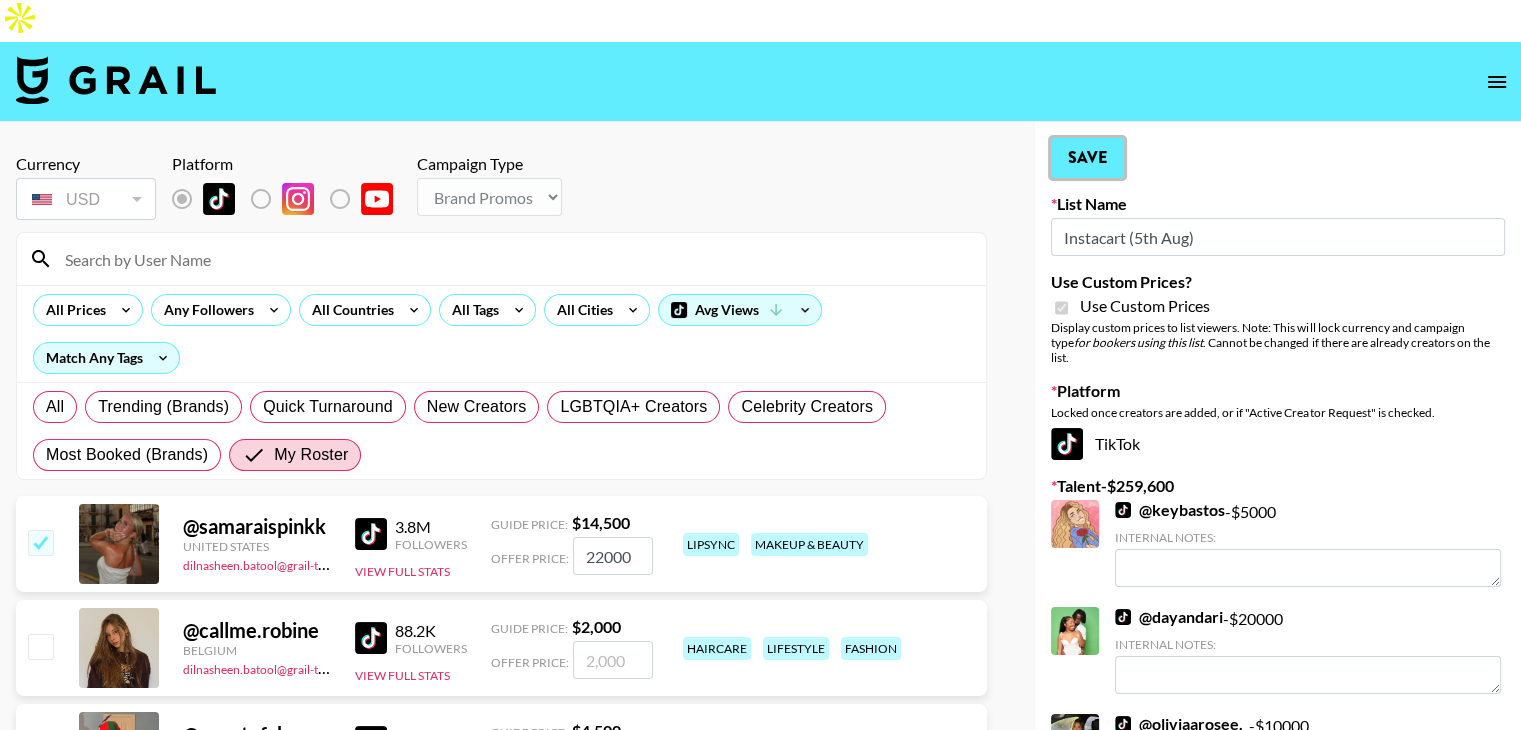 click on "Save" at bounding box center [1087, 158] 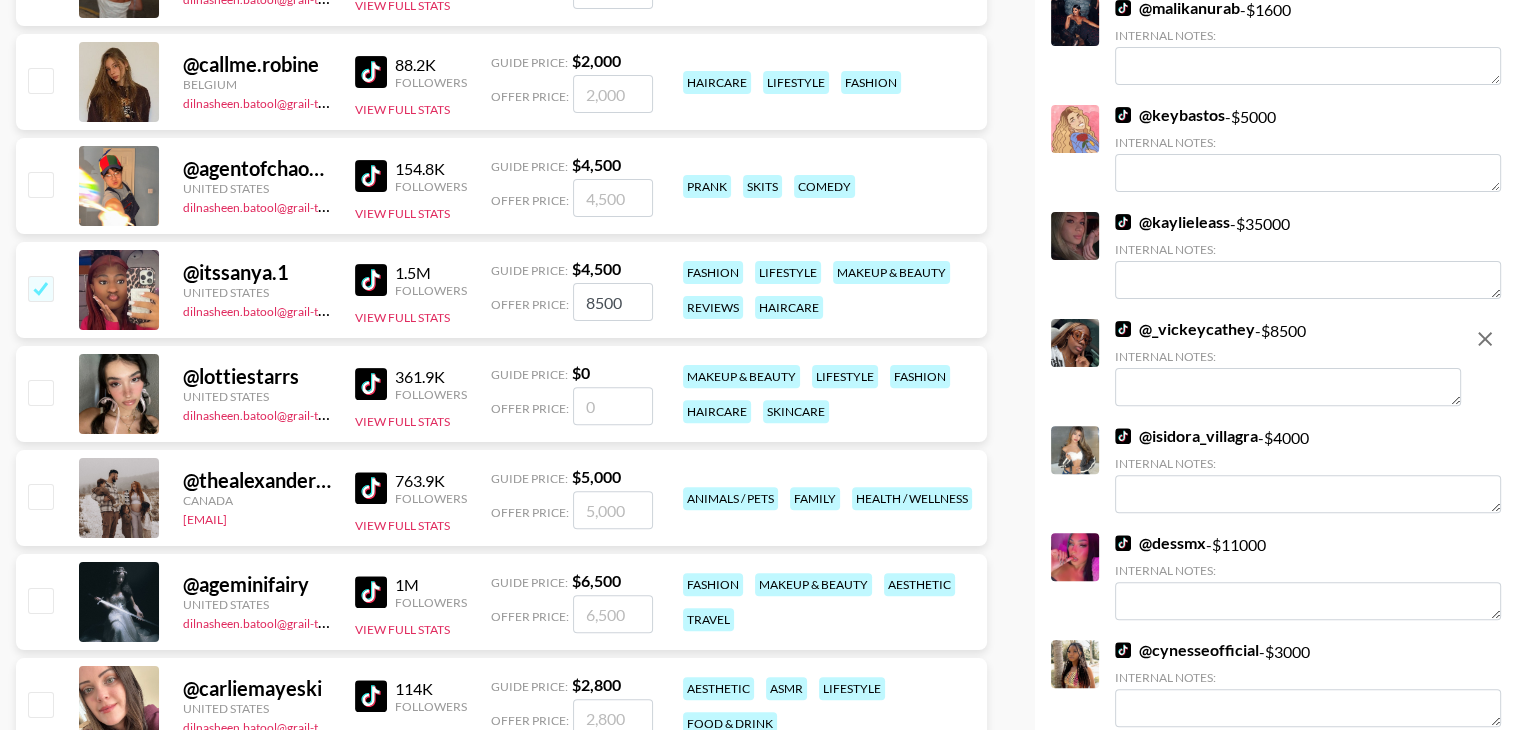 scroll, scrollTop: 570, scrollLeft: 0, axis: vertical 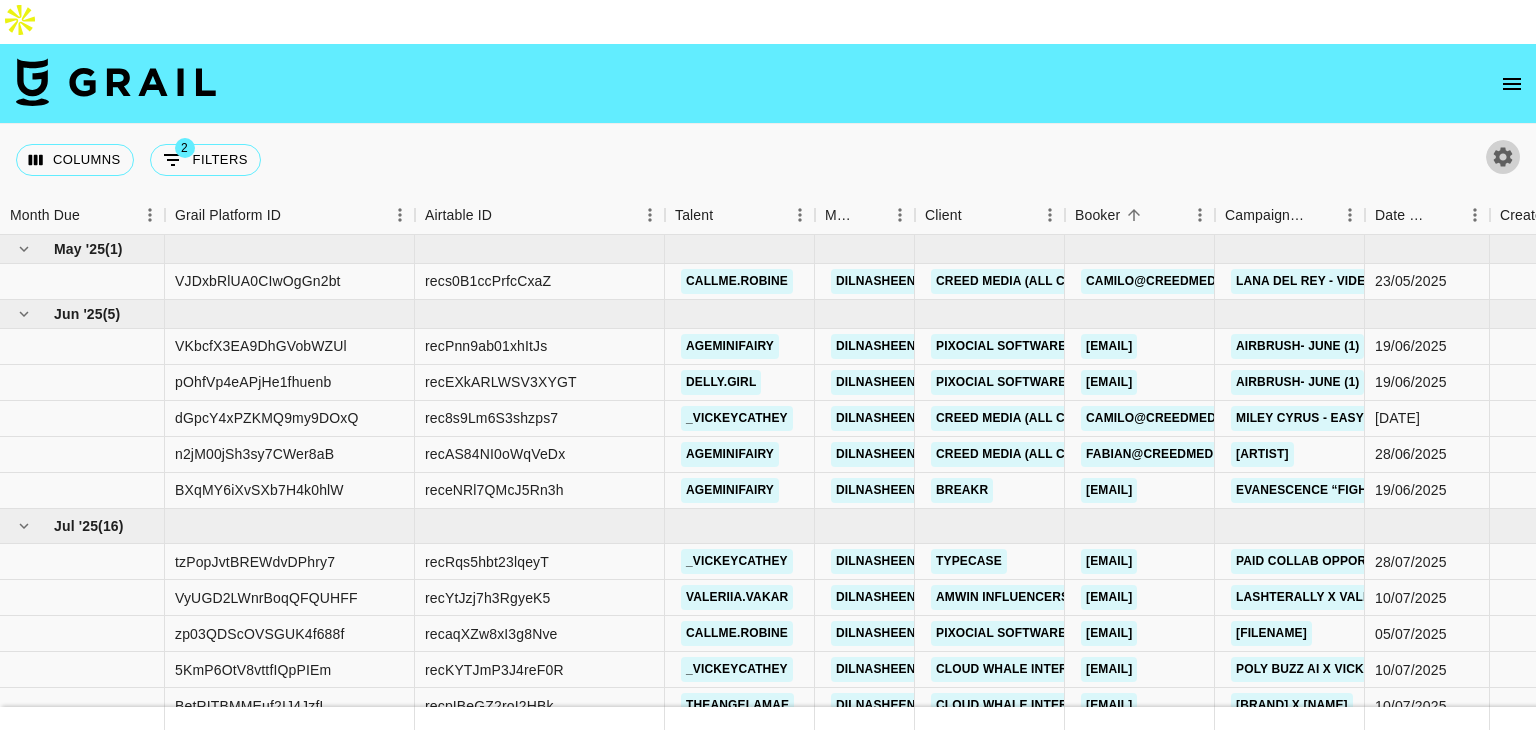 click 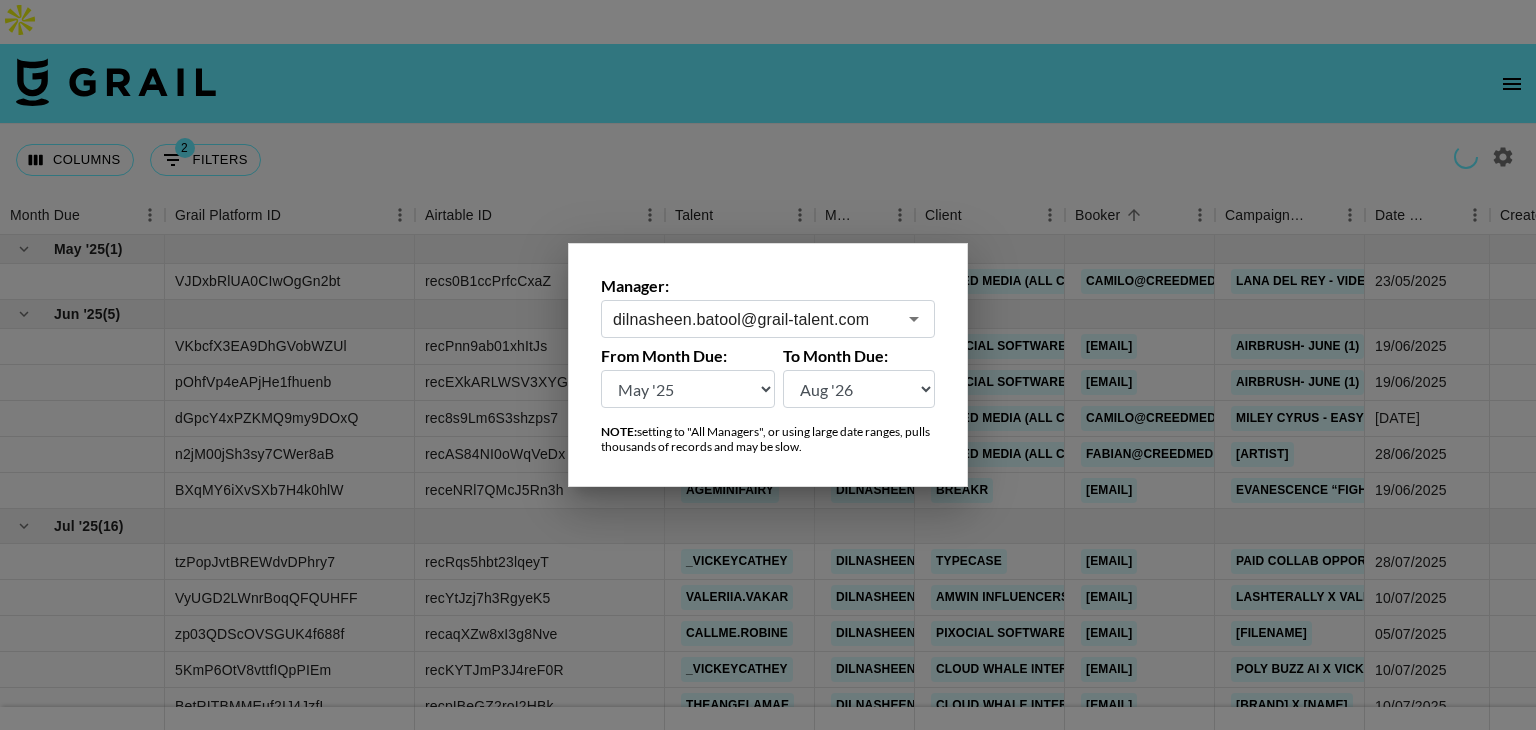 click on "[EMAIL] ​" at bounding box center [768, 319] 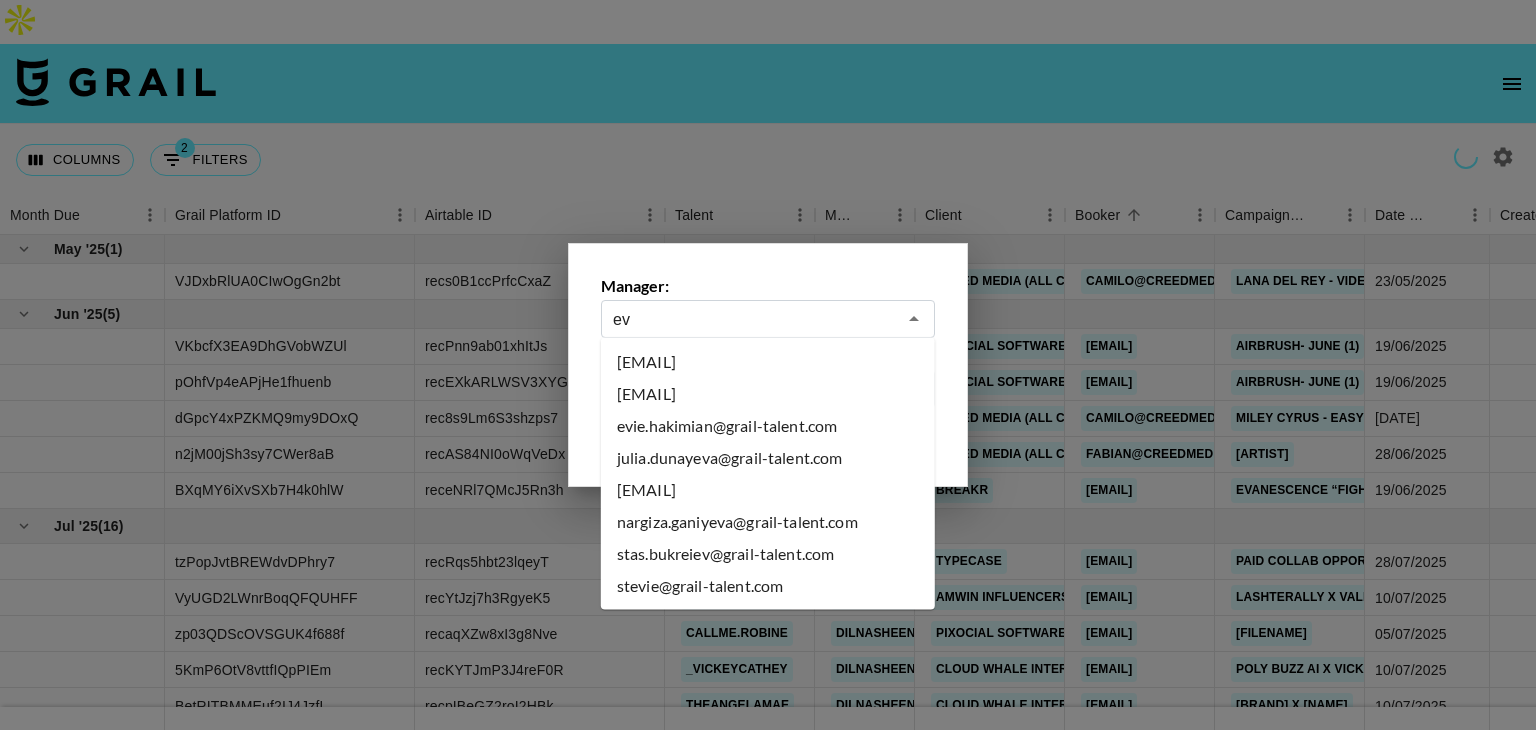 scroll, scrollTop: 0, scrollLeft: 0, axis: both 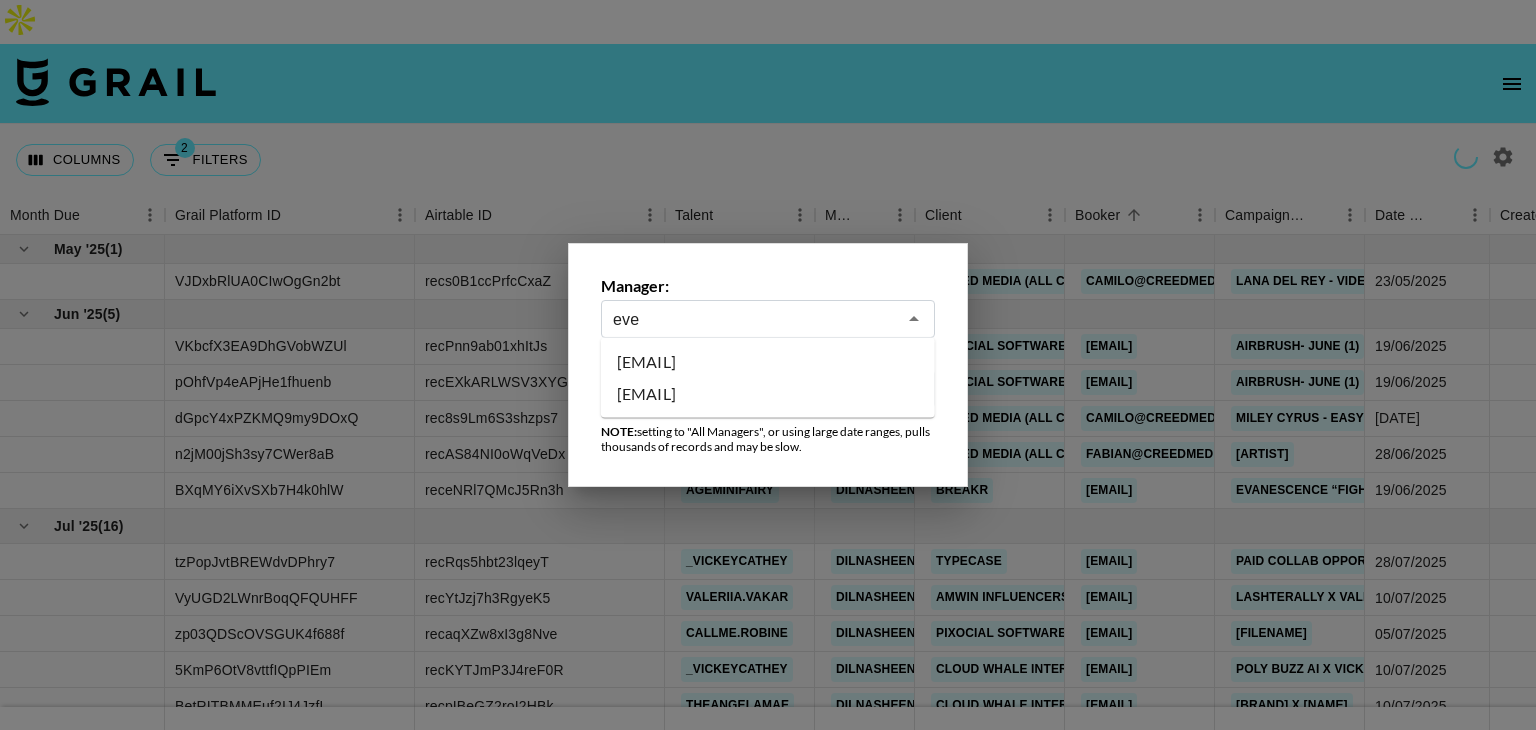 click on "[EMAIL]" at bounding box center [768, 362] 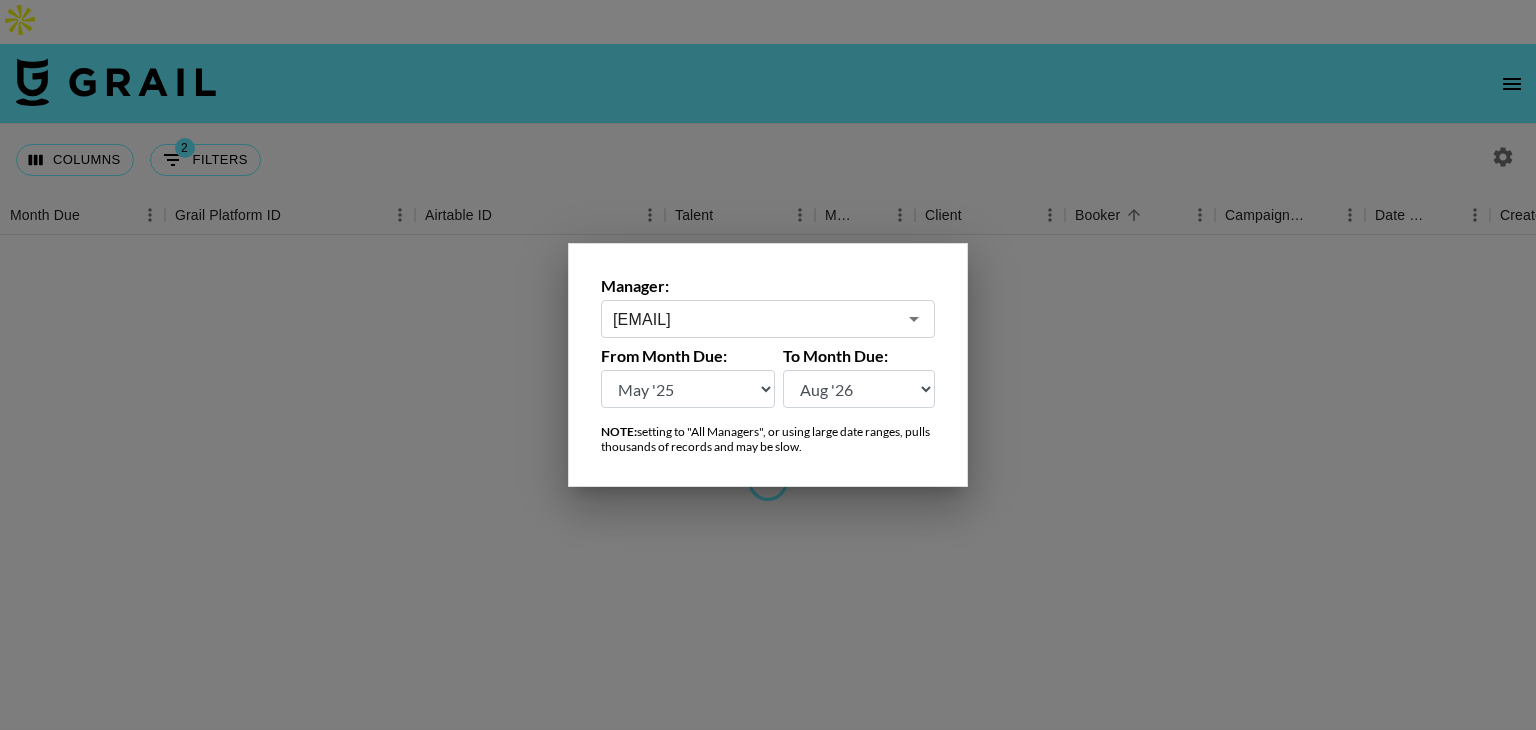 type on "[EMAIL]" 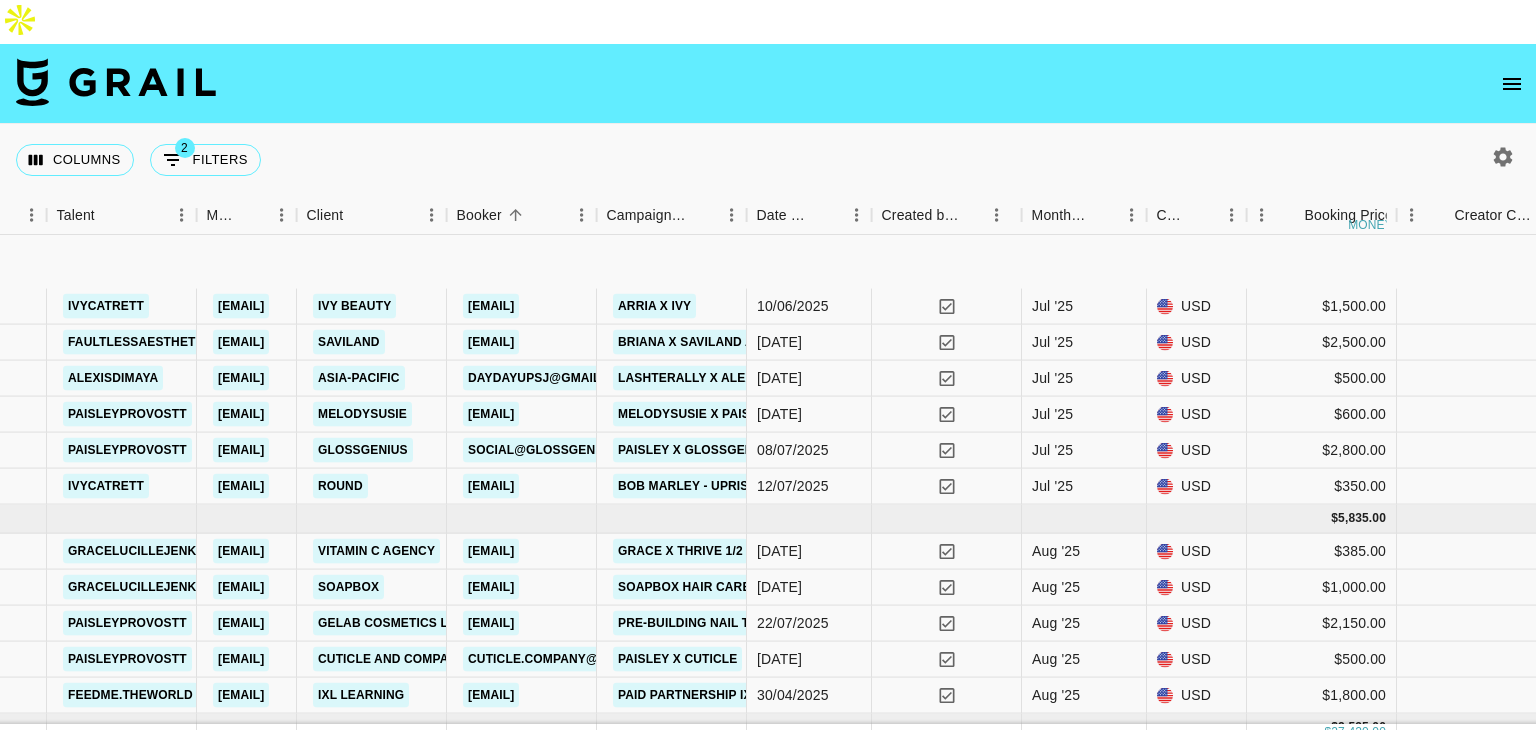 scroll, scrollTop: 520, scrollLeft: 618, axis: both 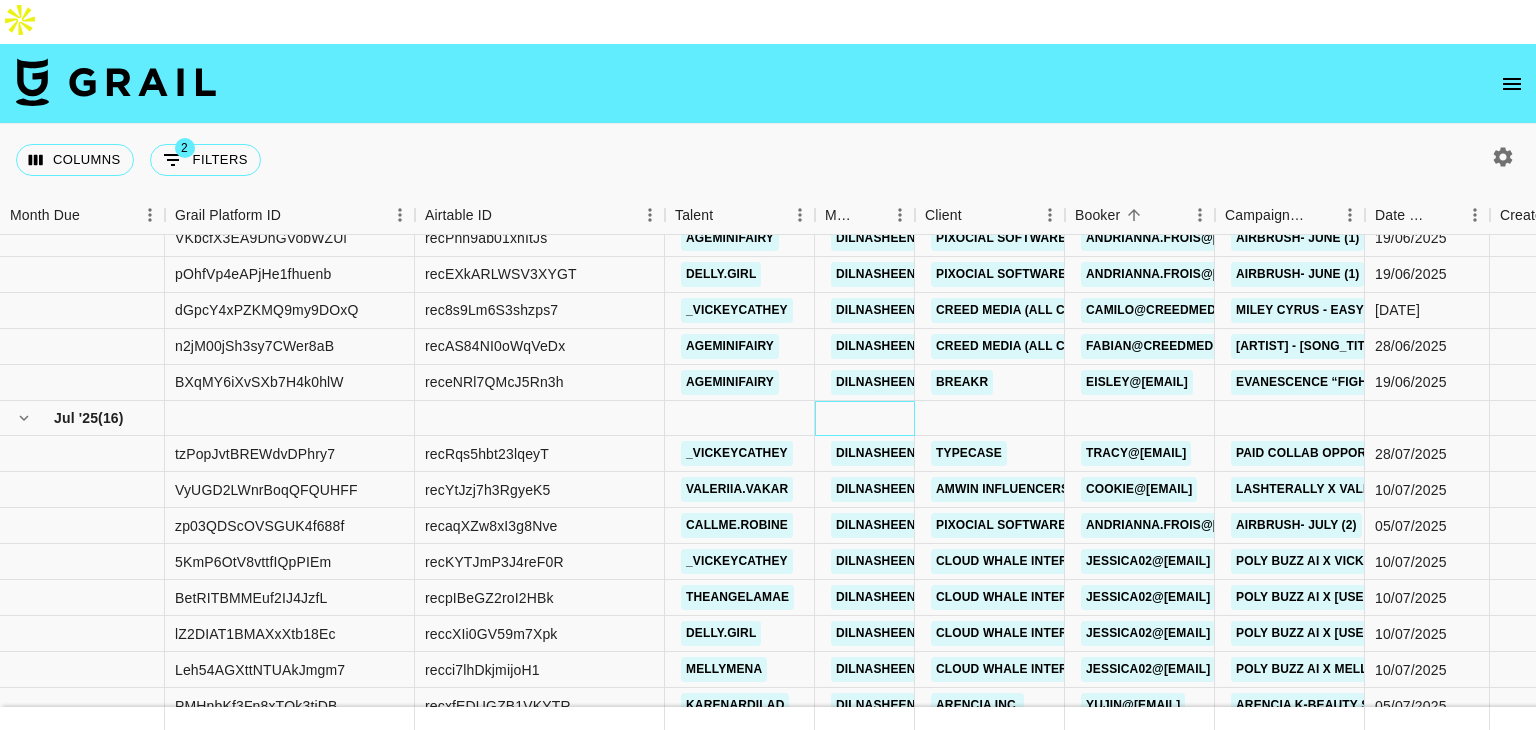 click at bounding box center (865, 418) 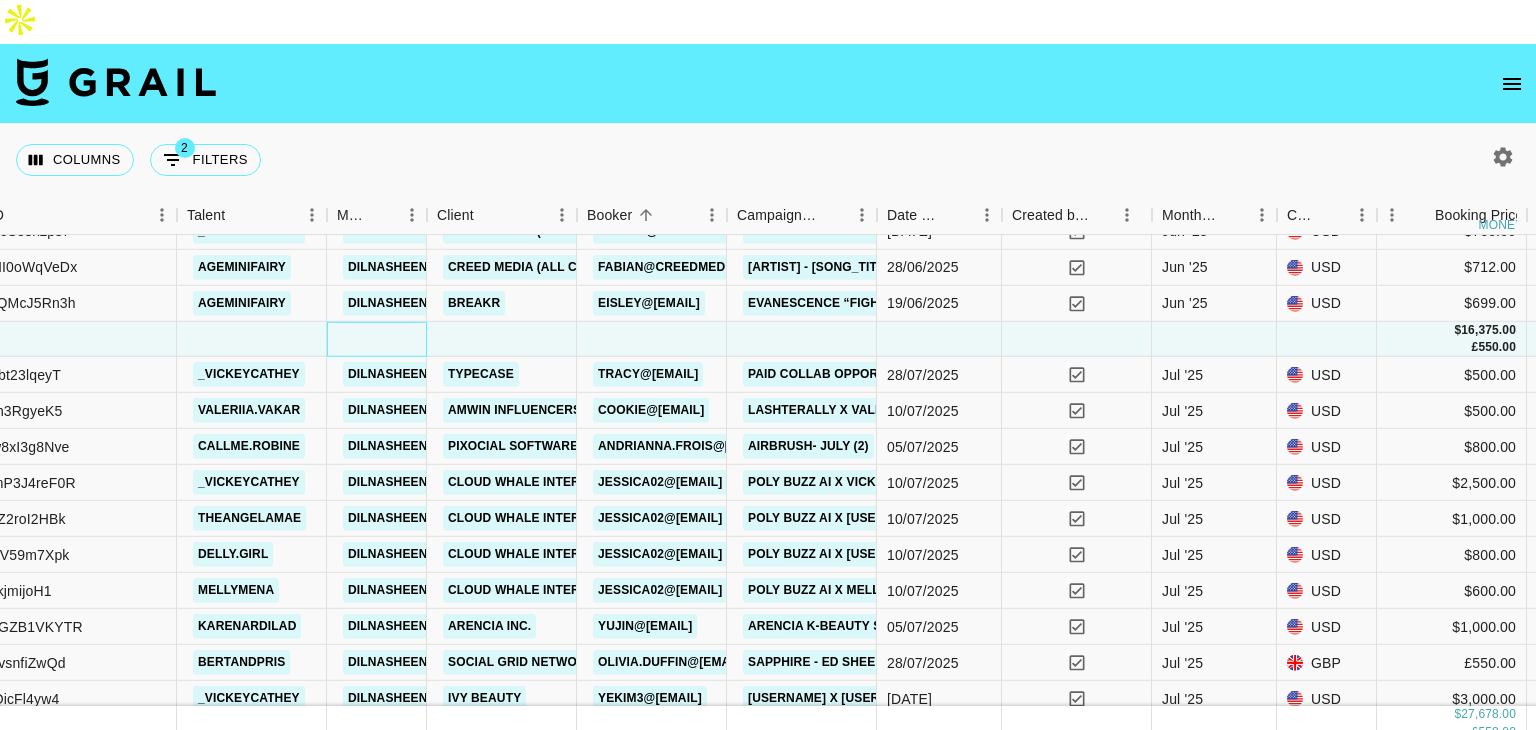 scroll, scrollTop: 186, scrollLeft: 487, axis: both 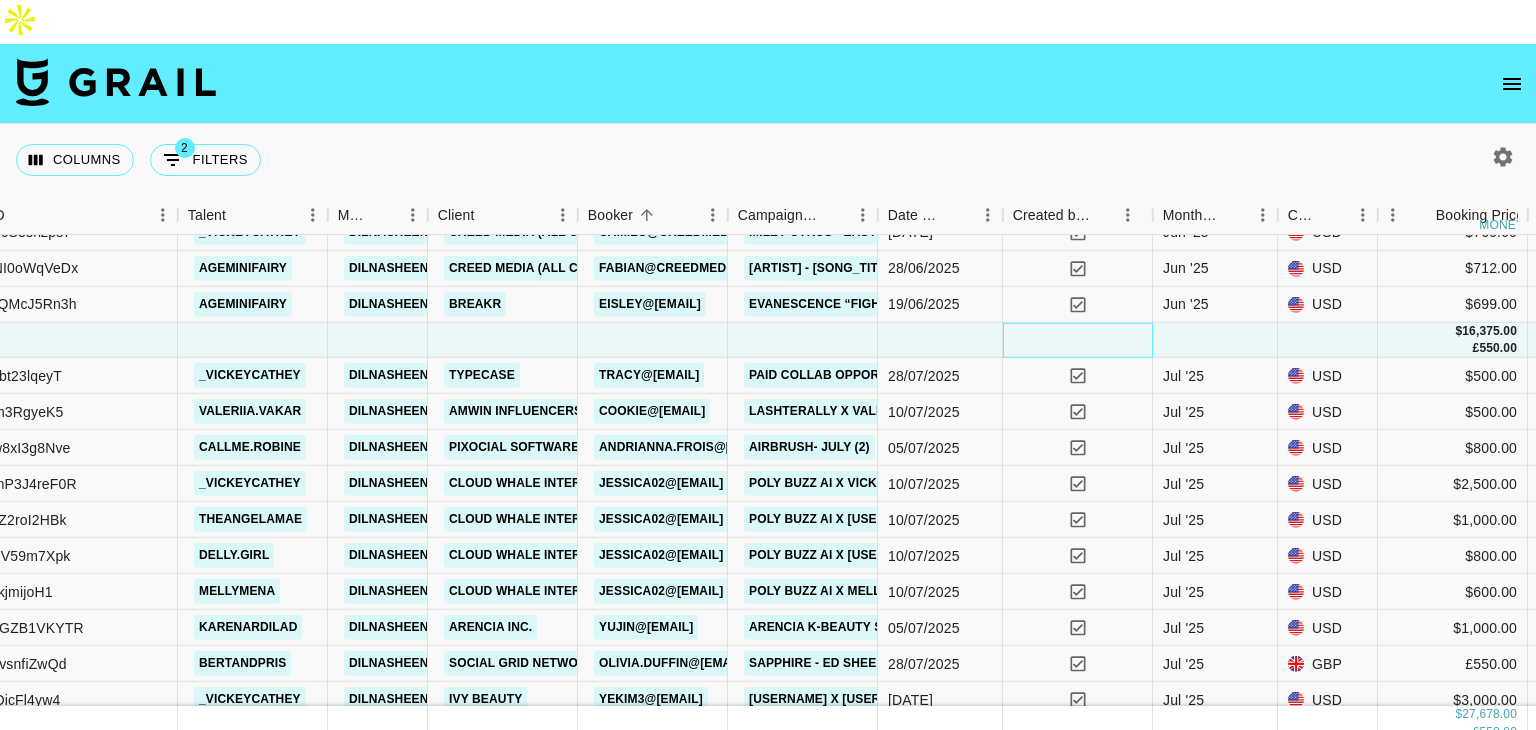 drag, startPoint x: 546, startPoint y: 377, endPoint x: 1045, endPoint y: 289, distance: 506.7001 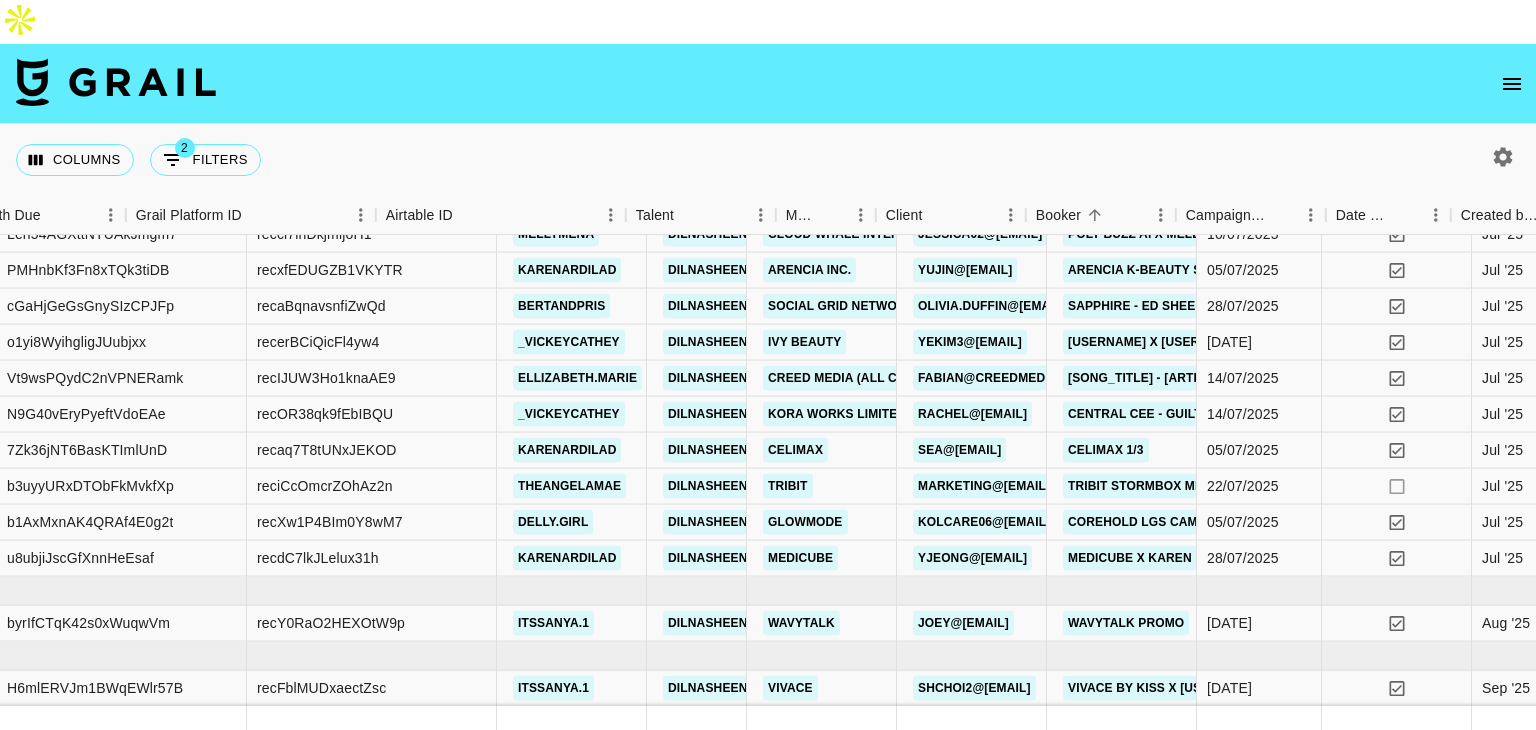 scroll, scrollTop: 523, scrollLeft: 0, axis: vertical 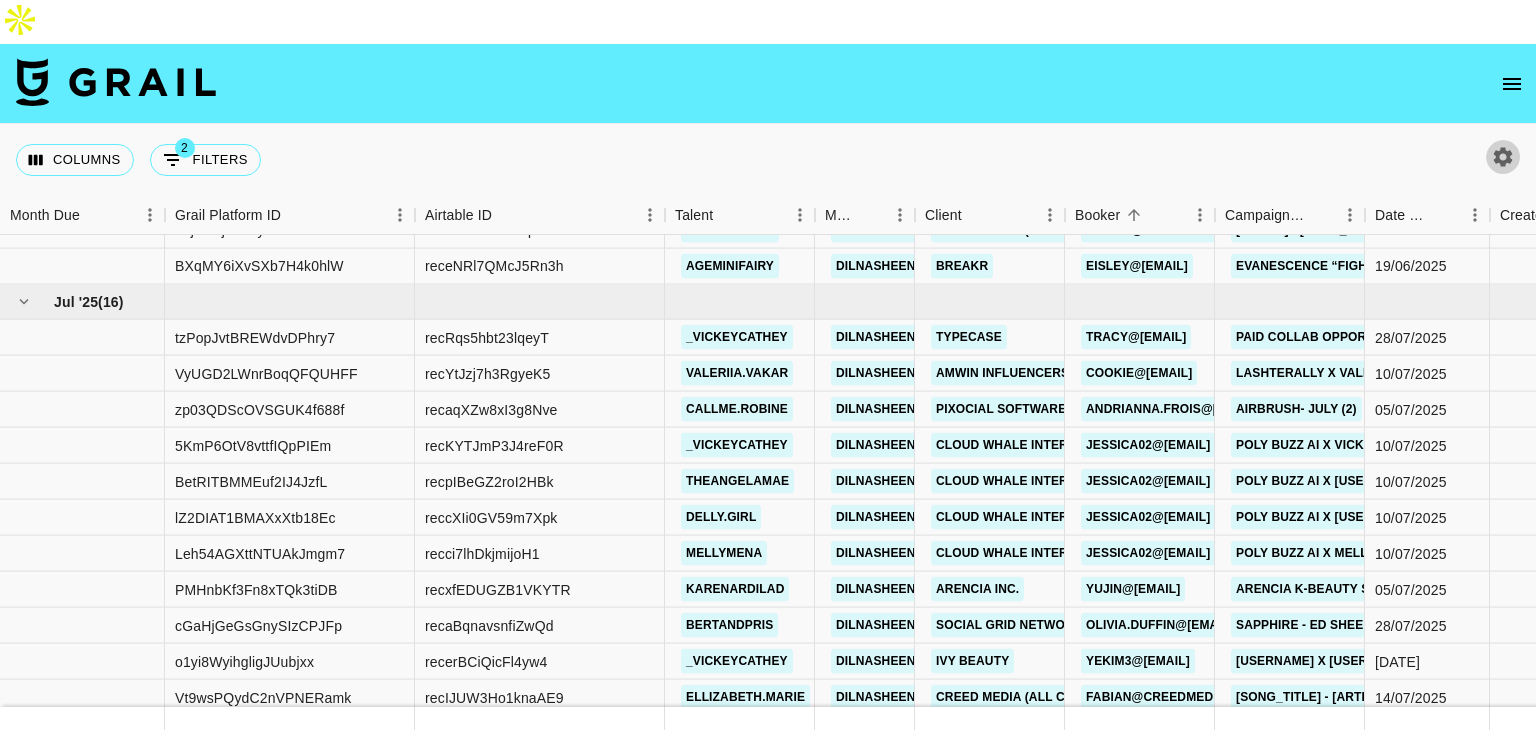 click 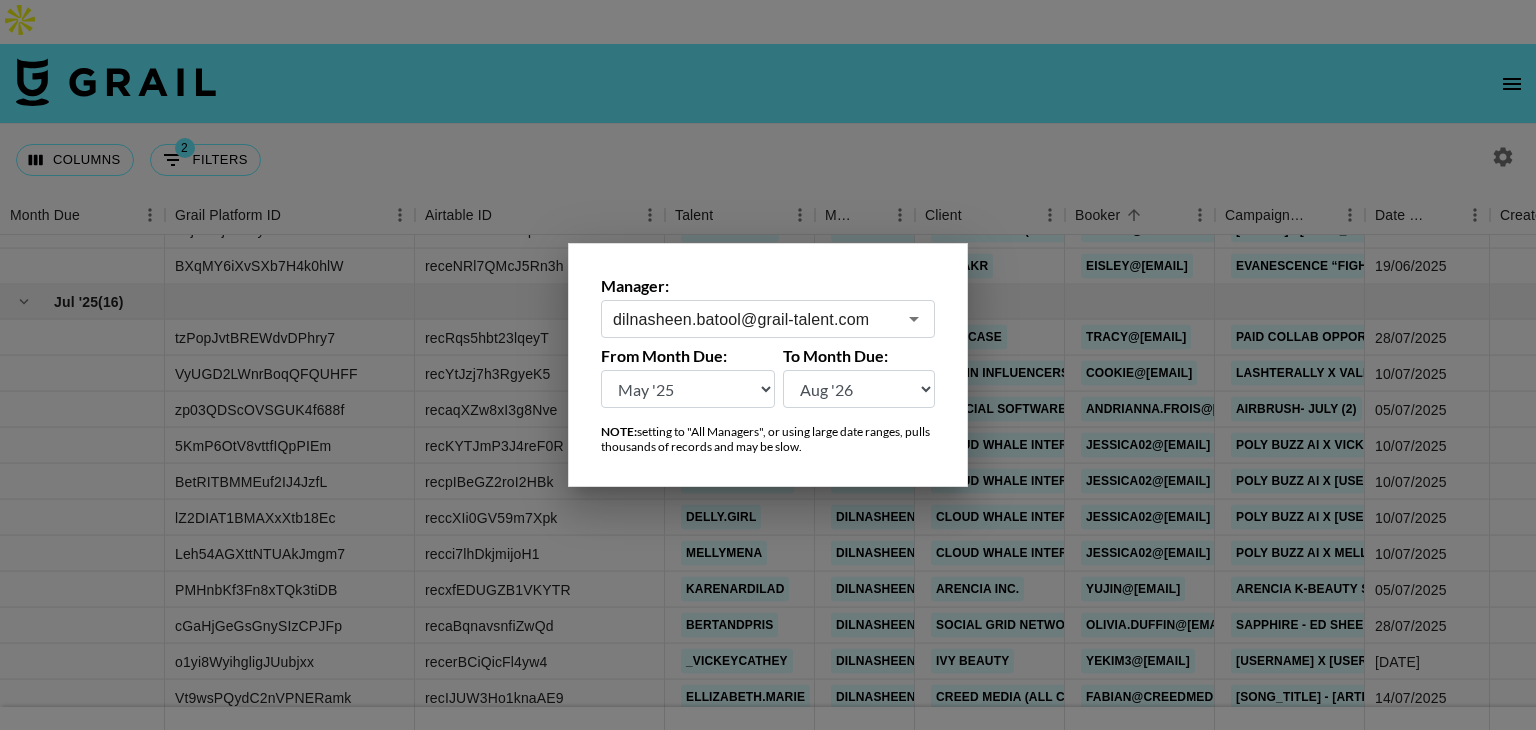 click at bounding box center [768, 365] 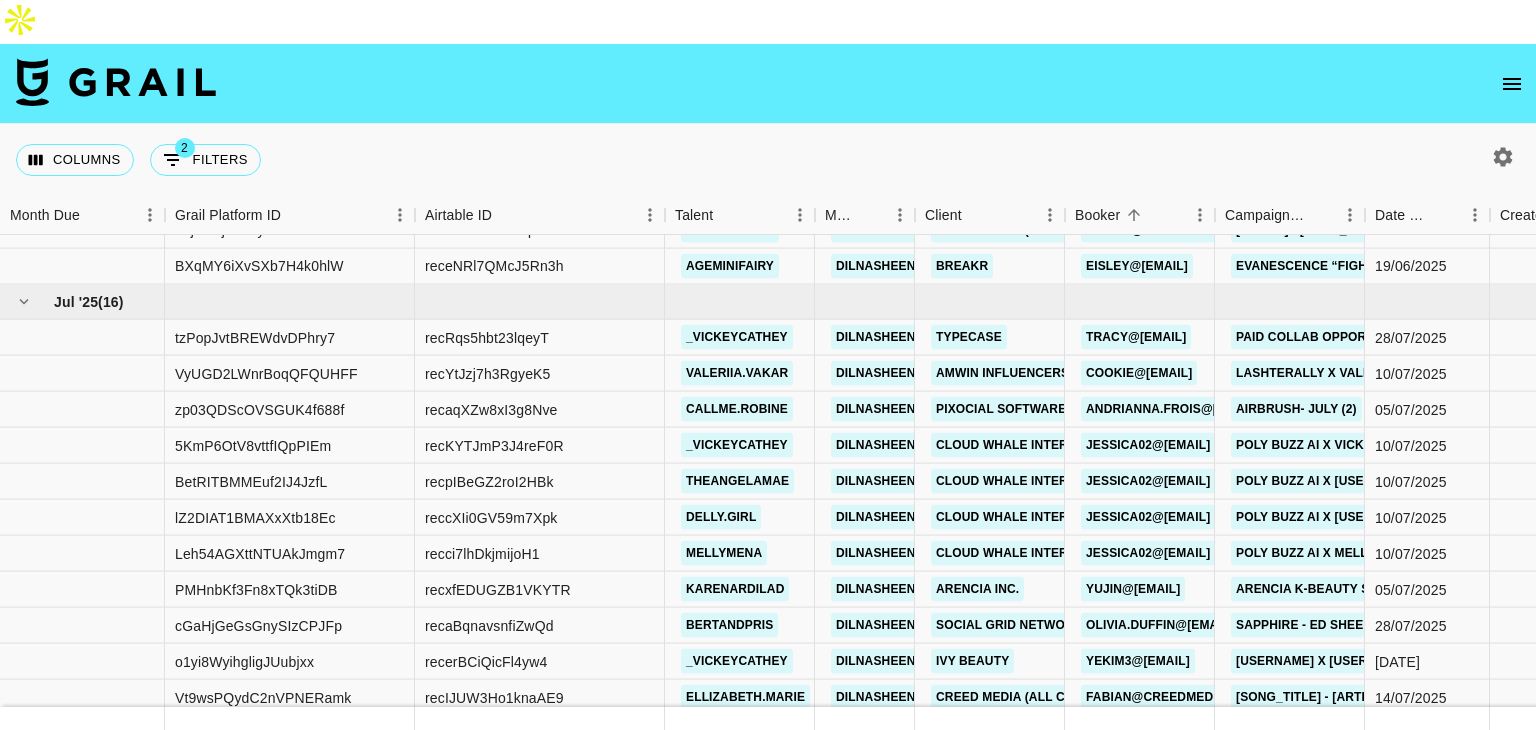 click 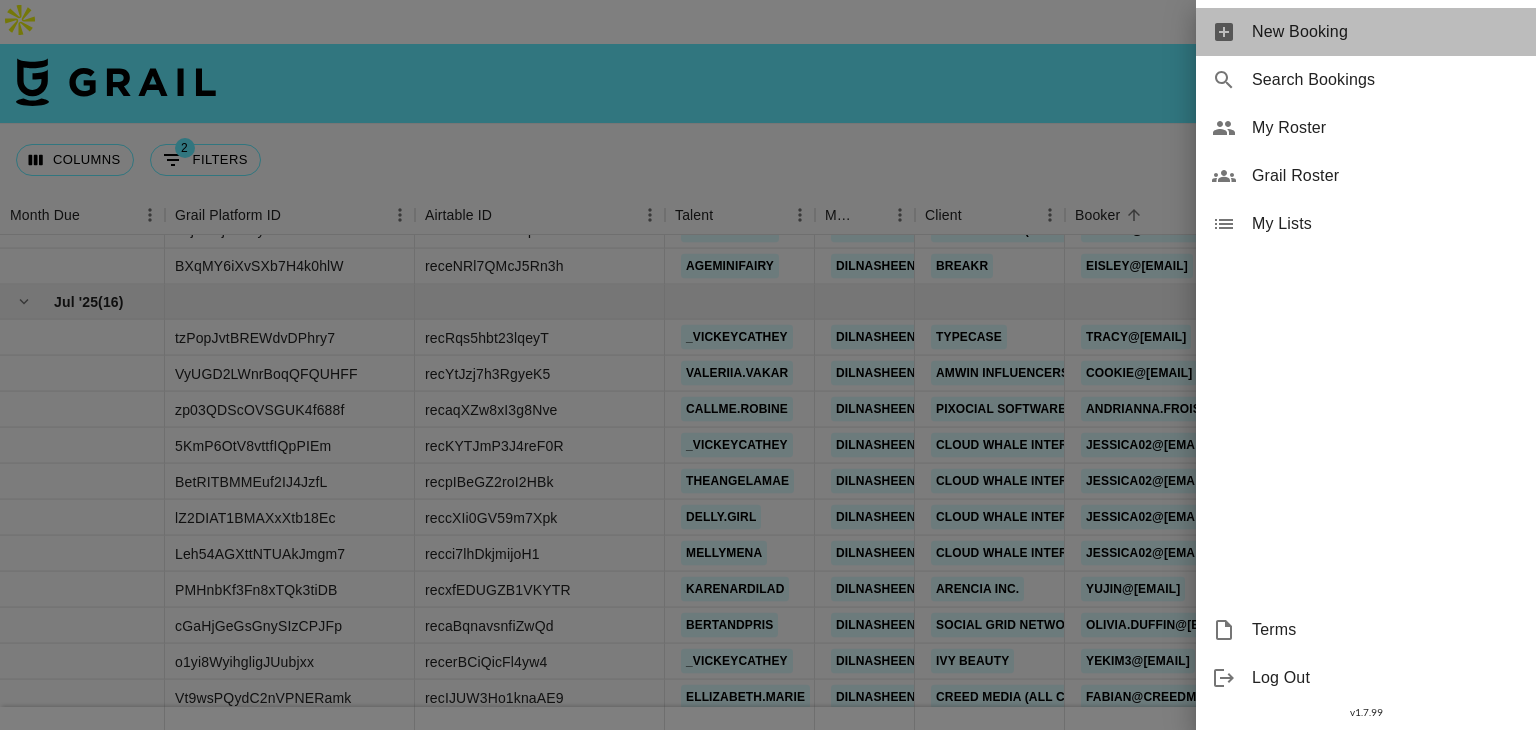 click on "New Booking" at bounding box center [1386, 32] 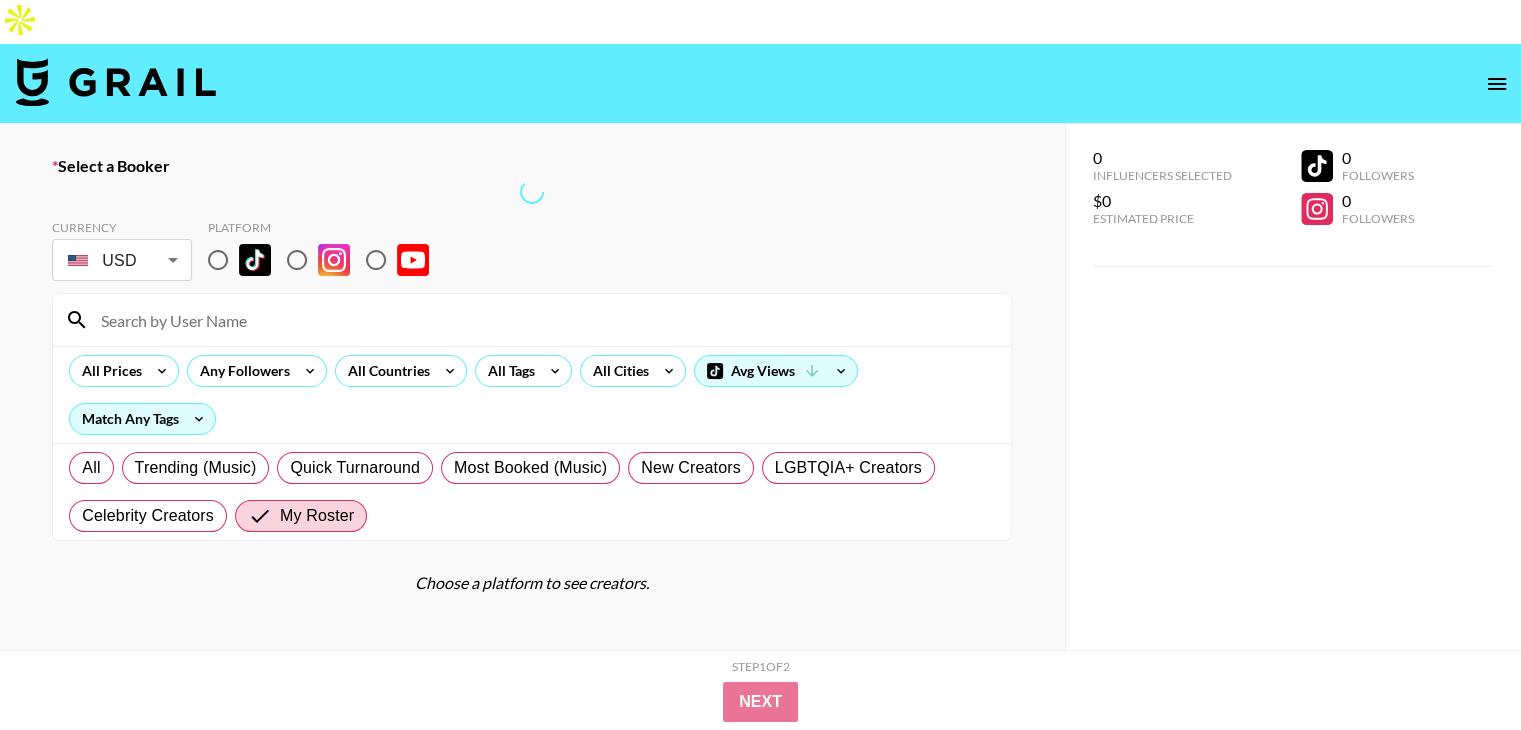click at bounding box center [544, 320] 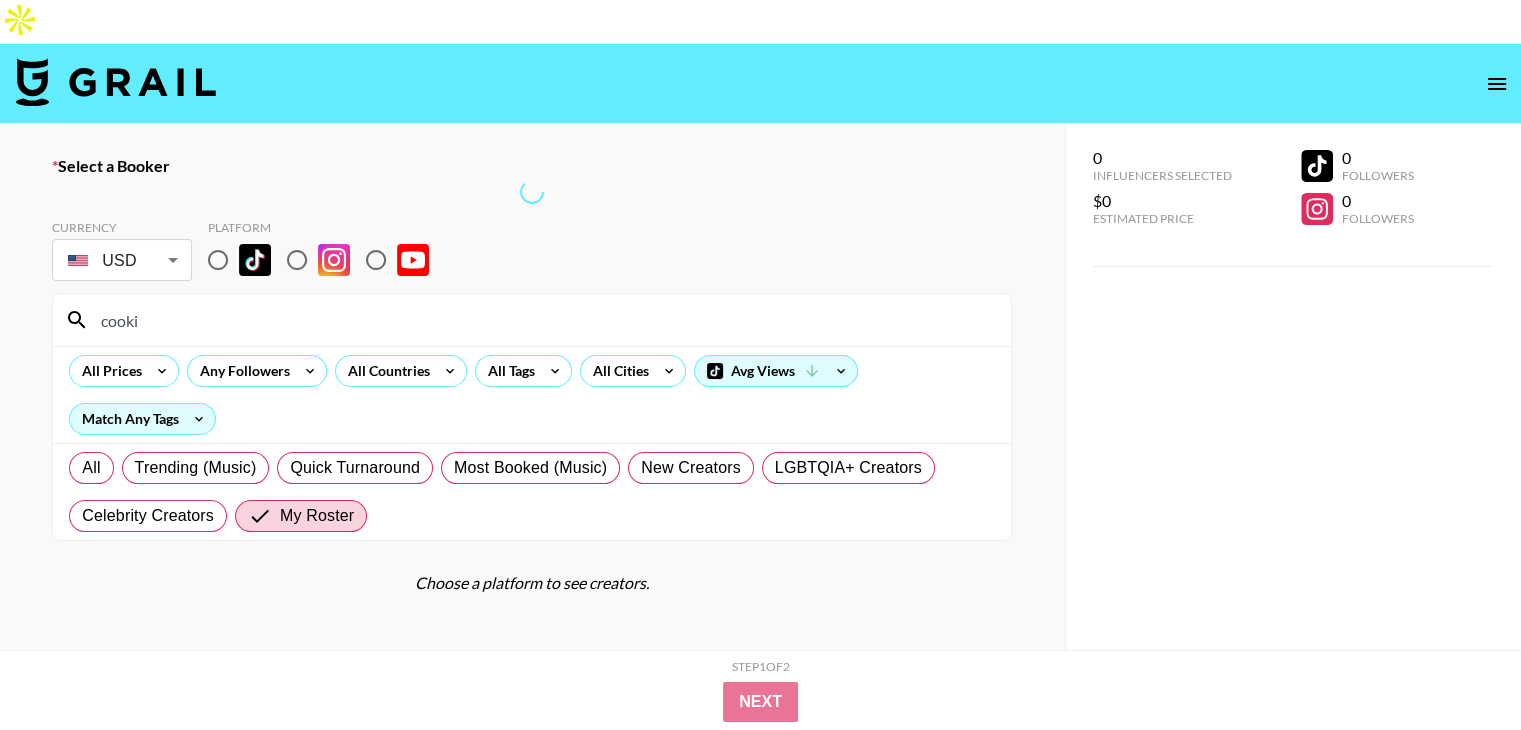 type on "cookie" 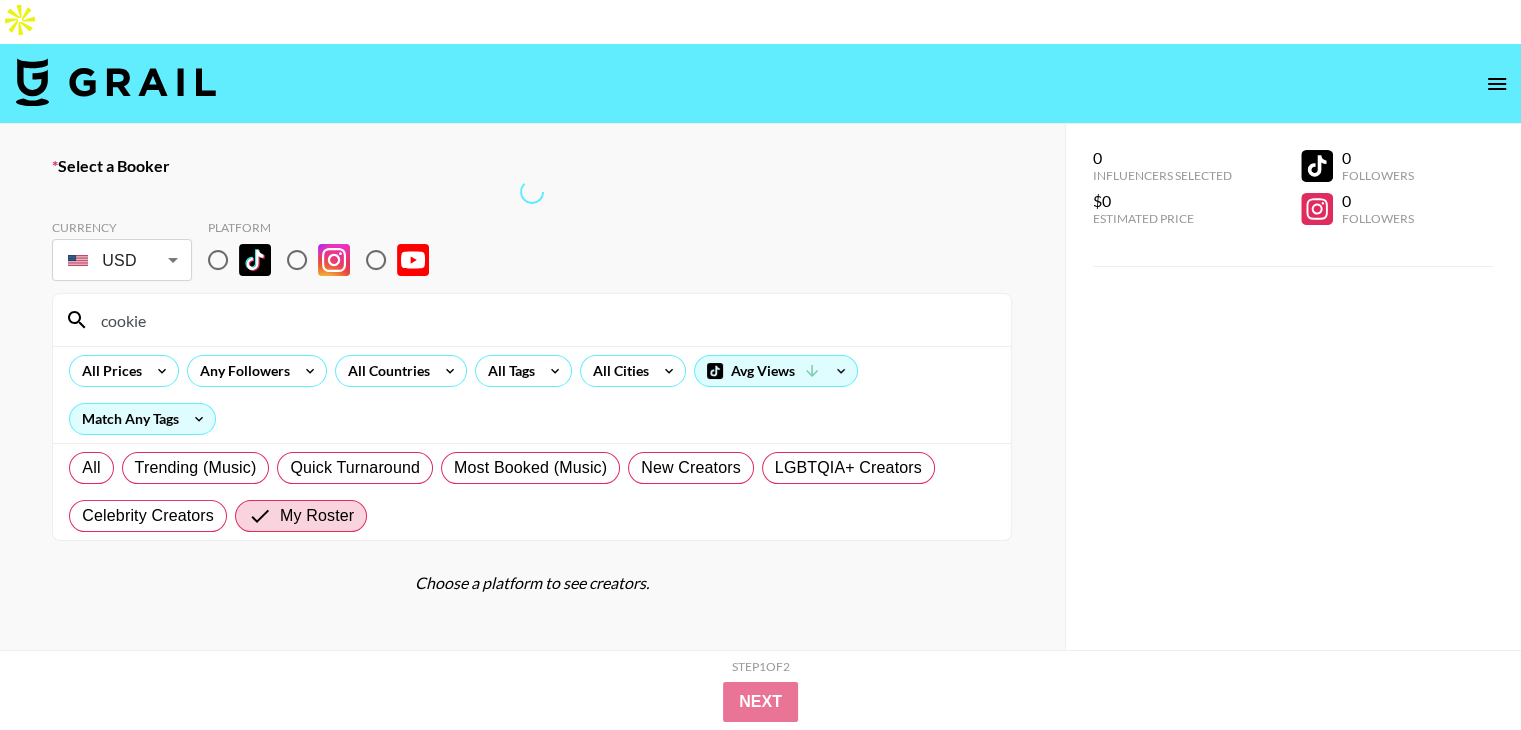click on "cookie" at bounding box center [544, 320] 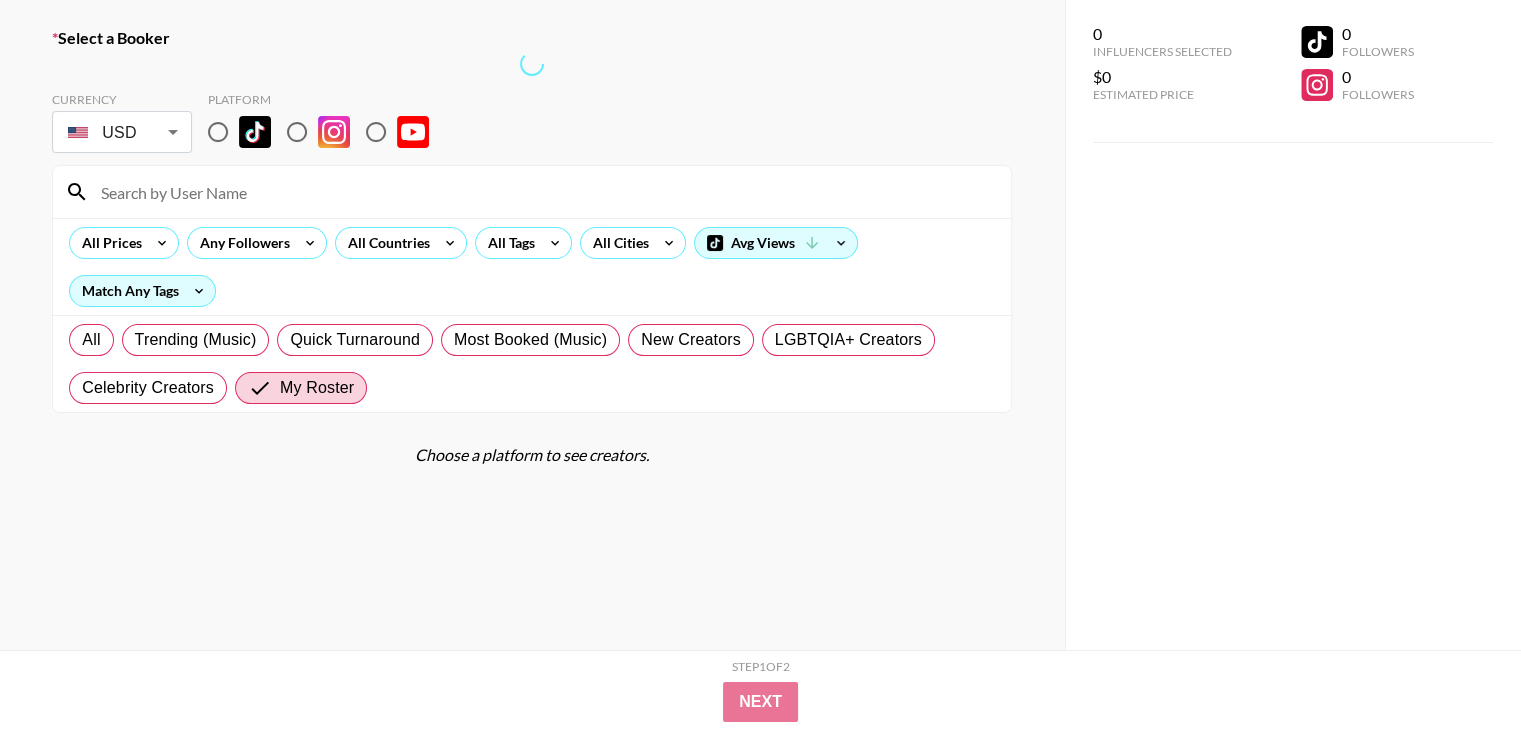 scroll, scrollTop: 0, scrollLeft: 0, axis: both 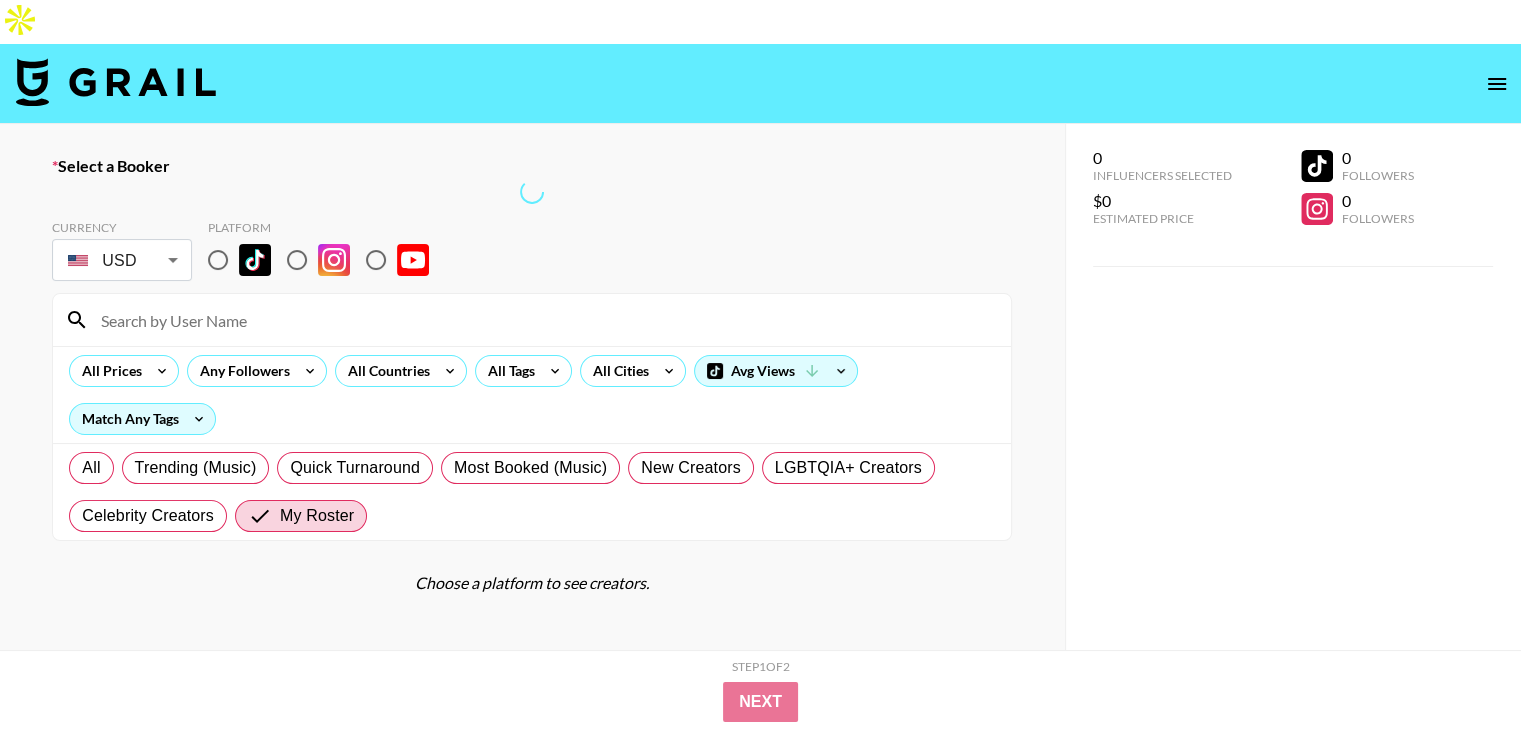click on "Select a Booker" at bounding box center (532, 166) 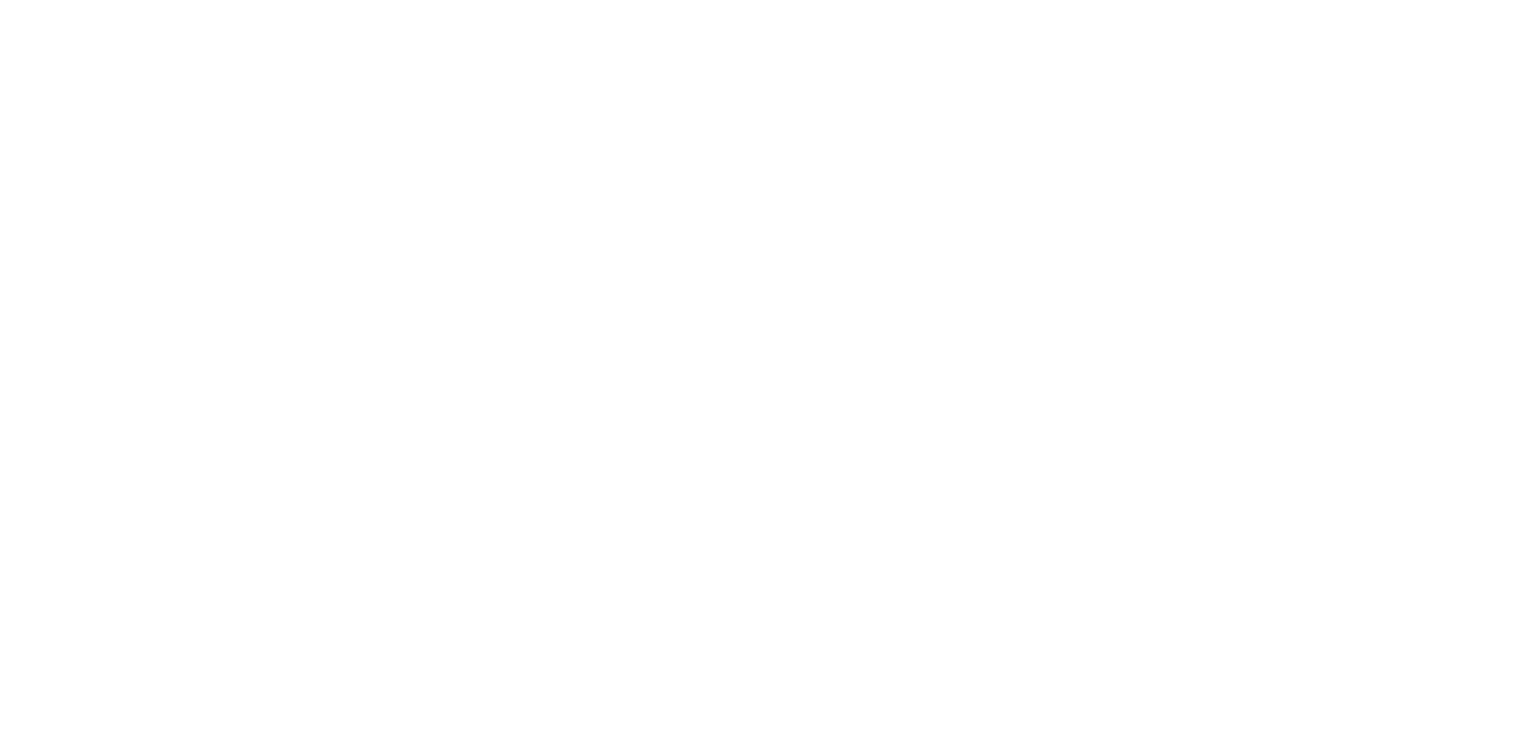 scroll, scrollTop: 0, scrollLeft: 0, axis: both 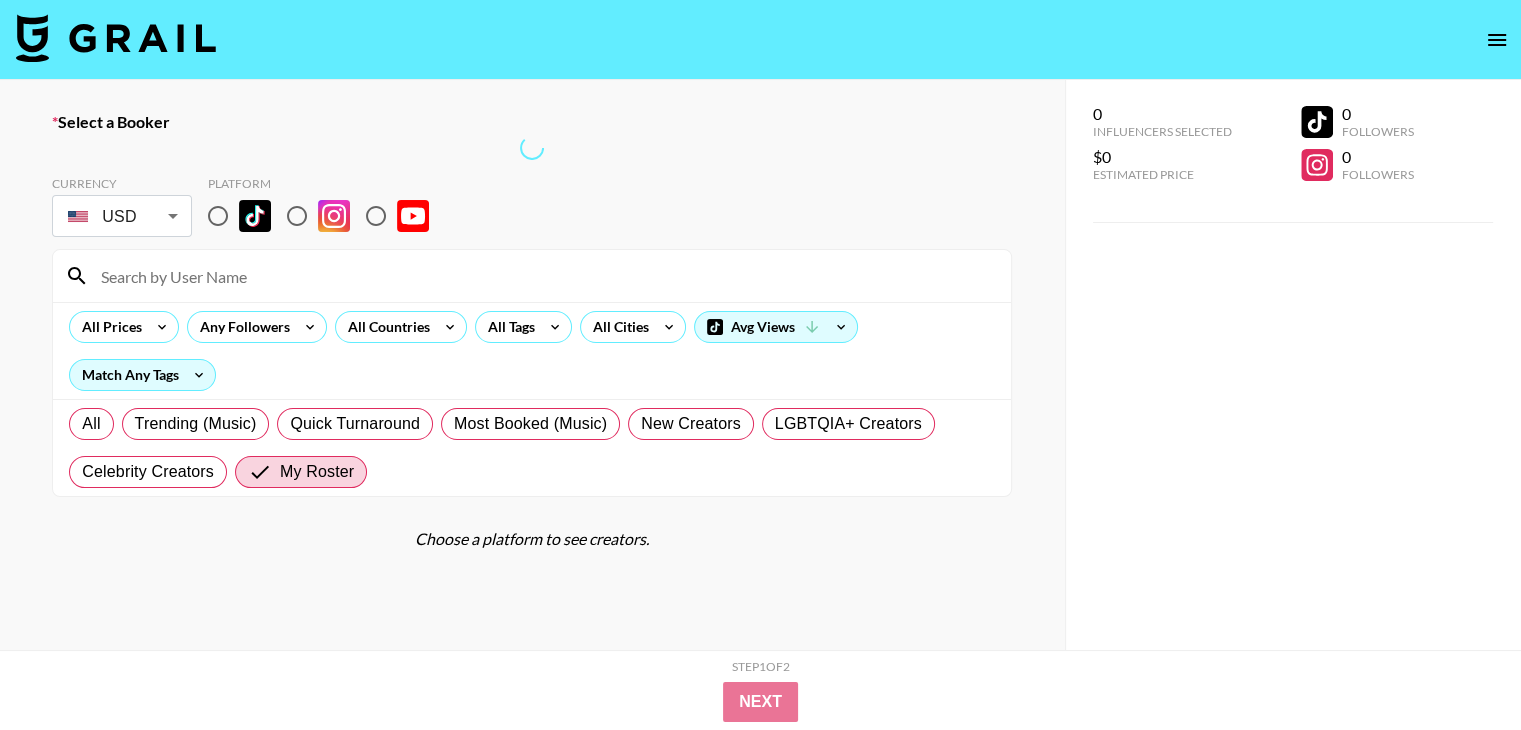 click 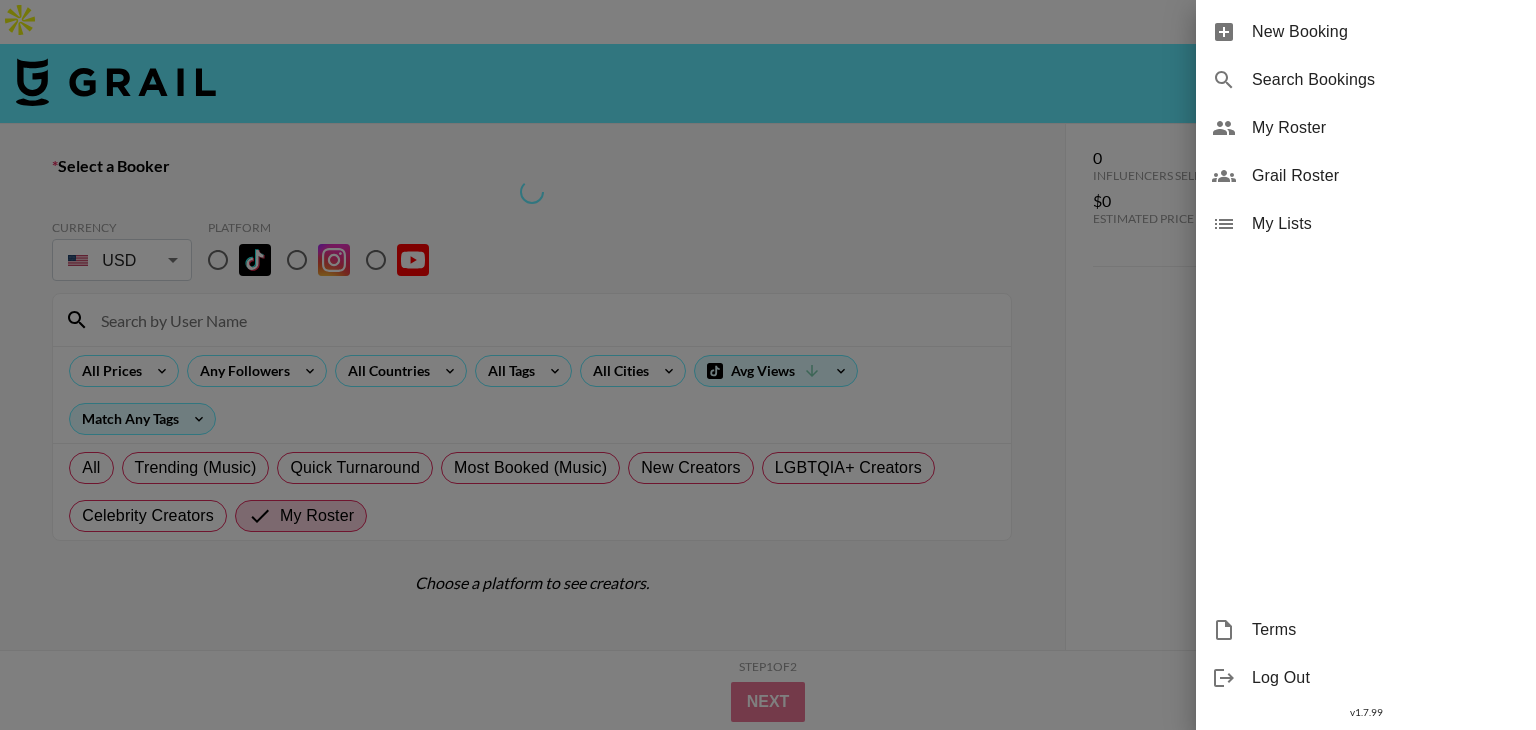 click at bounding box center (768, 365) 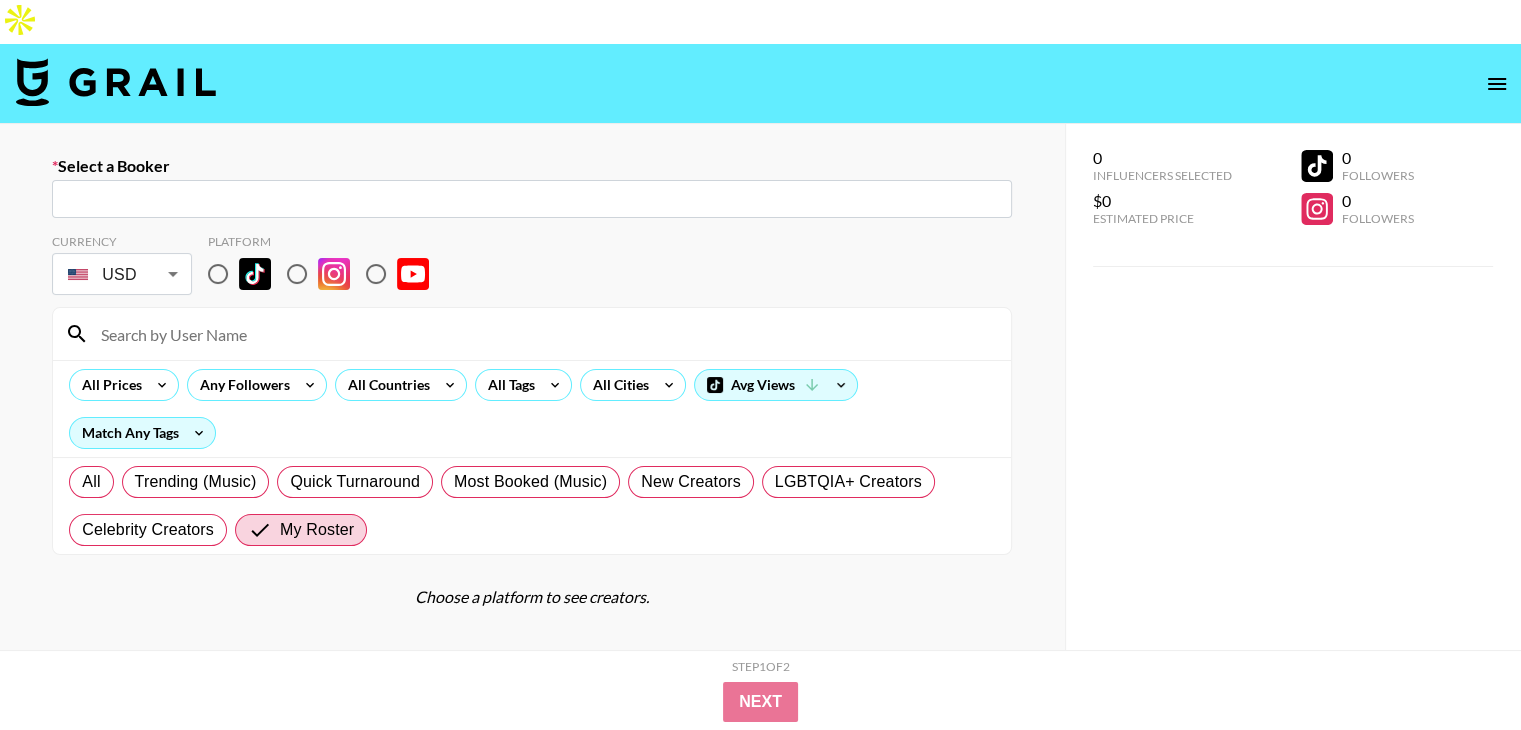 click at bounding box center [532, 199] 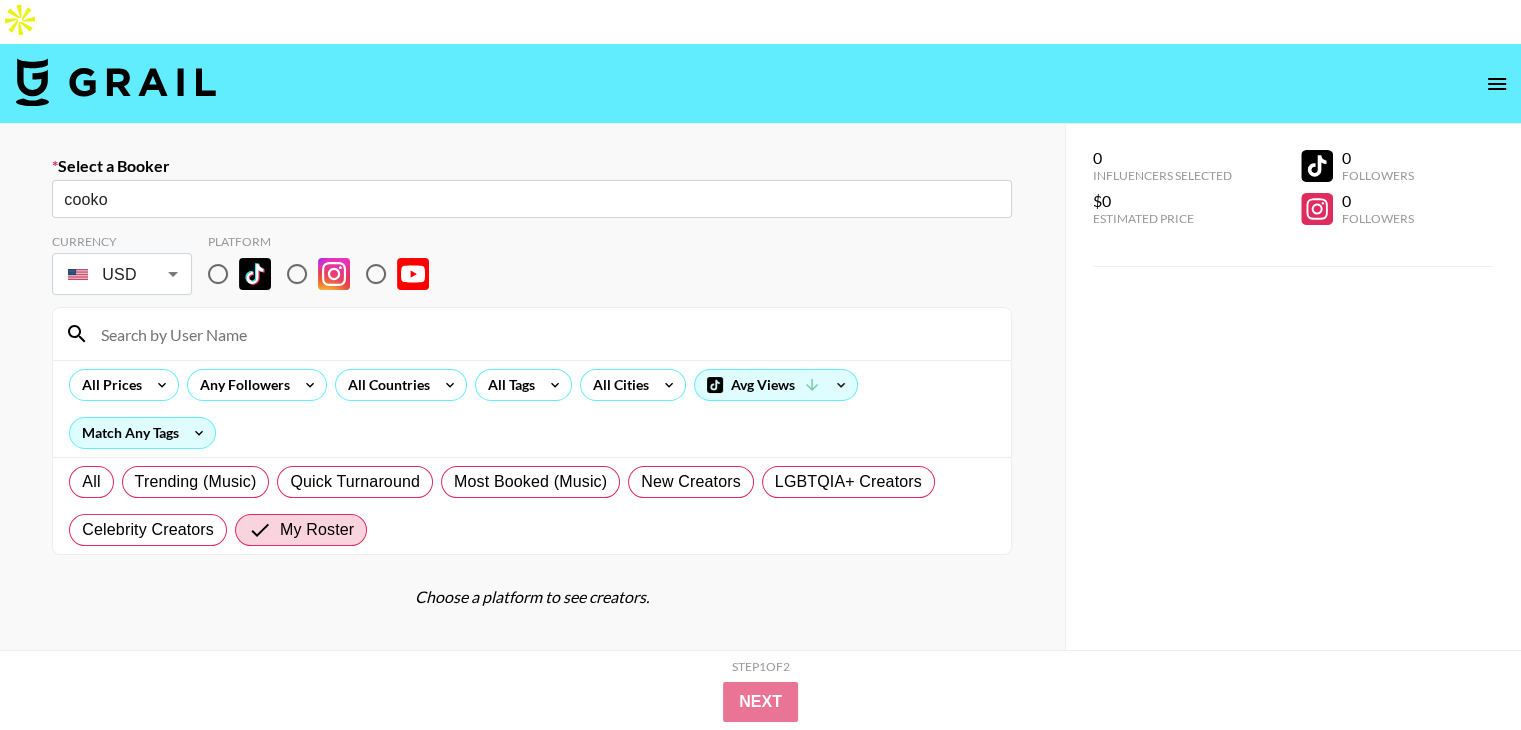 click on "cooko" at bounding box center (532, 199) 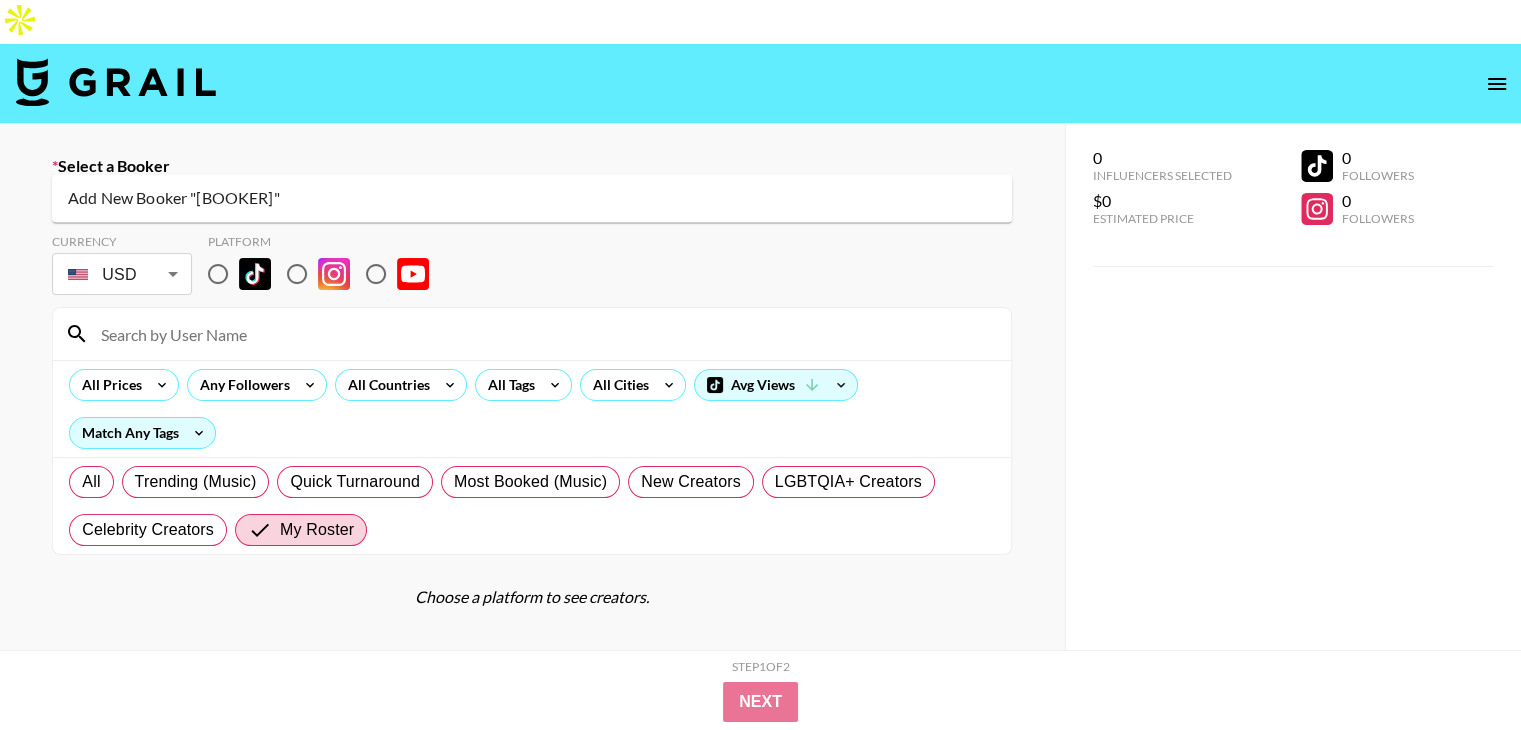 click on "cooko" at bounding box center [518, 199] 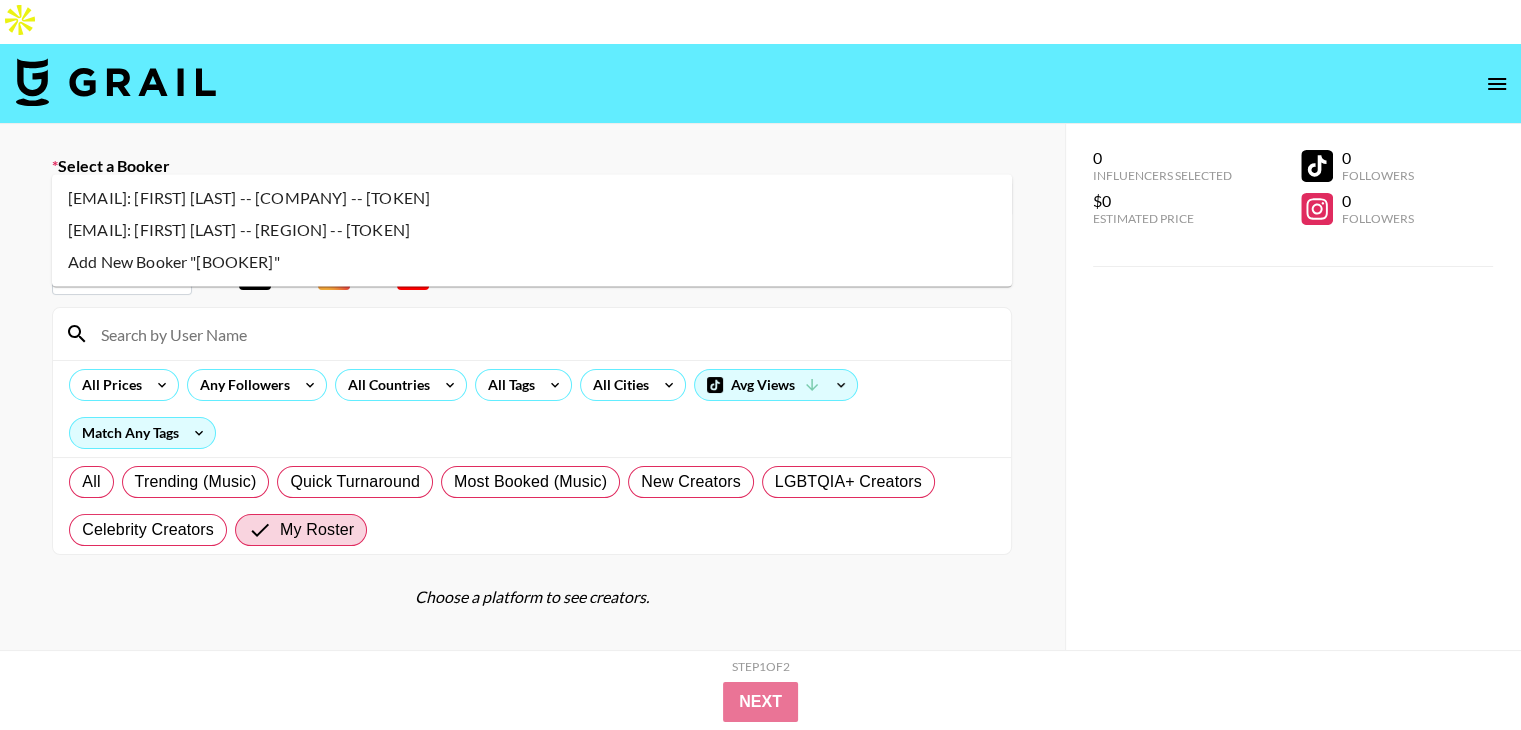 click on "cookie@amwinfluencers.com: Cookie Amwin Influencers -- AMWIN INFLUENCERS -- 3eSIYNOdt2M9zAdJeBVNw5Tm94r2" at bounding box center [532, 198] 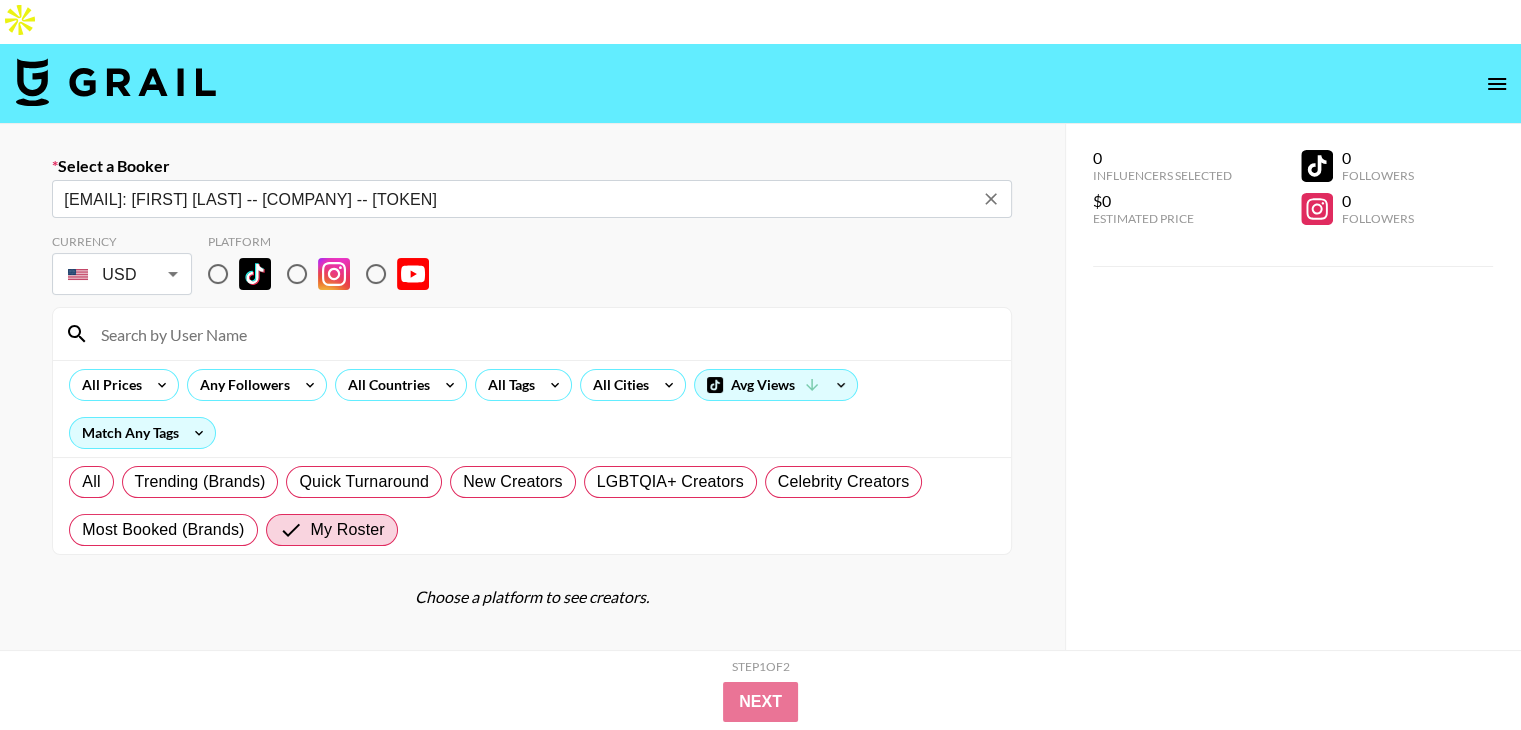 type on "cookie@amwinfluencers.com: Cookie Amwin Influencers -- AMWIN INFLUENCERS -- 3eSIYNOdt2M9zAdJeBVNw5Tm94r2" 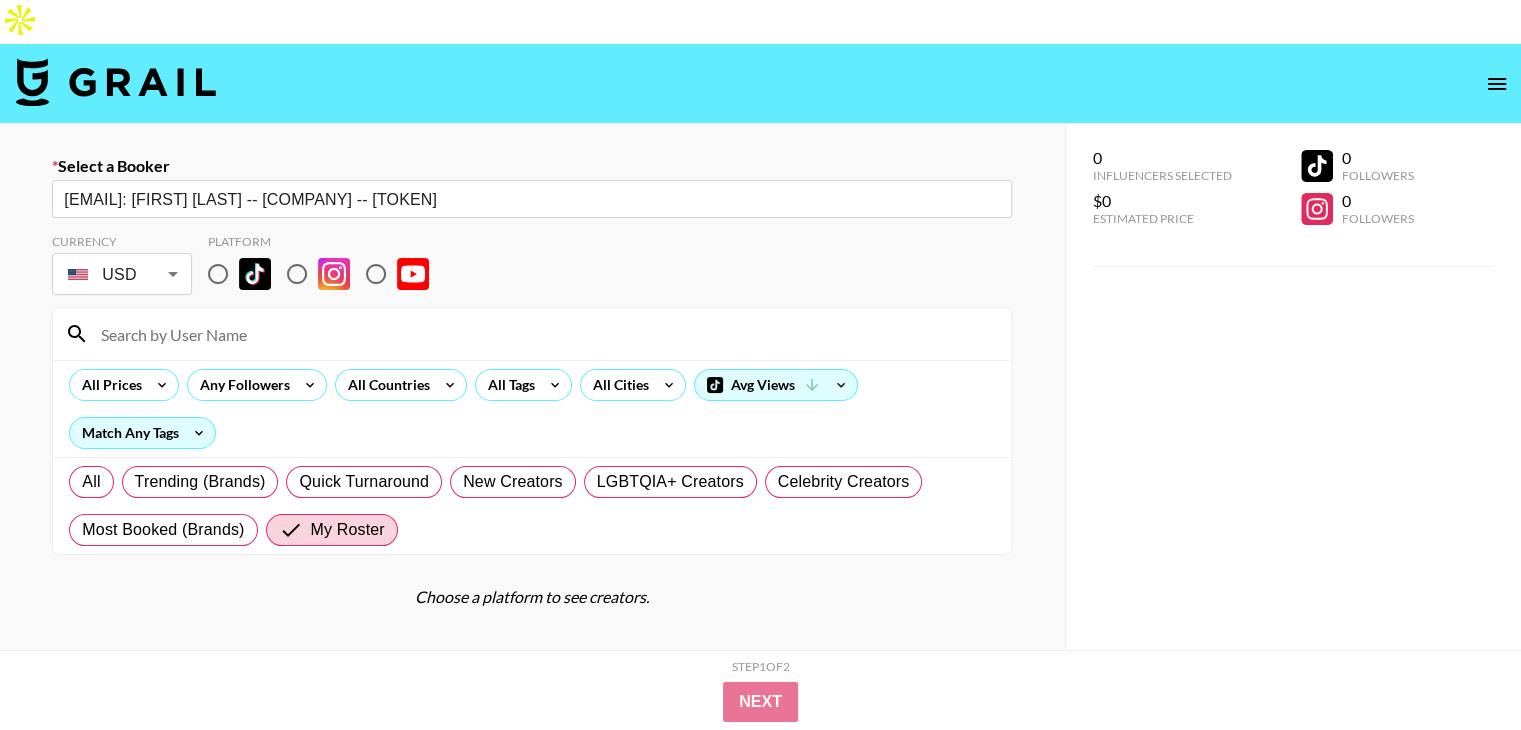 click at bounding box center [544, 334] 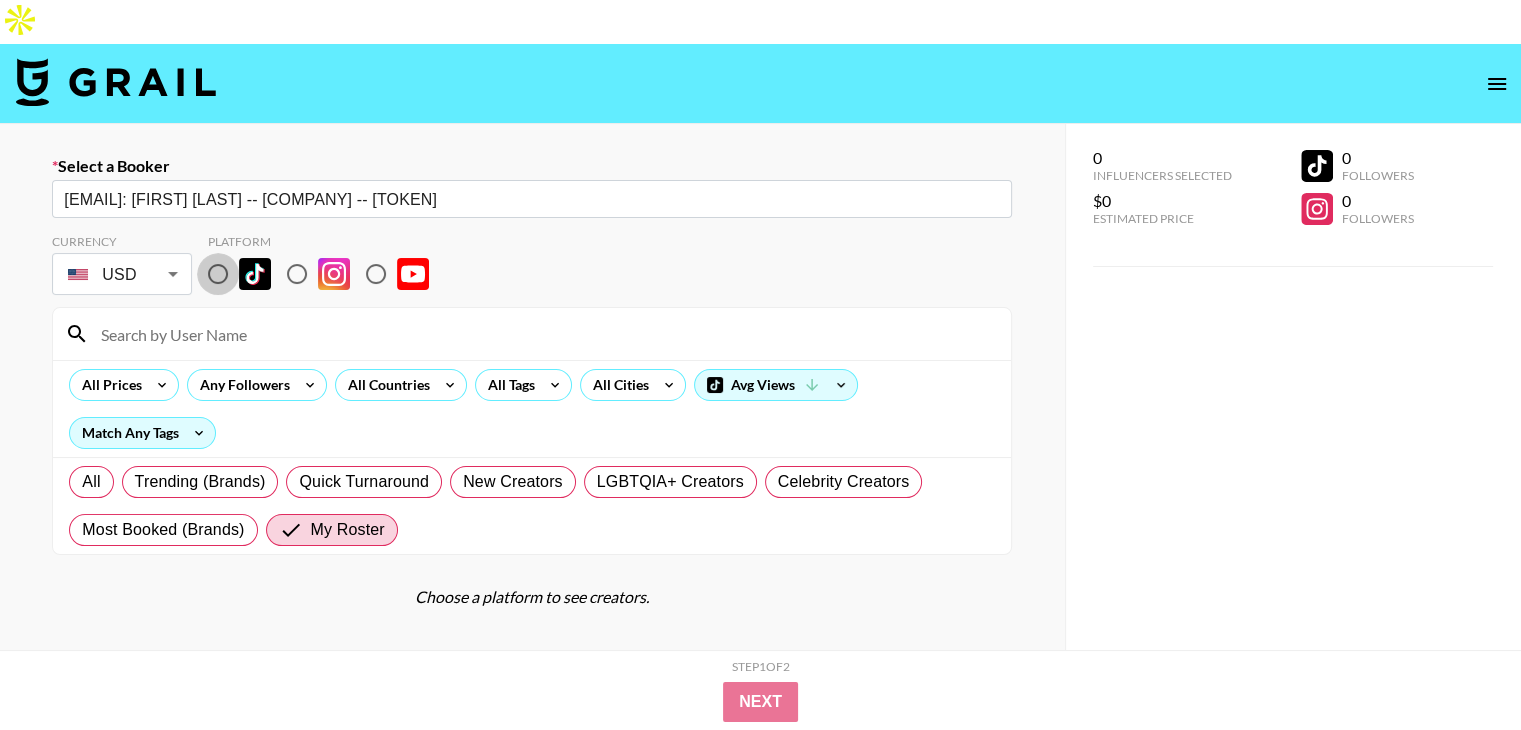click at bounding box center [218, 274] 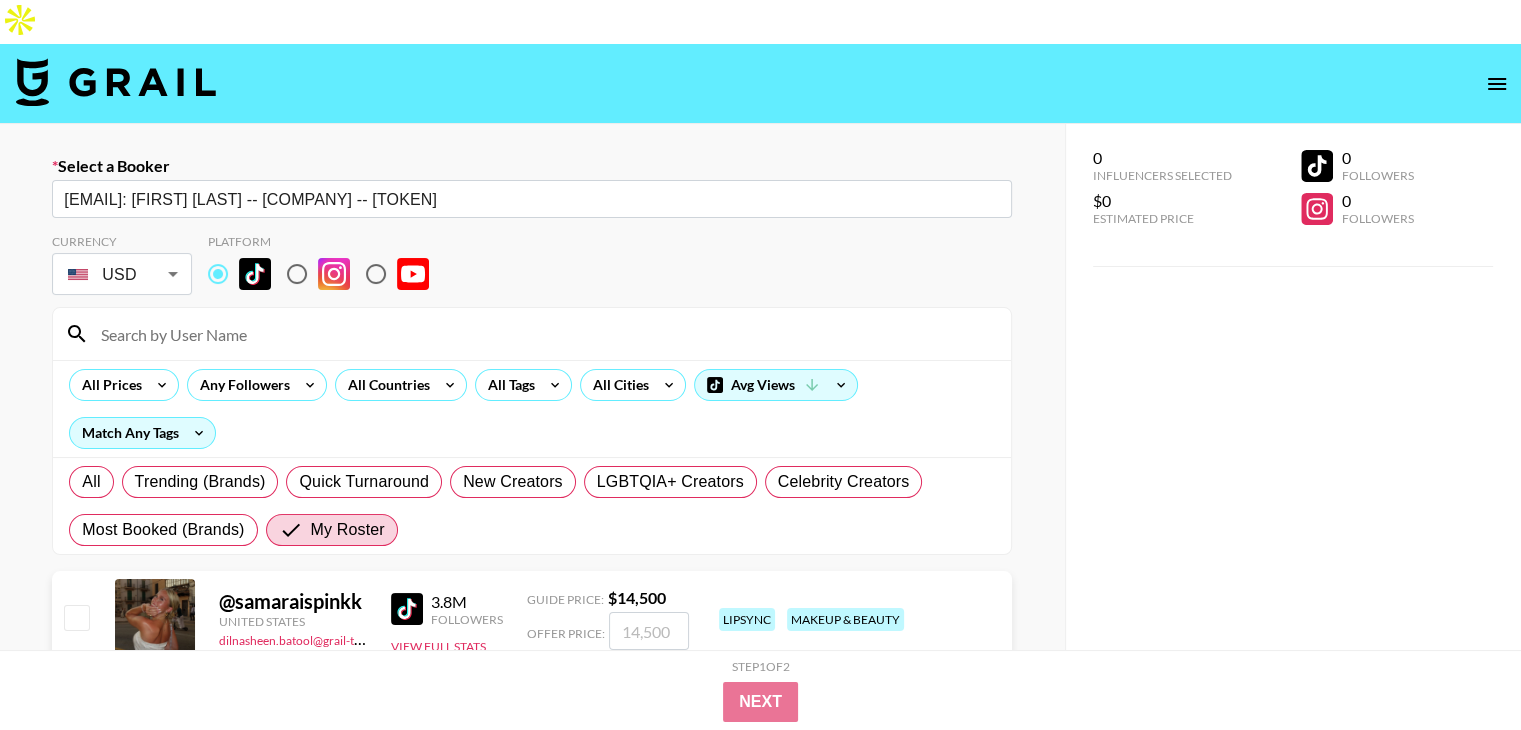 click at bounding box center (544, 334) 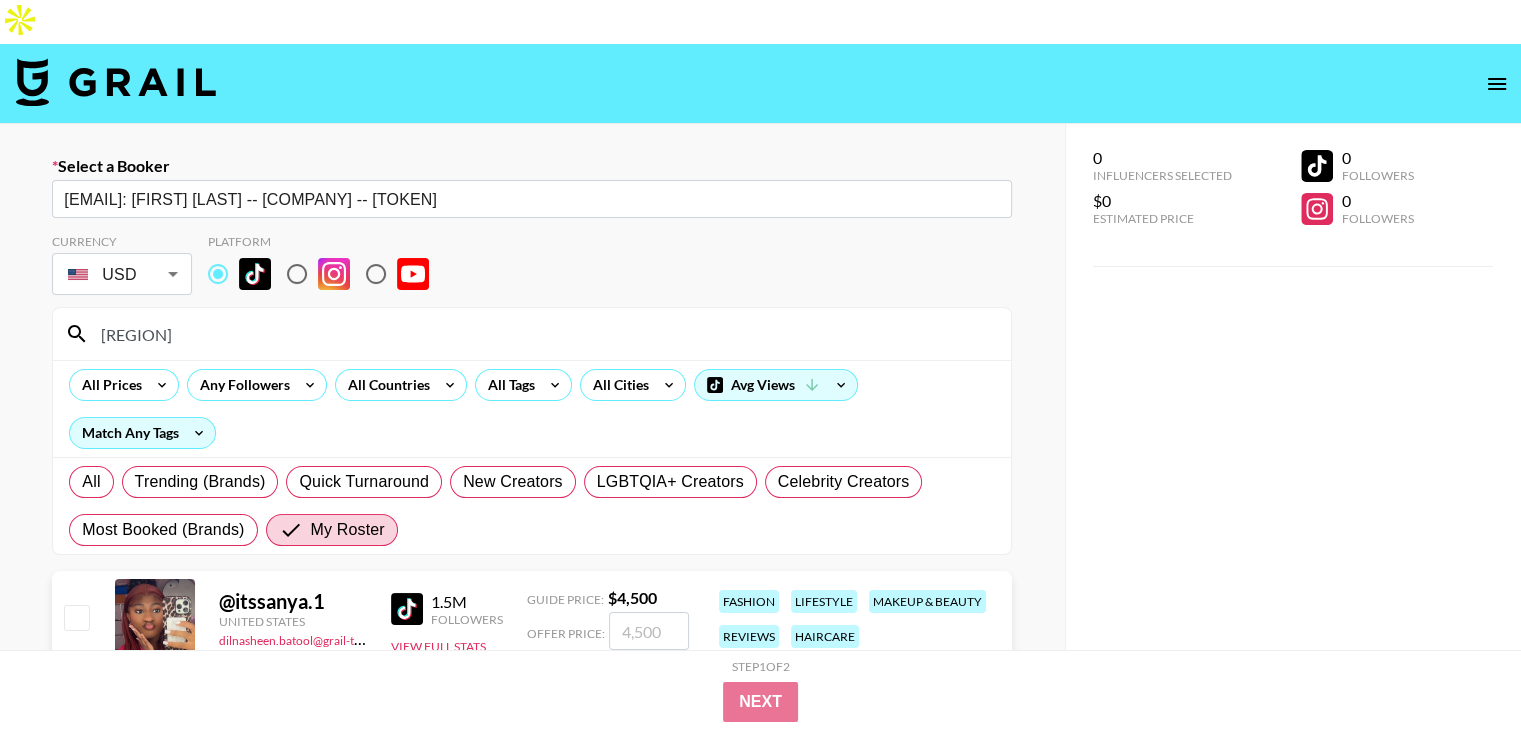 type on "san" 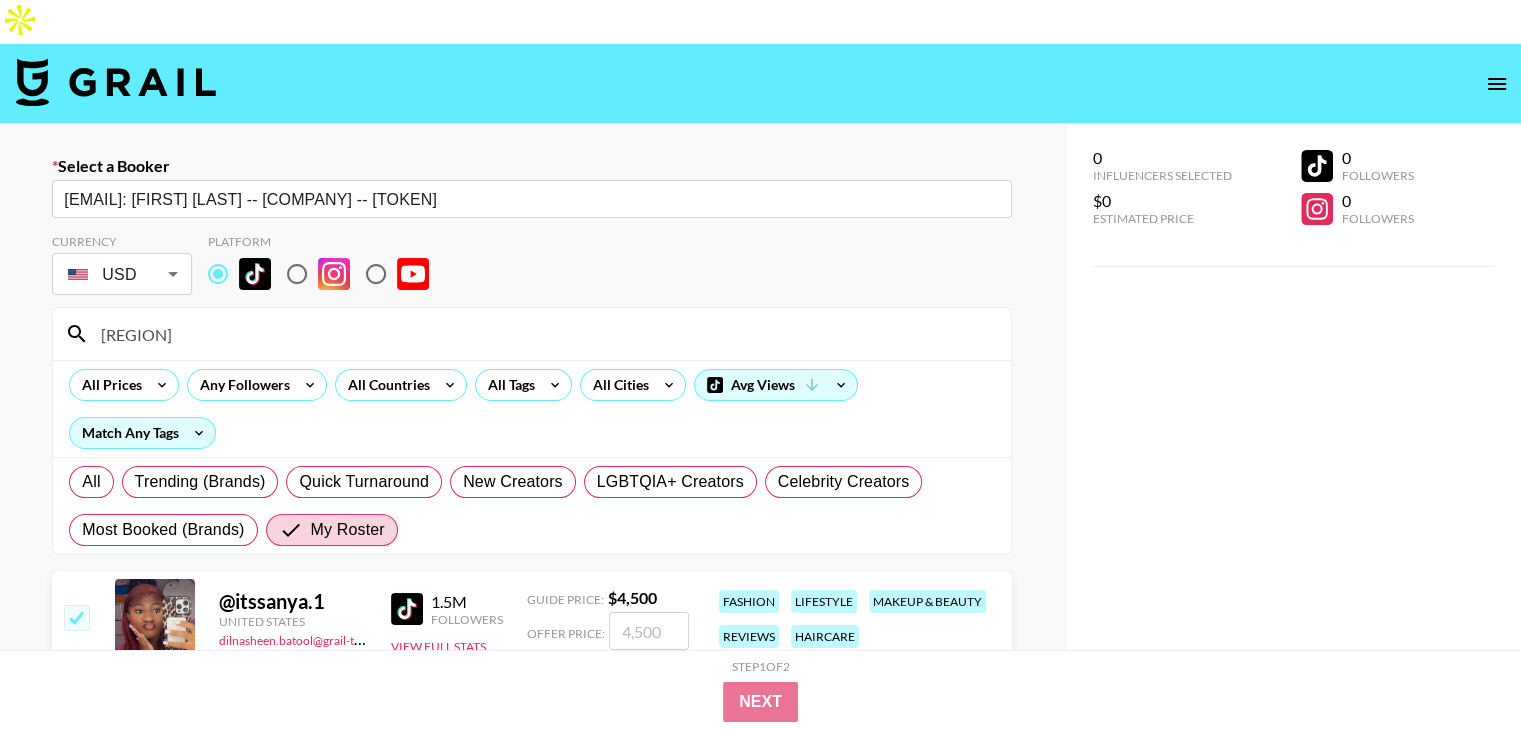 checkbox on "true" 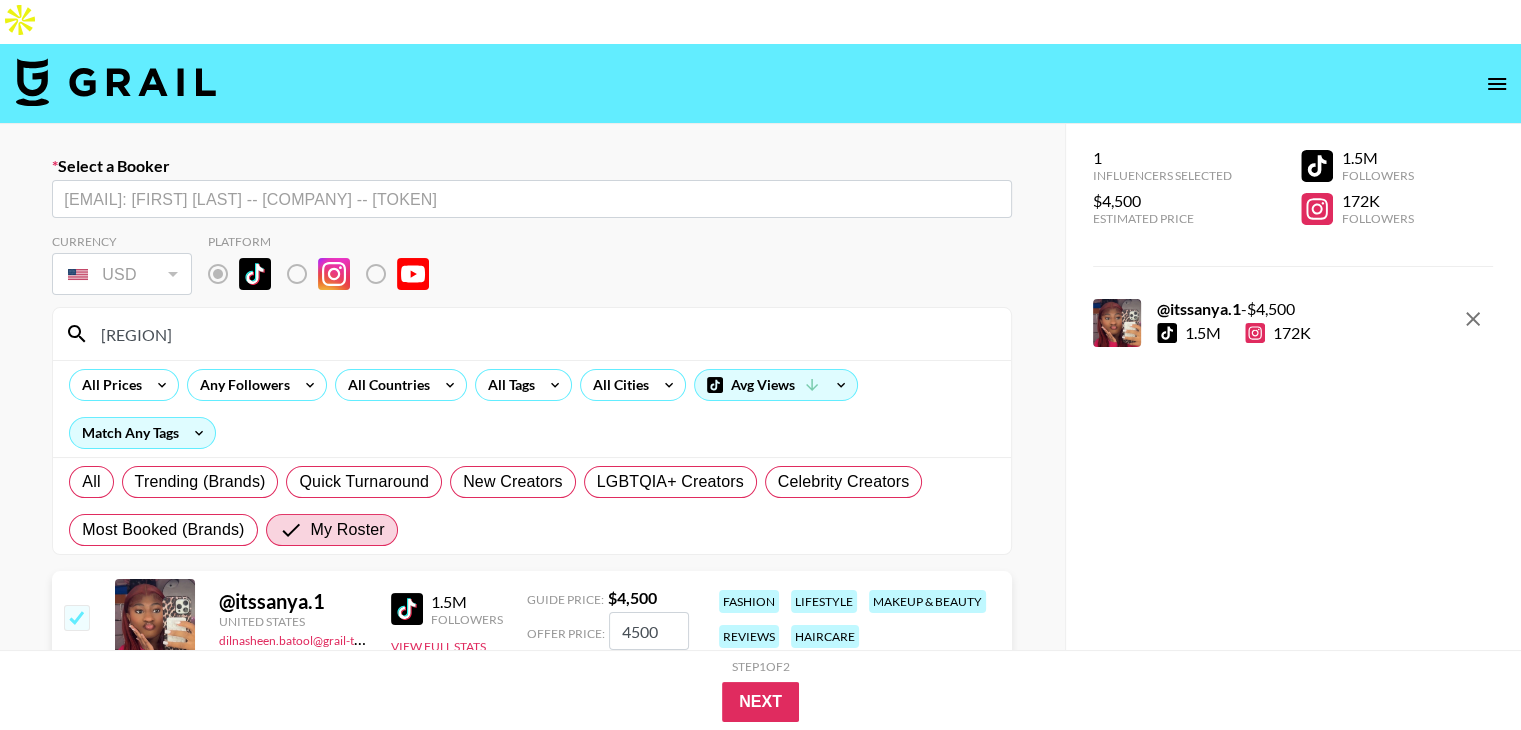 click on "4500" at bounding box center [649, 631] 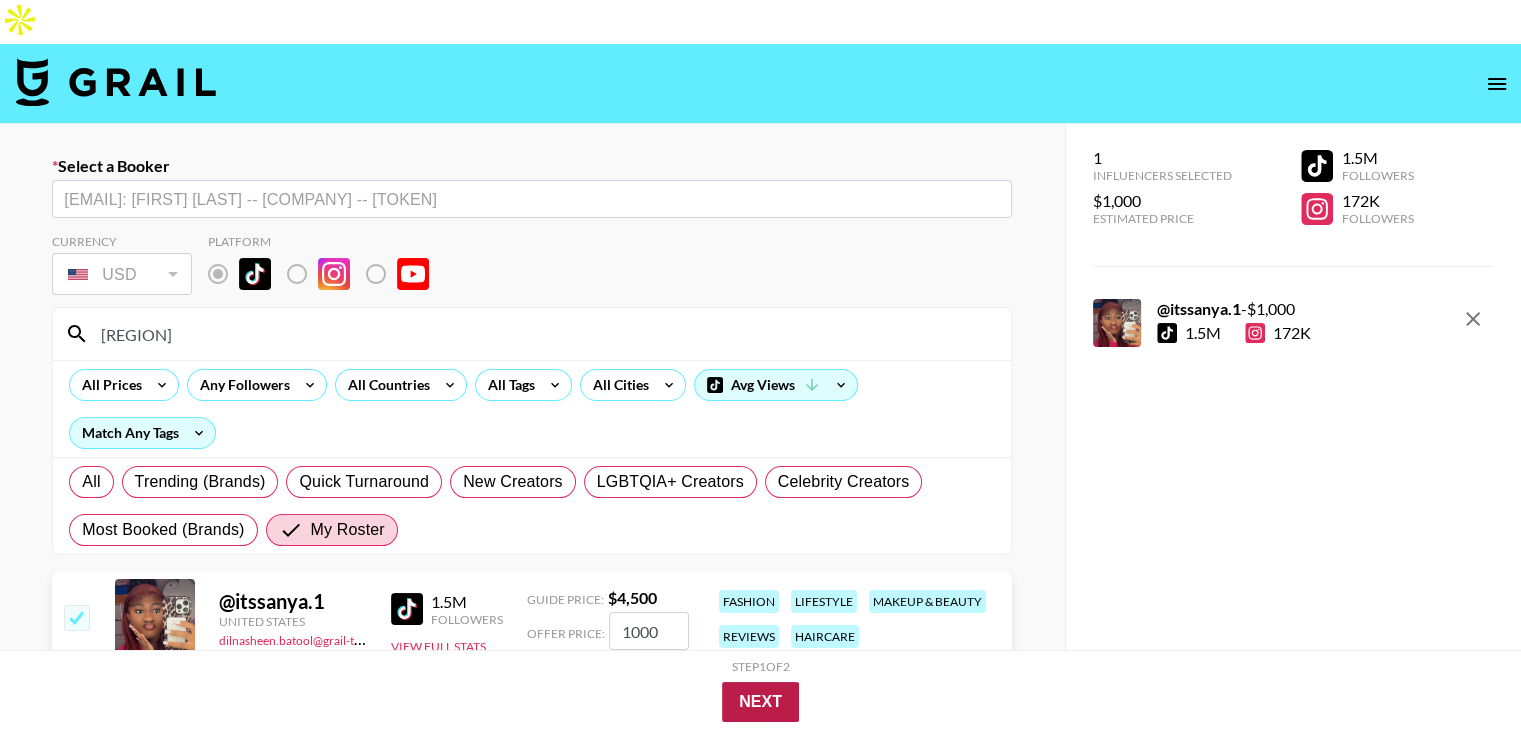 type on "1000" 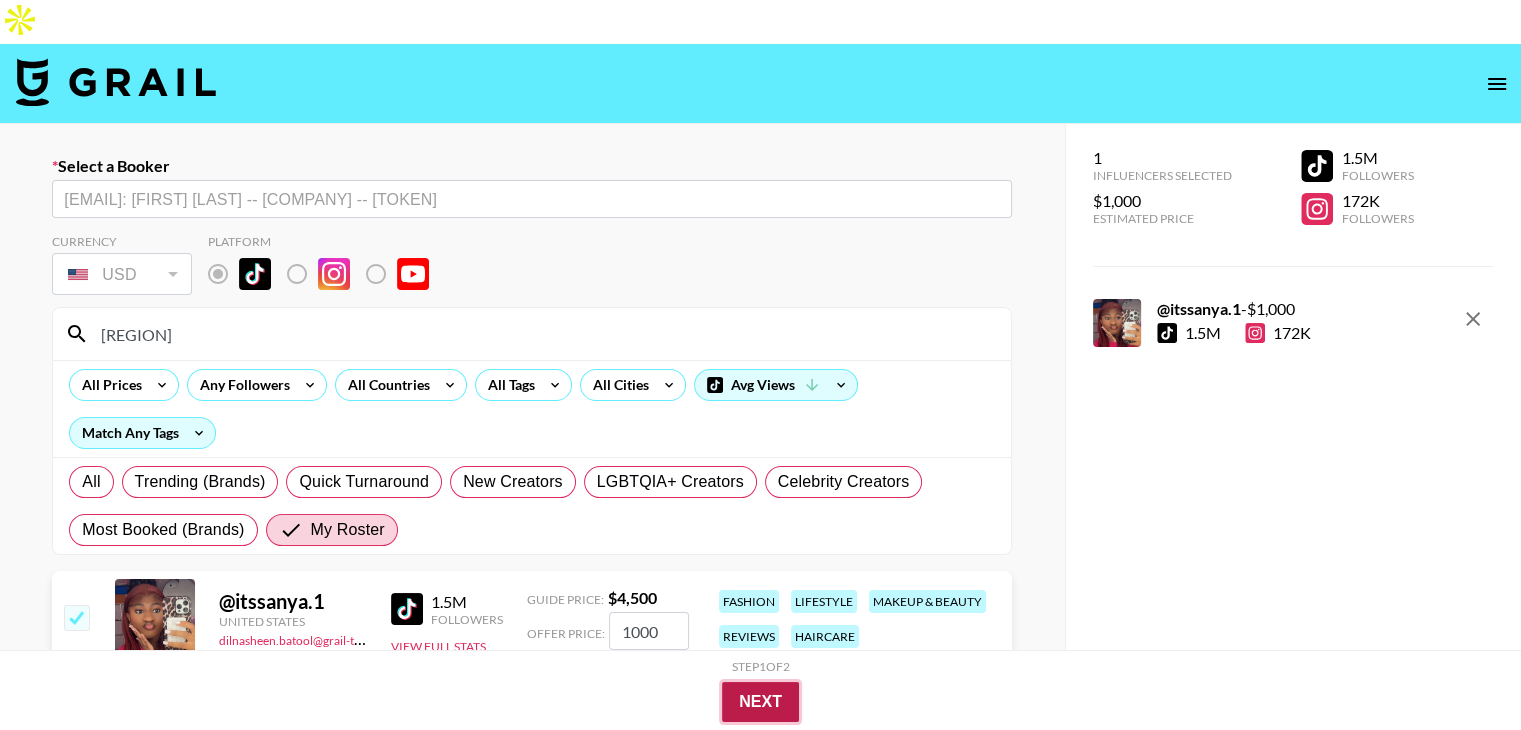 click on "Next" at bounding box center (760, 702) 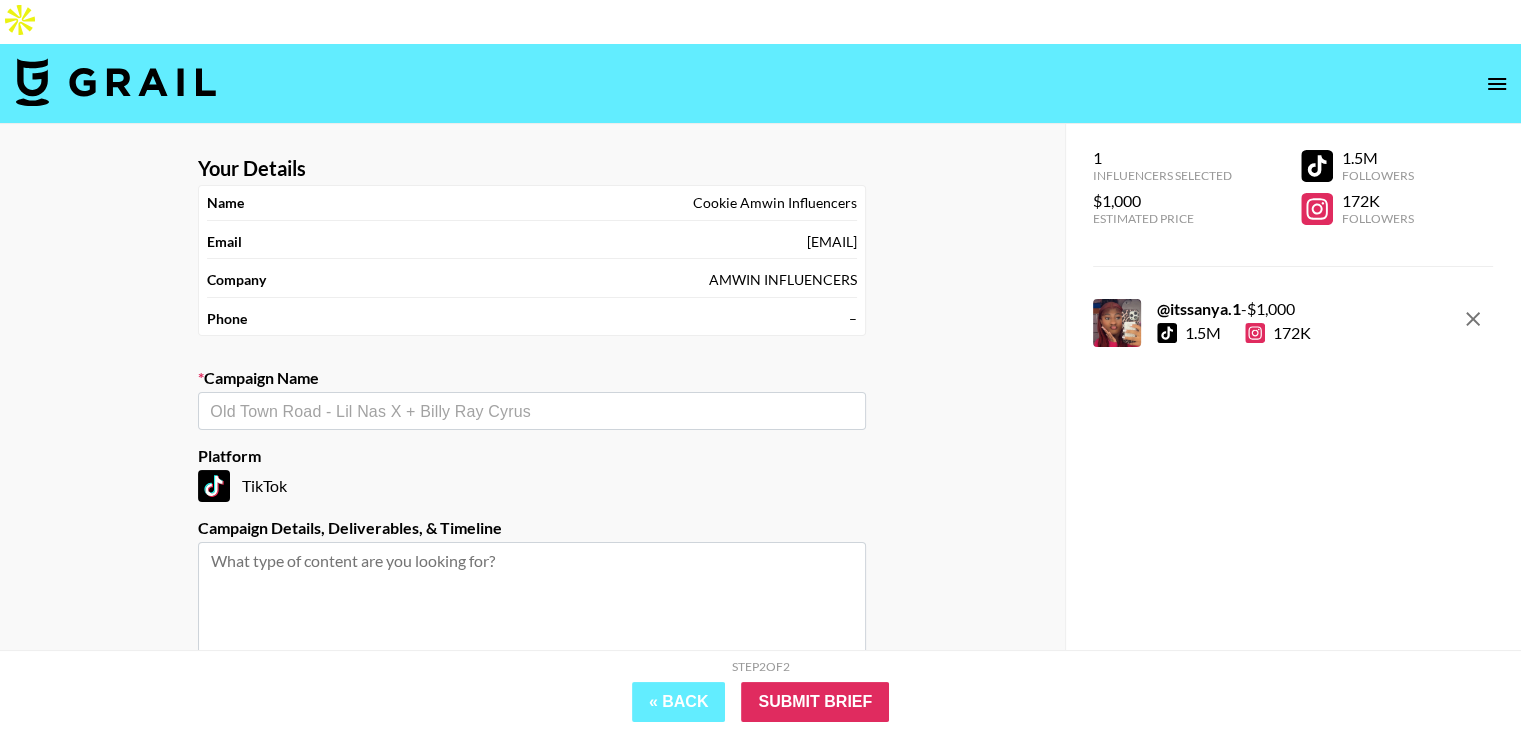 click at bounding box center [532, 617] 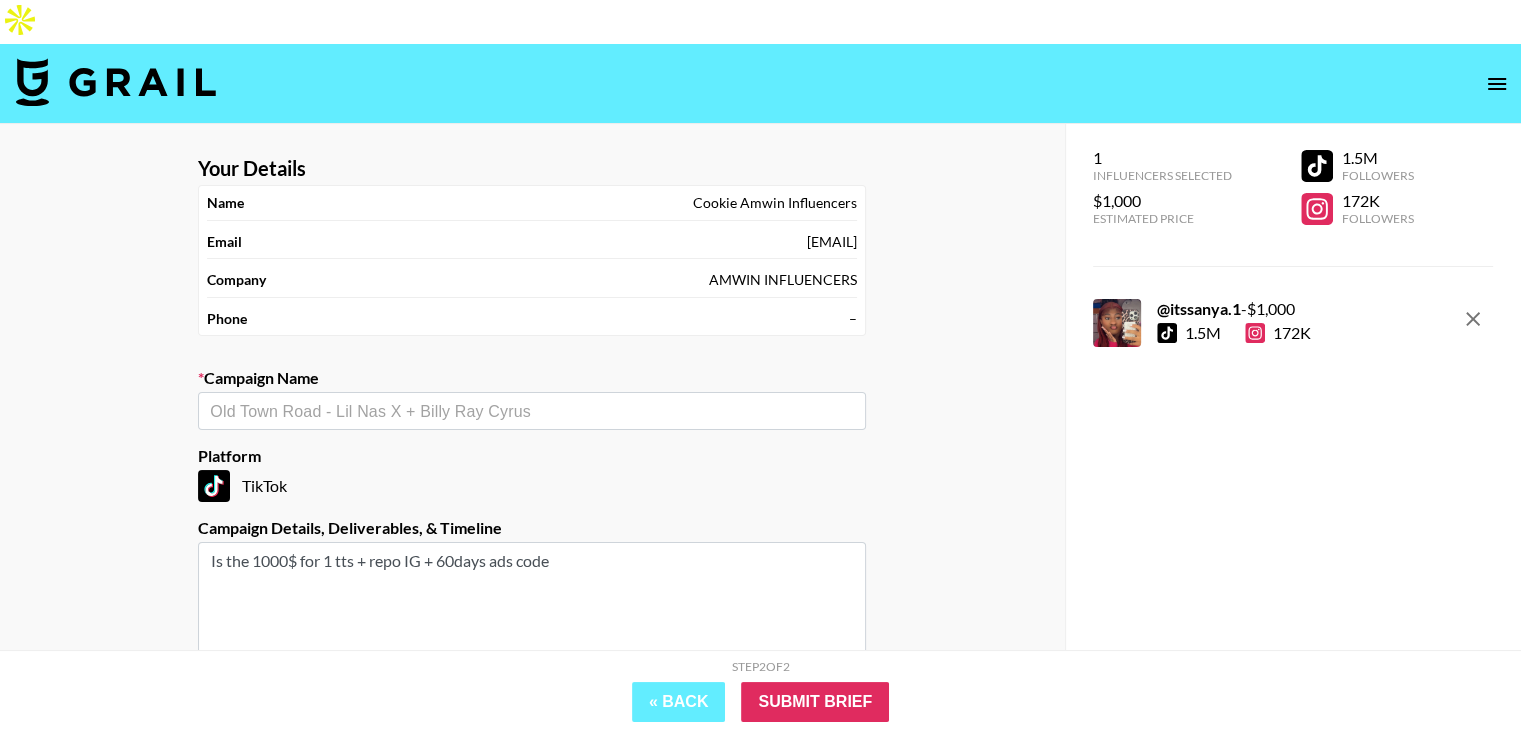 type on "Is the 1000$ for 1 tts + repo IG + 60days ads code" 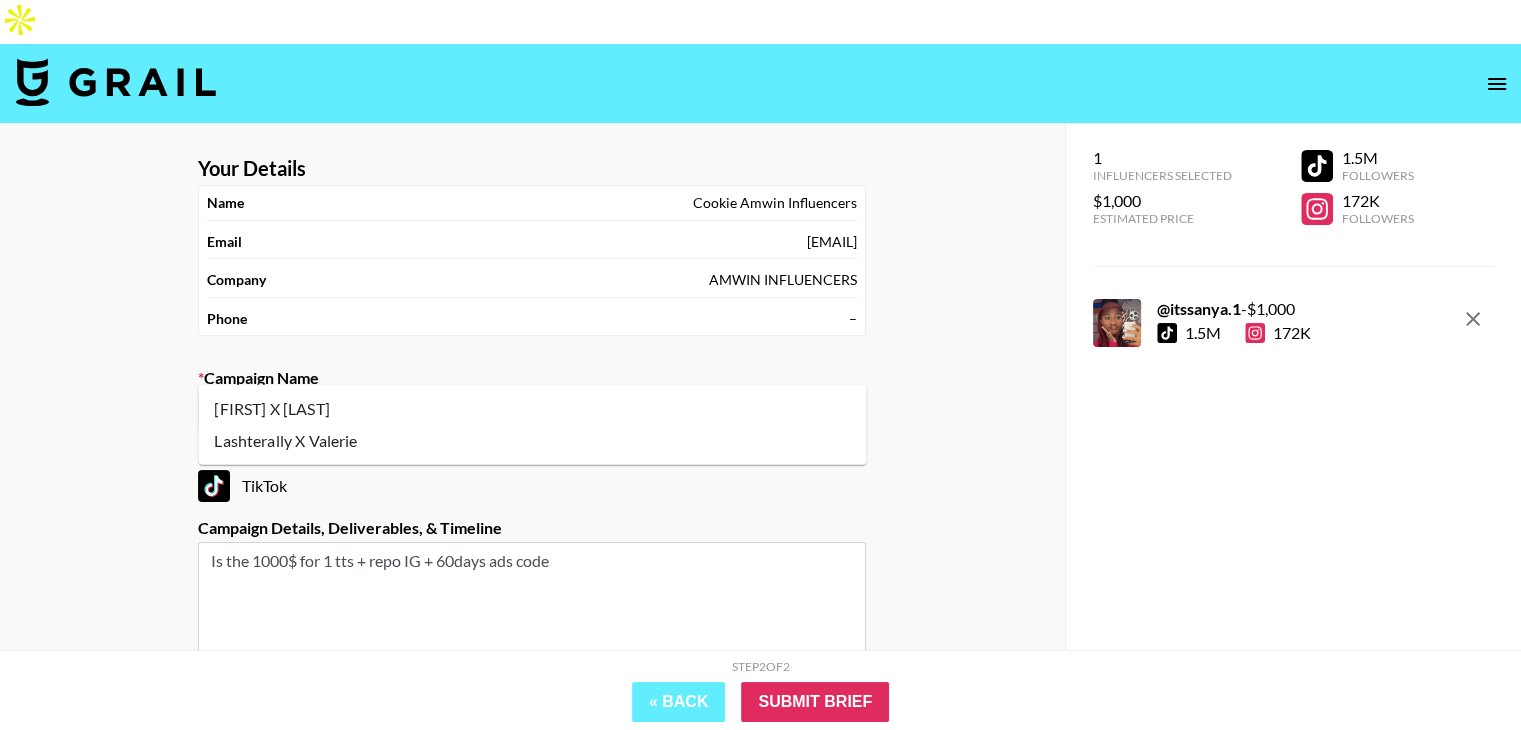 click at bounding box center (532, 411) 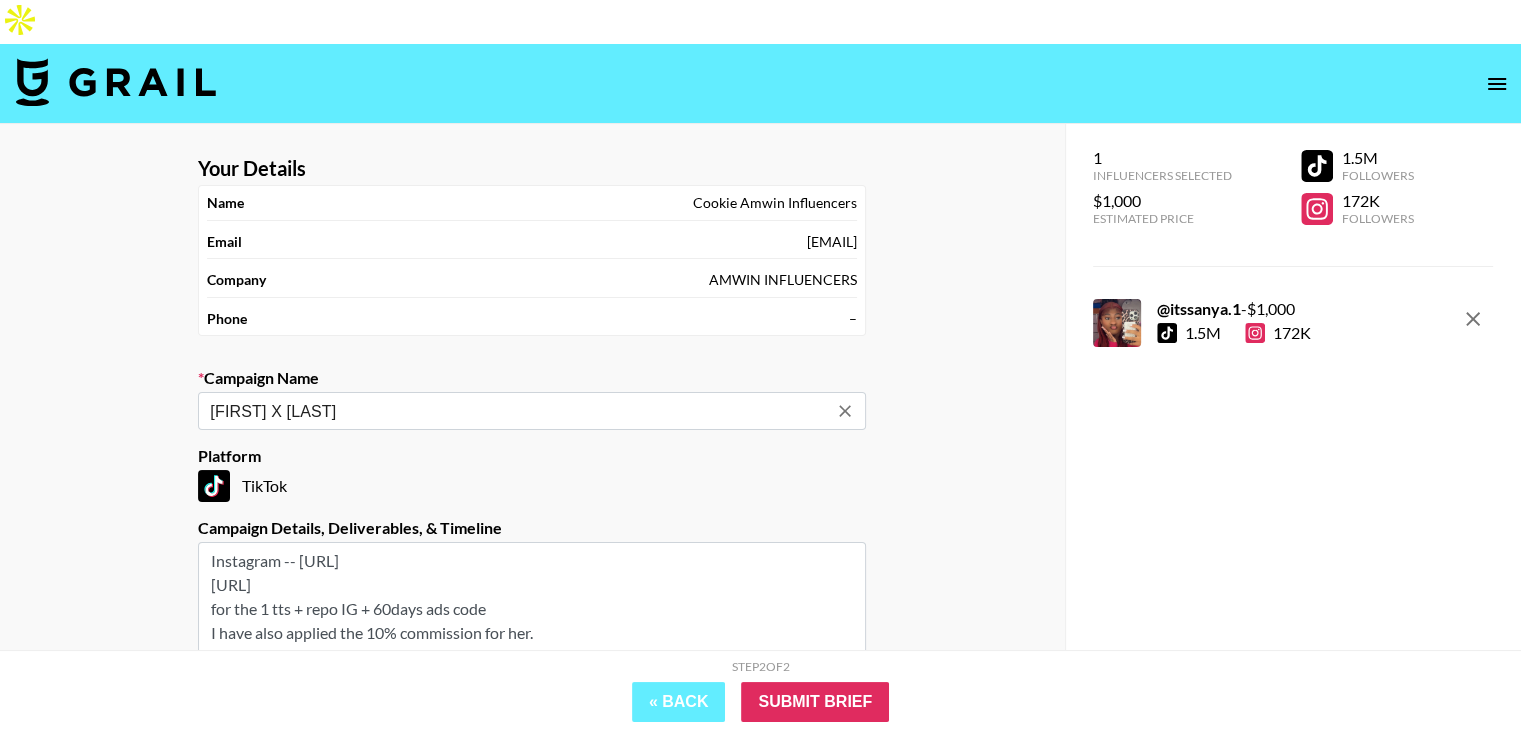 click on "Lashterally X Alexa" at bounding box center (518, 411) 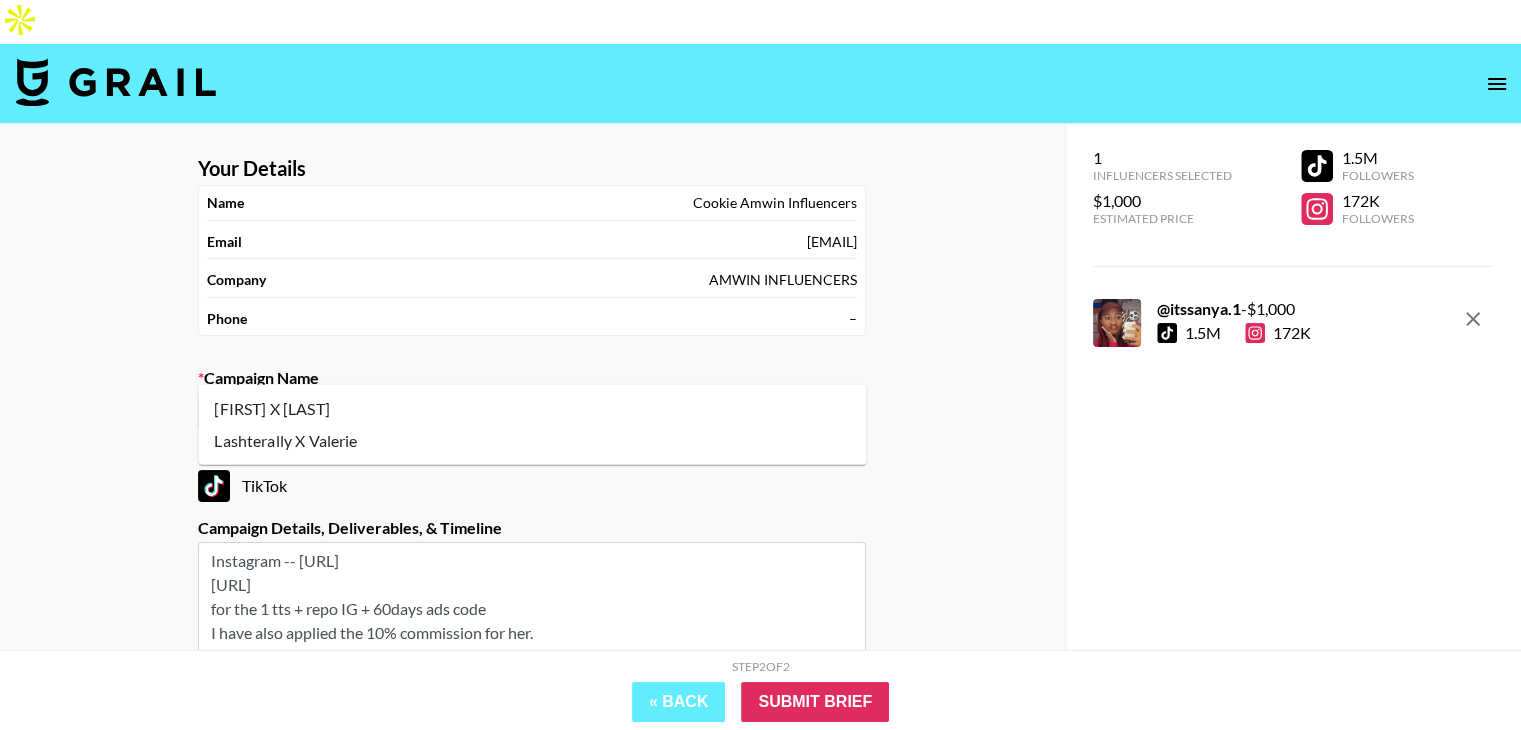click on "Lashterally X Alexa" at bounding box center [518, 411] 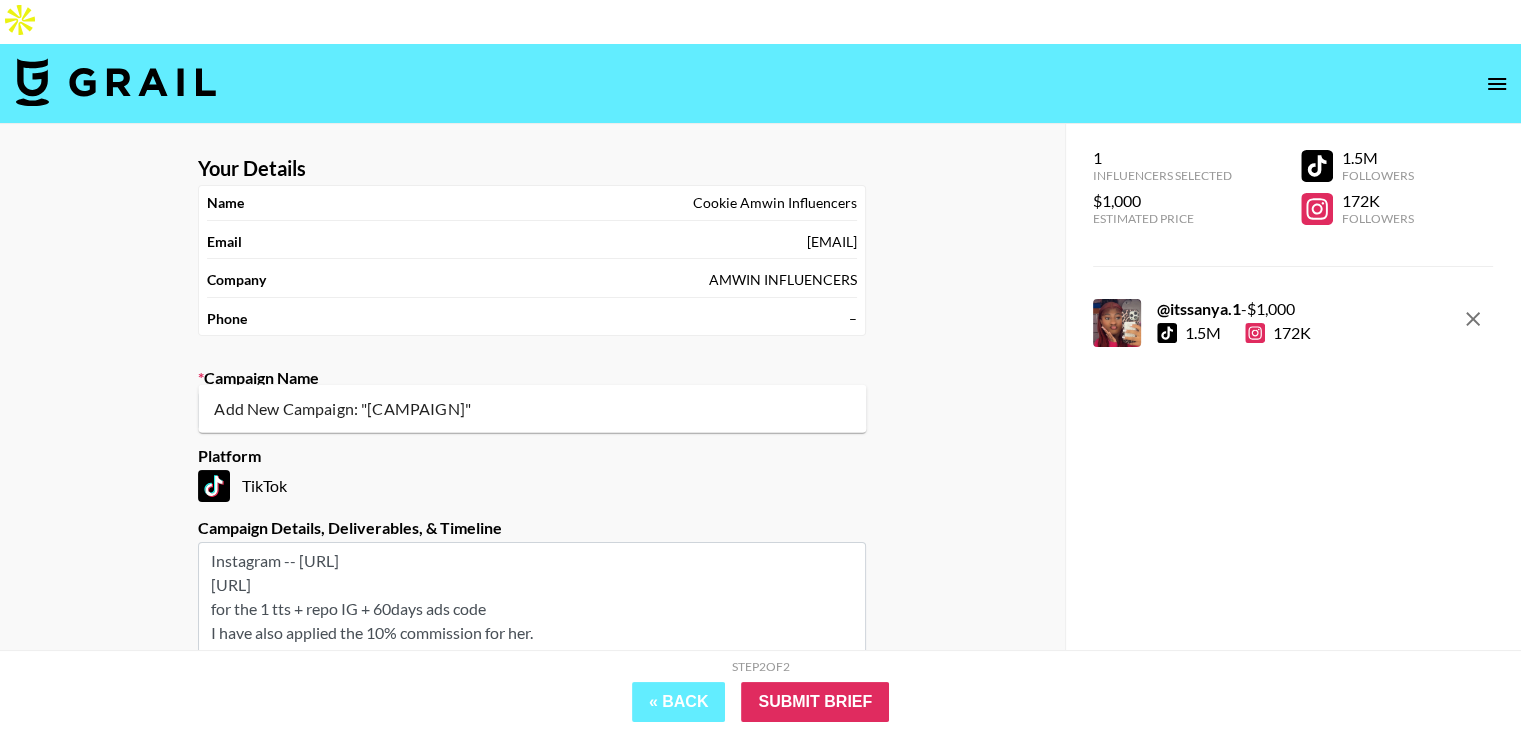 click on "Add New Campaign: "Lashterally X Sanya"" at bounding box center [532, 409] 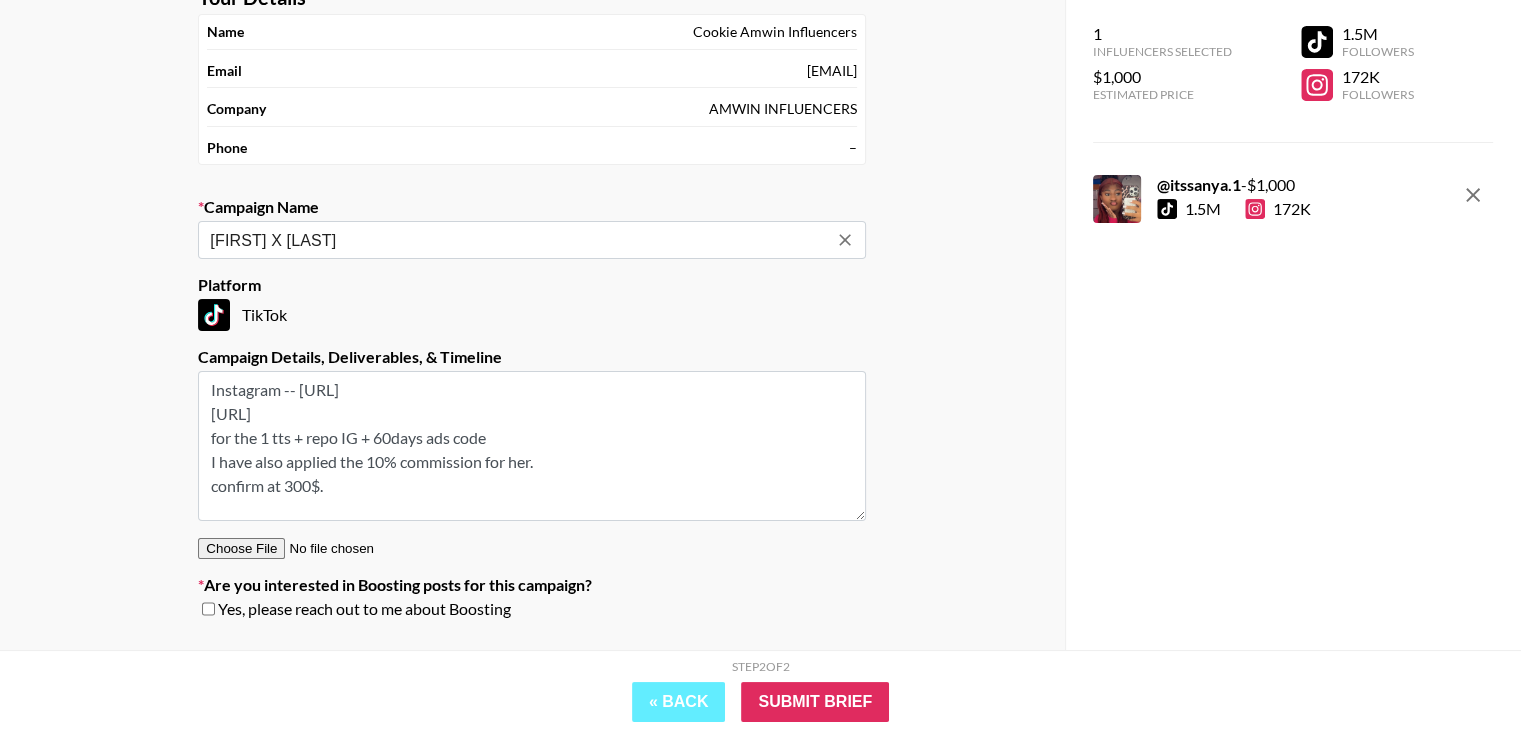 scroll, scrollTop: 168, scrollLeft: 0, axis: vertical 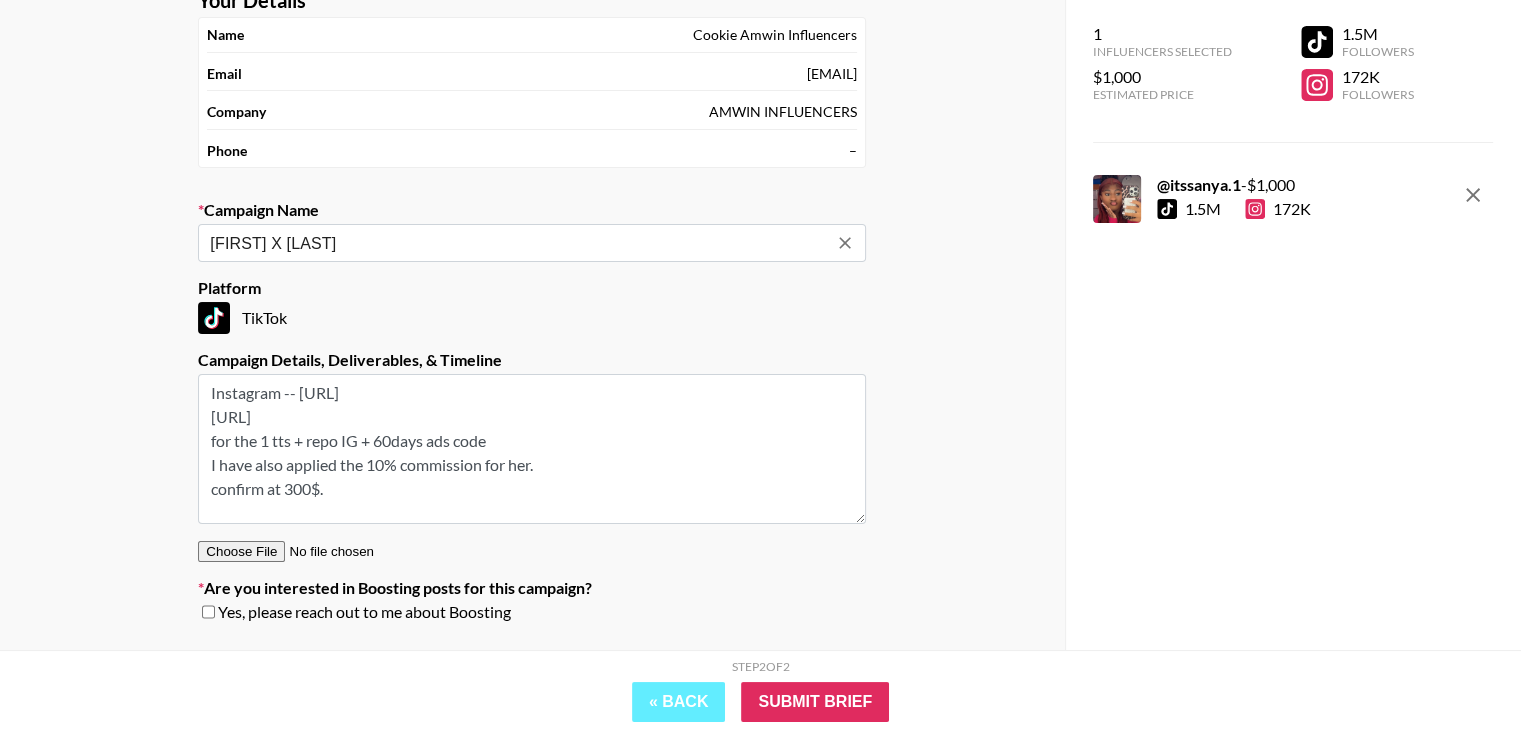 type on "[BRAND] X [FIRST]" 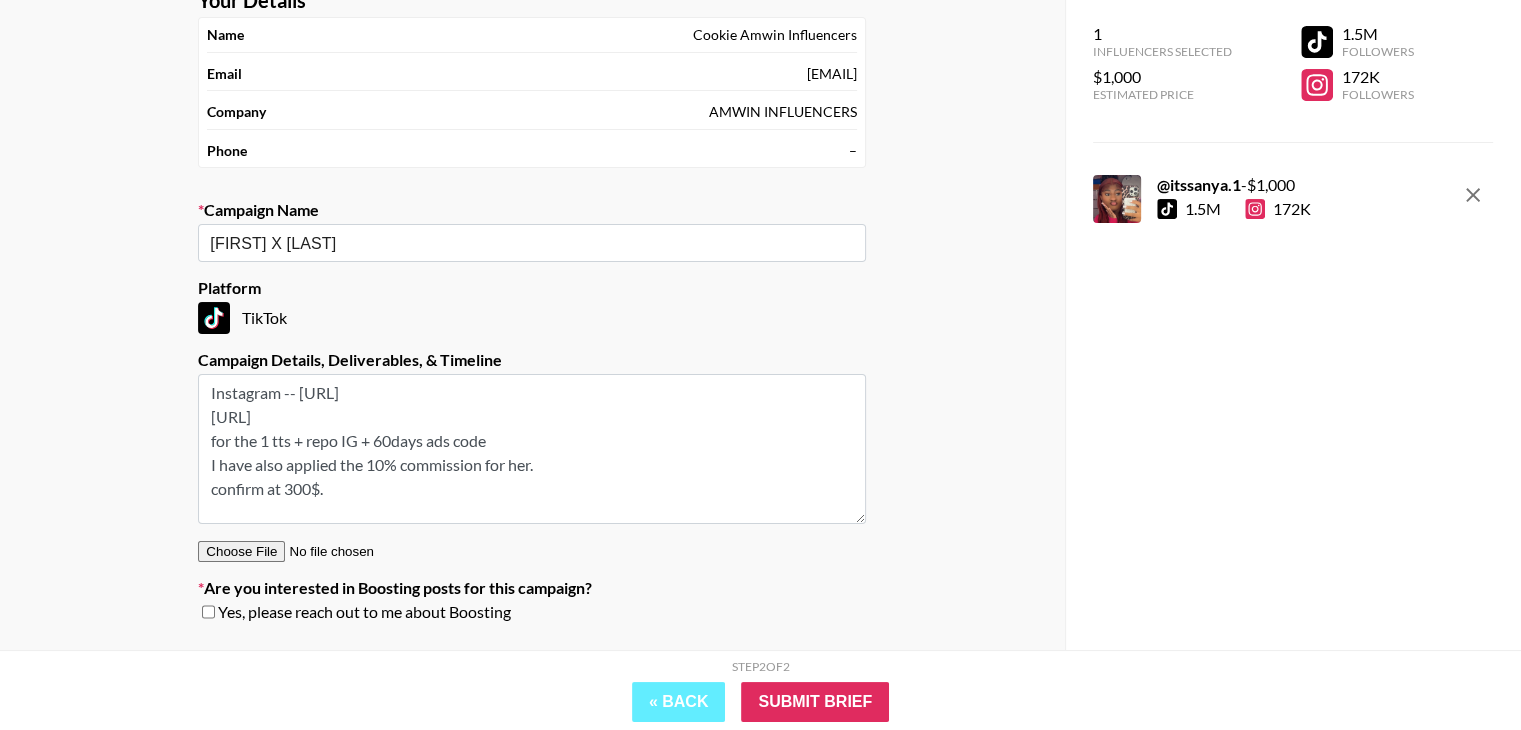 click at bounding box center (208, 612) 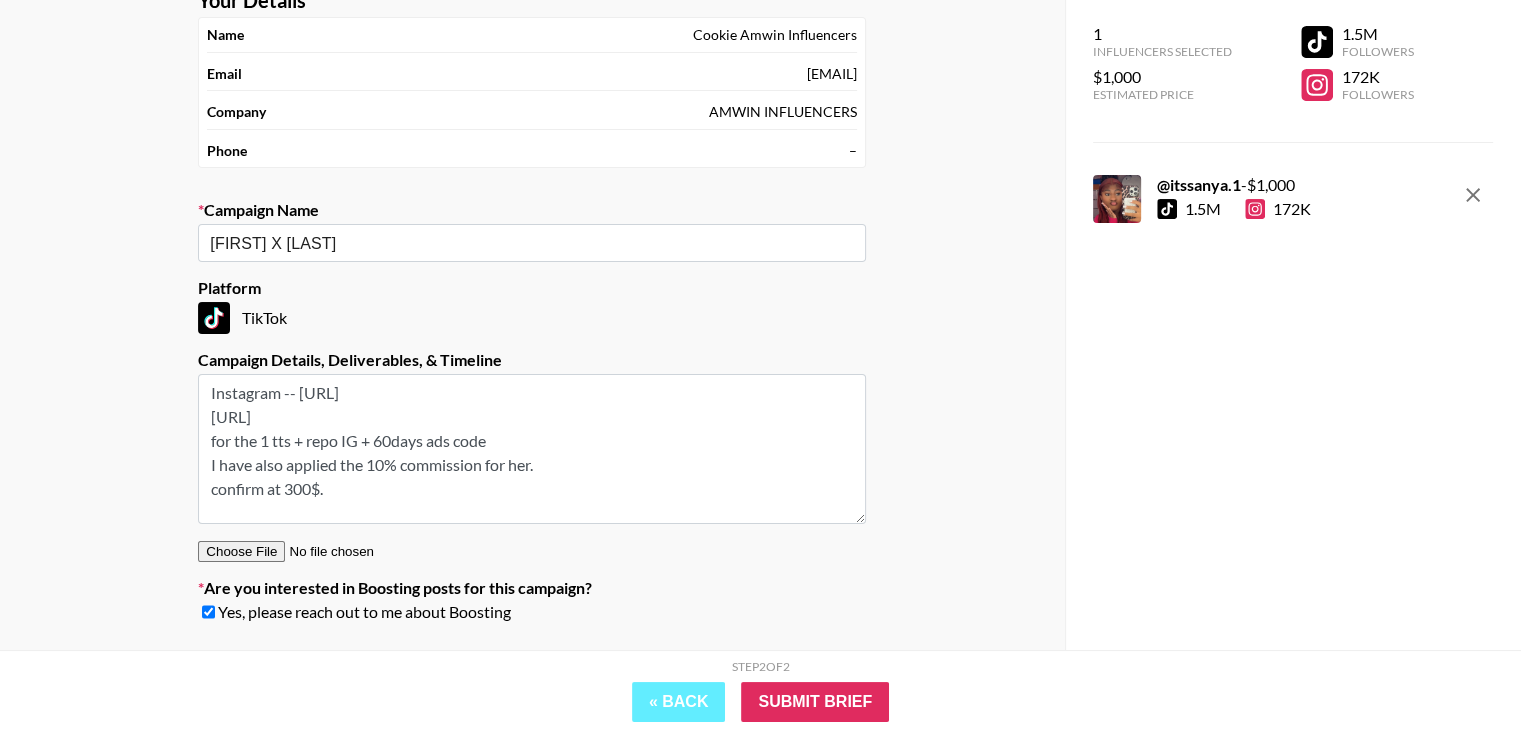 drag, startPoint x: 386, startPoint y: 437, endPoint x: 324, endPoint y: 449, distance: 63.15061 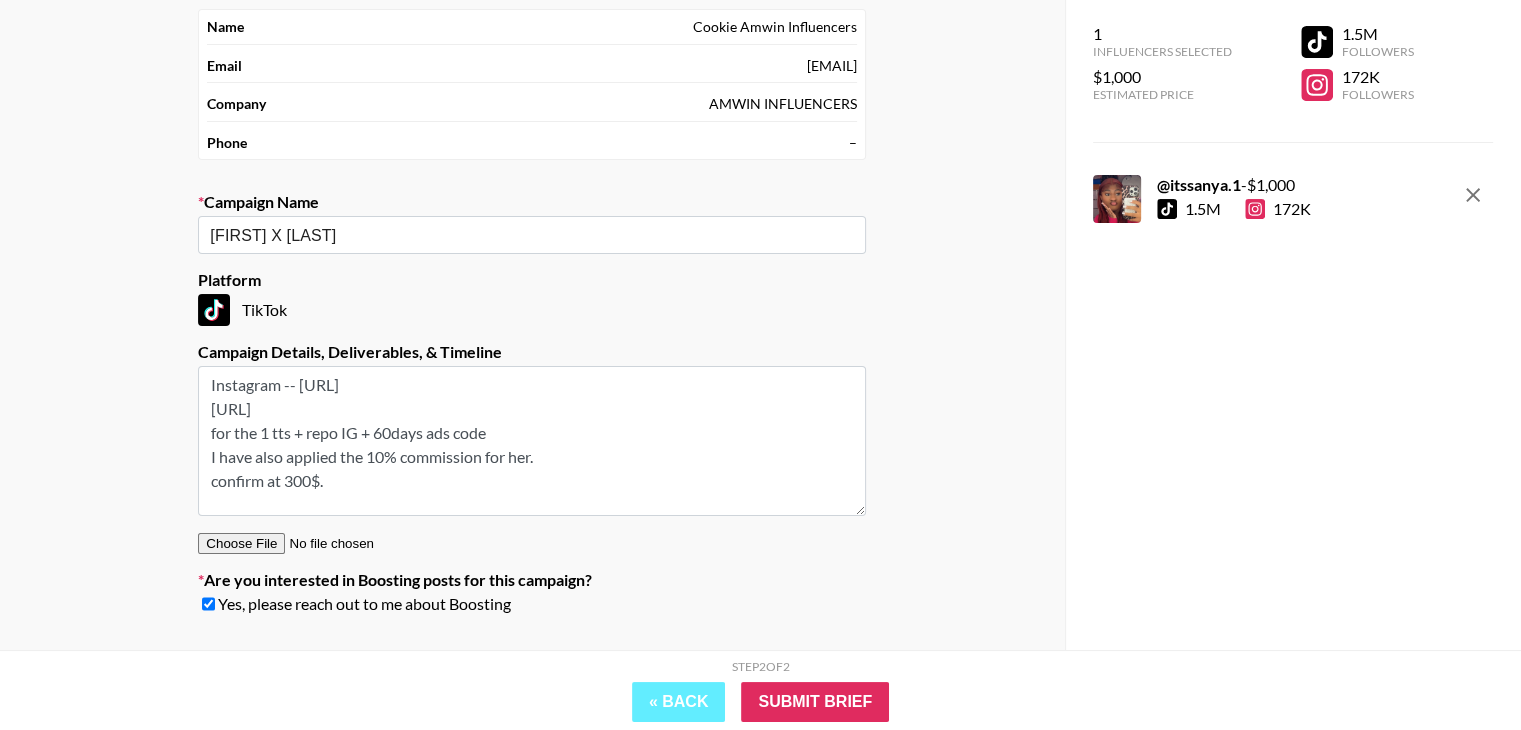 drag, startPoint x: 351, startPoint y: 438, endPoint x: 190, endPoint y: 430, distance: 161.19864 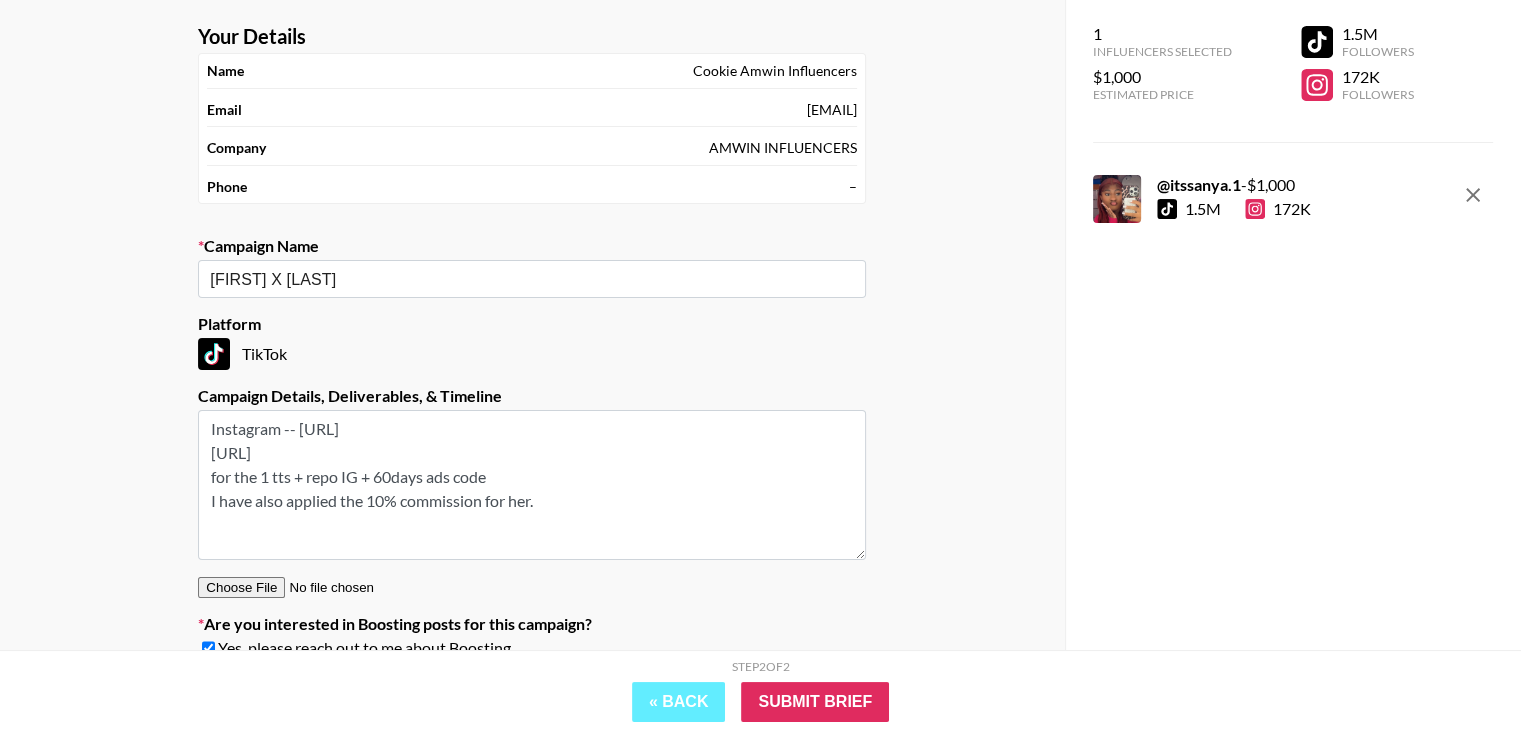 scroll, scrollTop: 132, scrollLeft: 0, axis: vertical 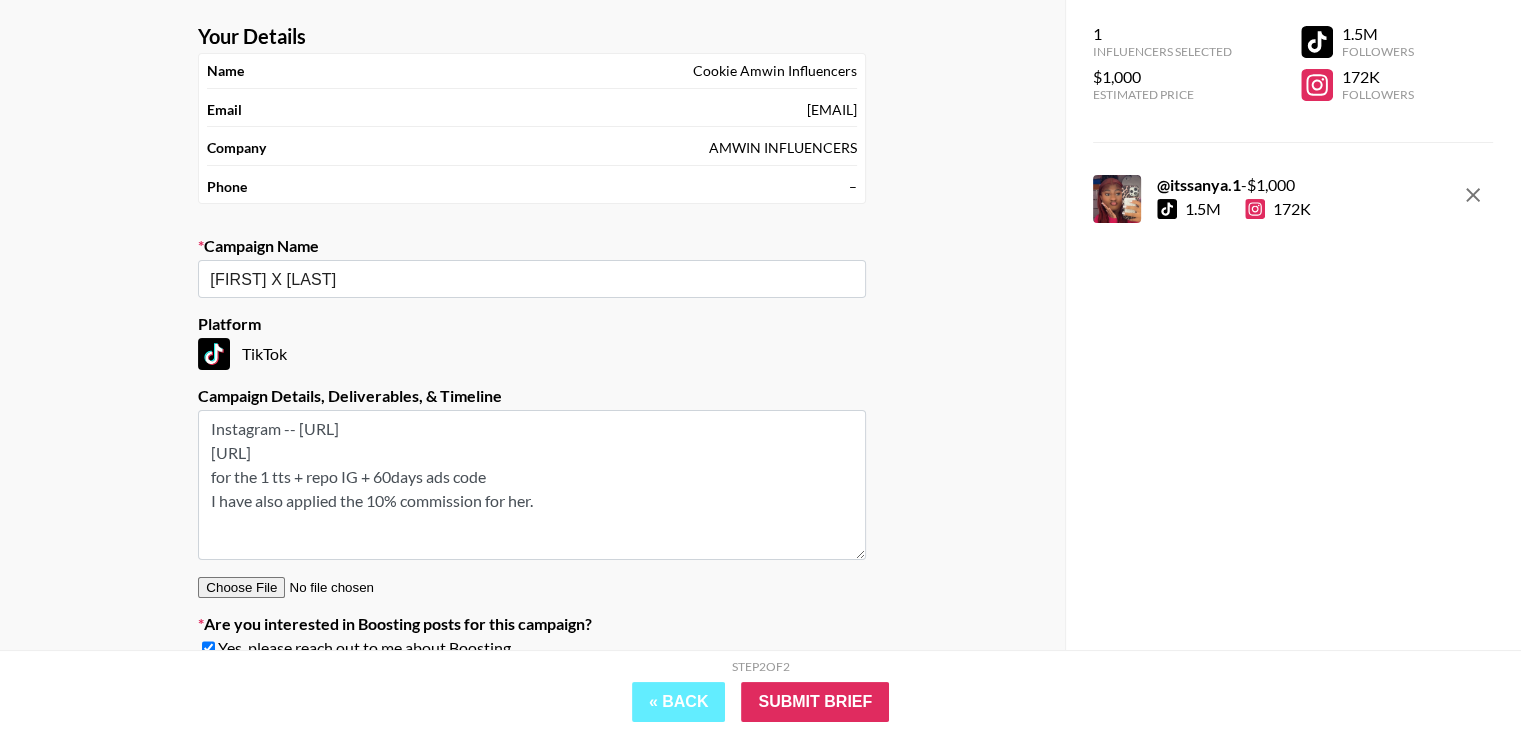 drag, startPoint x: 549, startPoint y: 457, endPoint x: 195, endPoint y: 344, distance: 371.5979 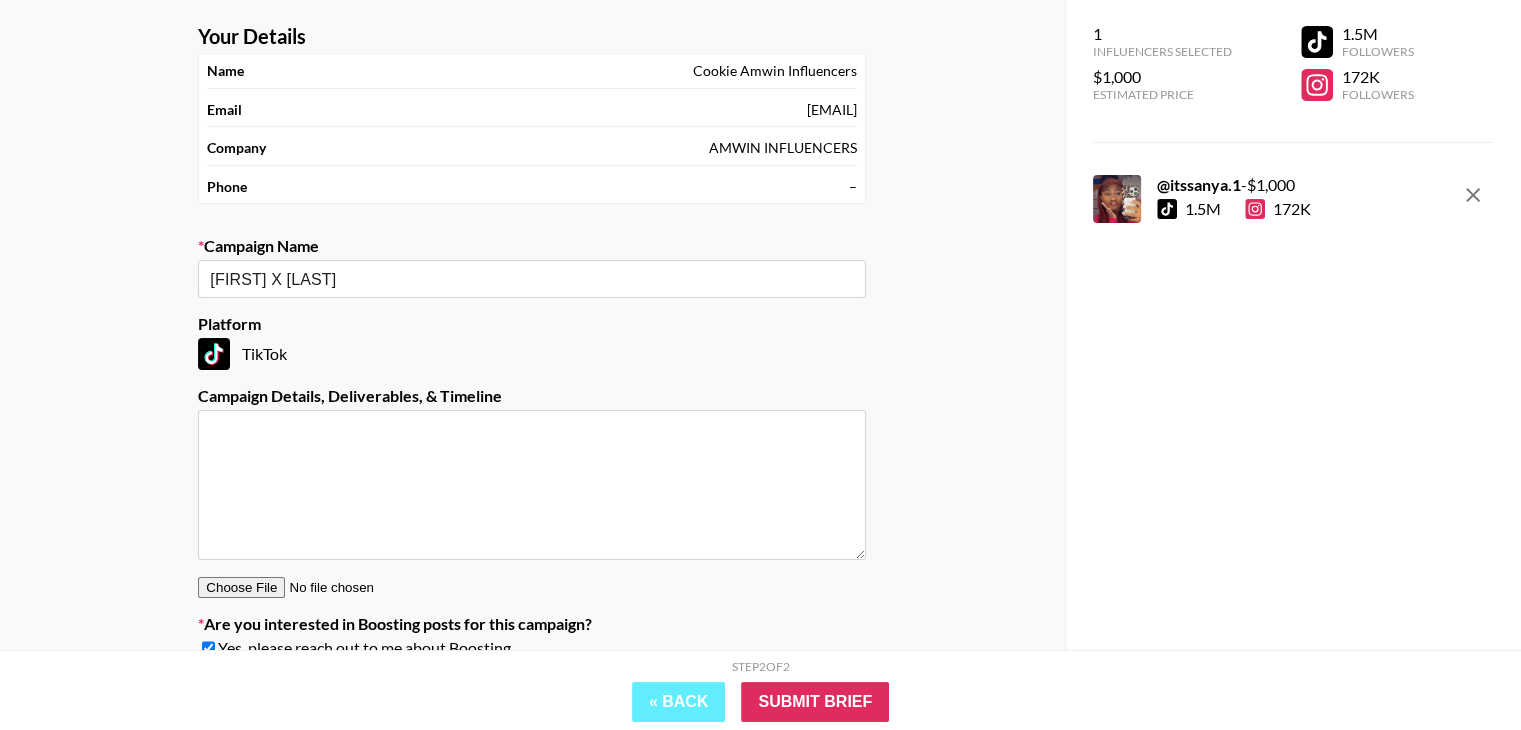 click at bounding box center [532, 485] 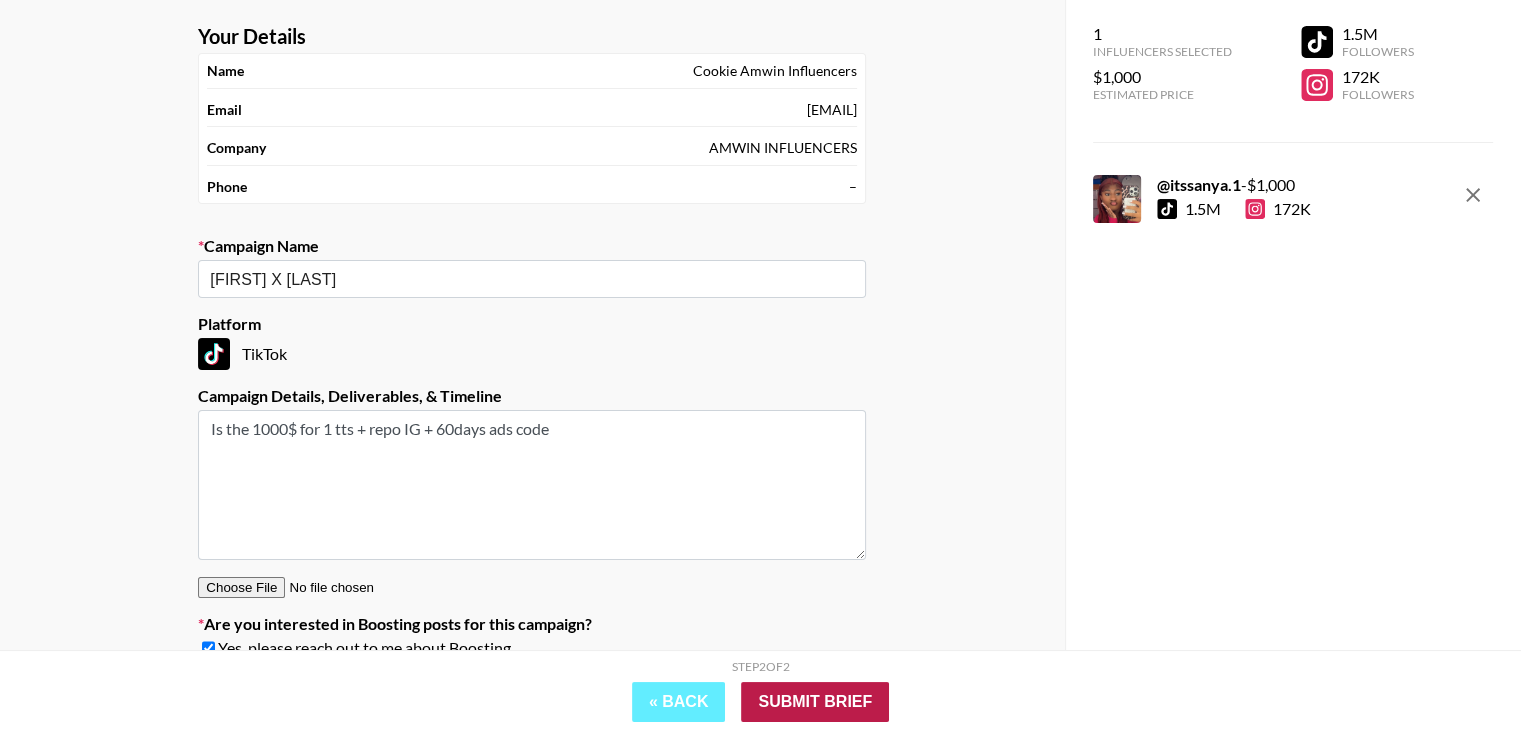 type on "Is the 1000$ for 1 tts + repo IG + 60days ads code" 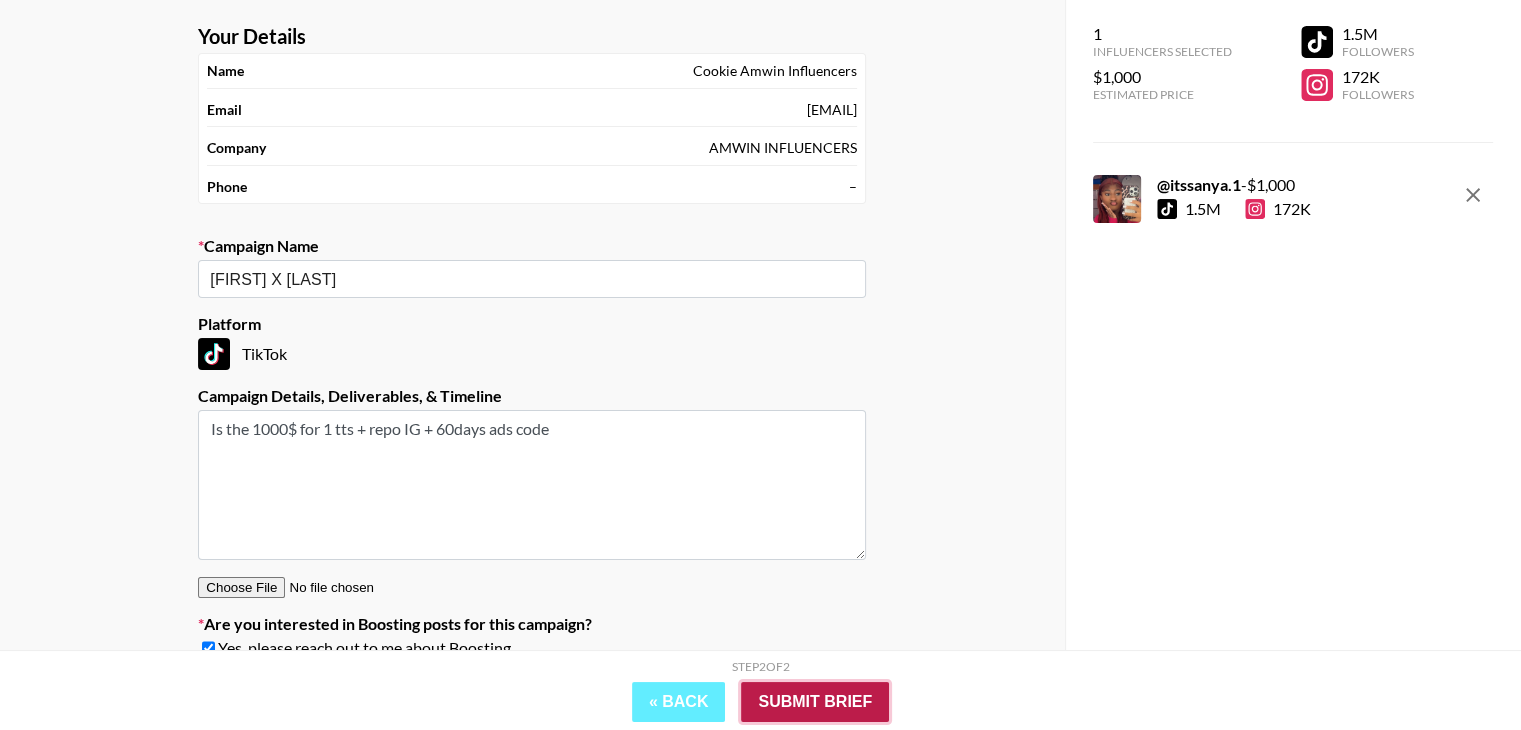 click on "Submit Brief" at bounding box center [815, 702] 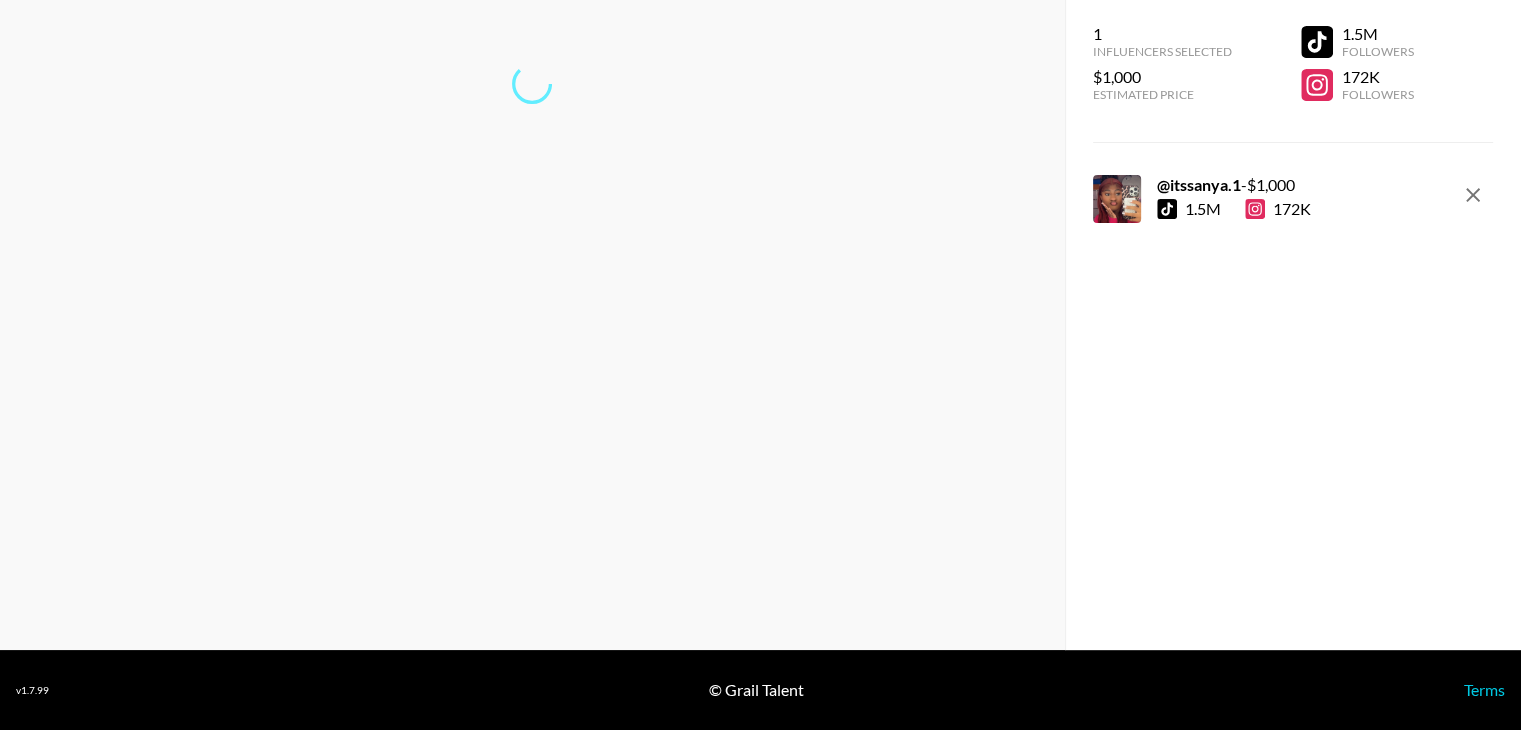 scroll, scrollTop: 80, scrollLeft: 0, axis: vertical 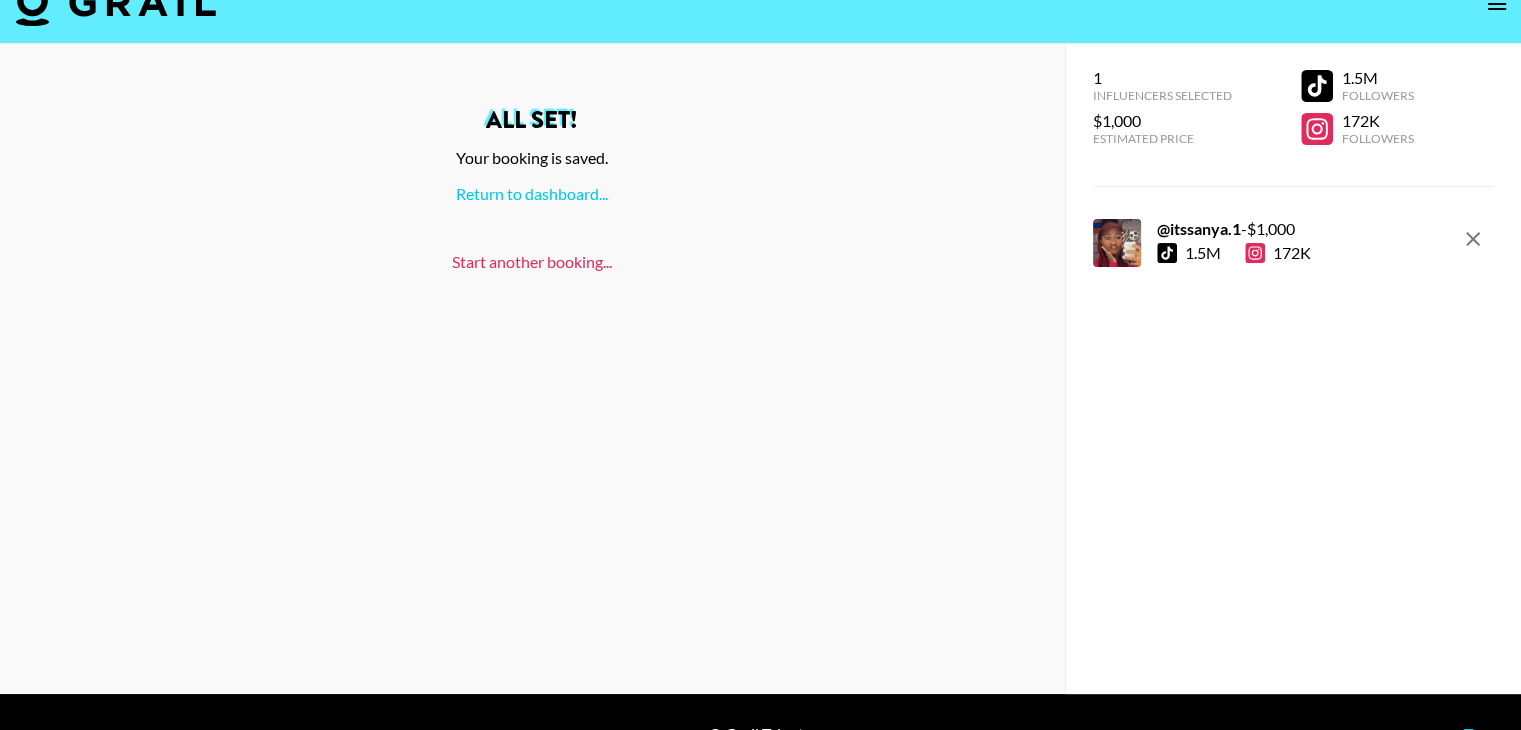 click on "Start another booking..." at bounding box center [532, 261] 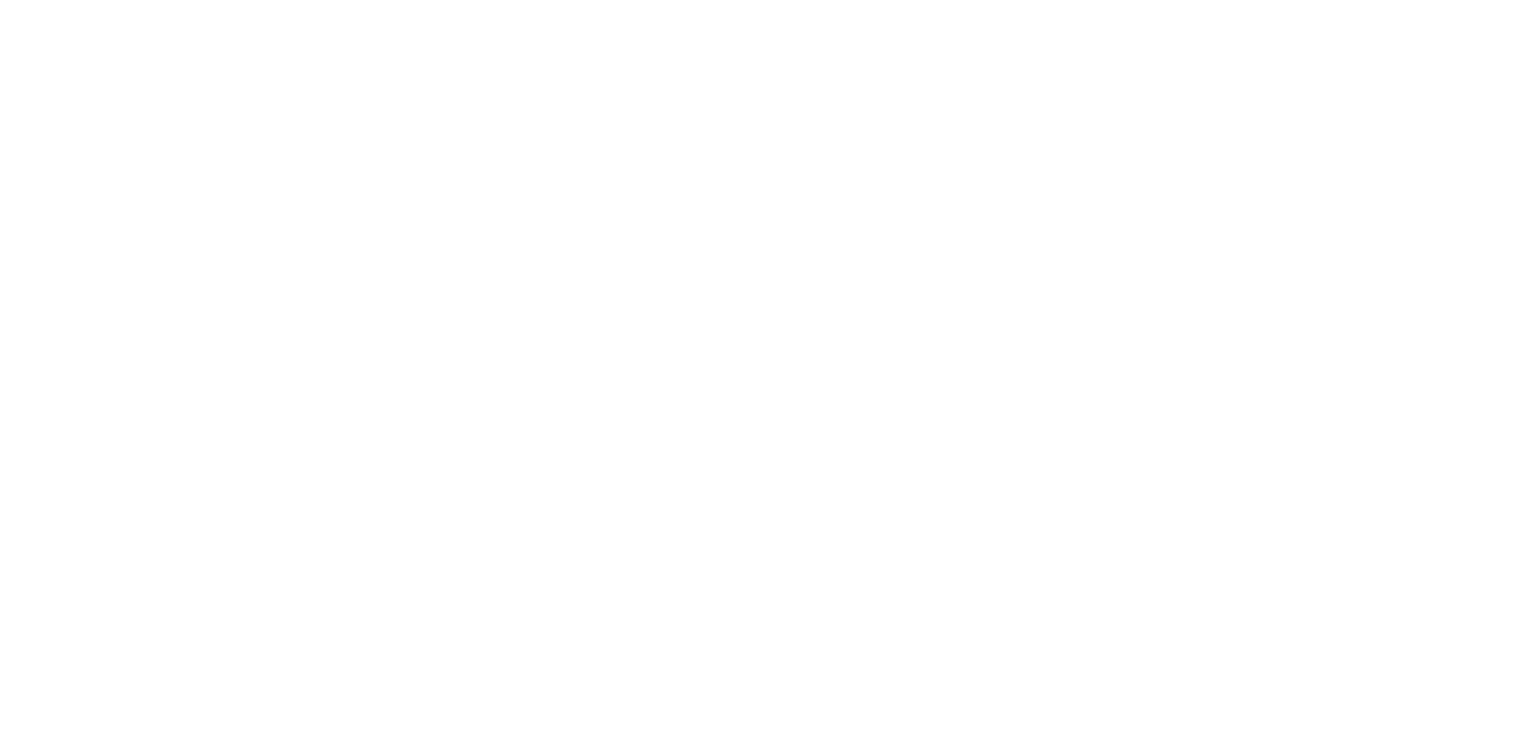 scroll, scrollTop: 0, scrollLeft: 0, axis: both 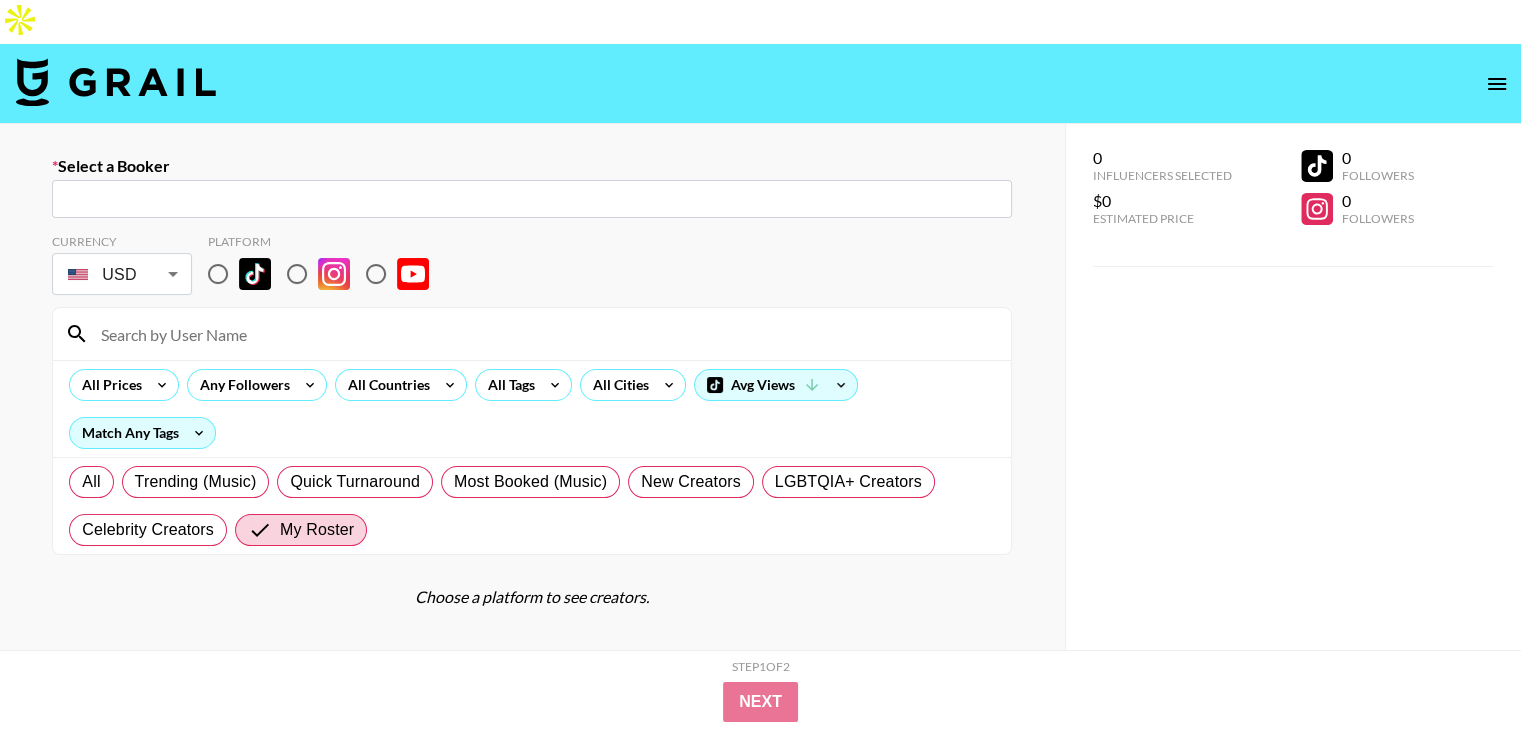 click on "​" at bounding box center (532, 199) 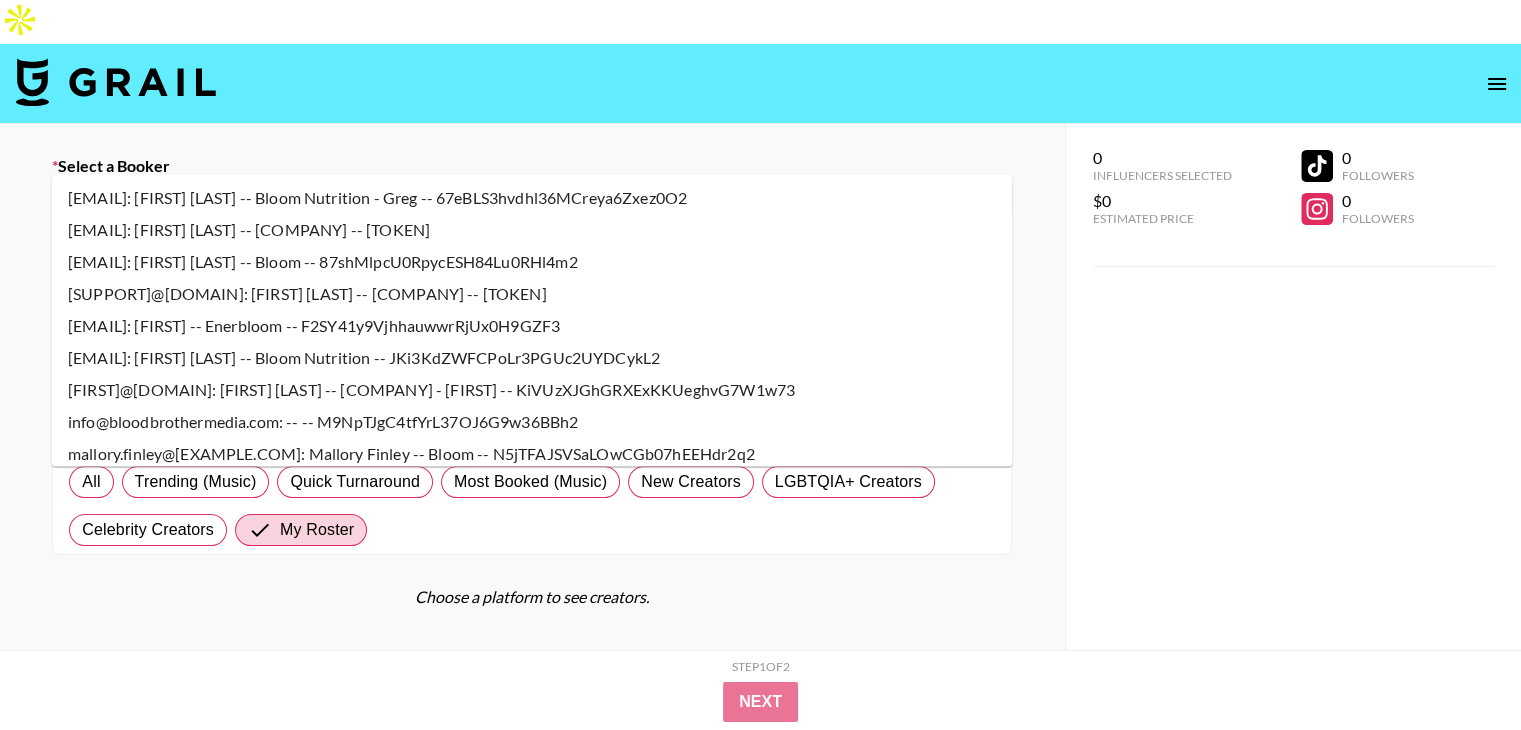 type on "b" 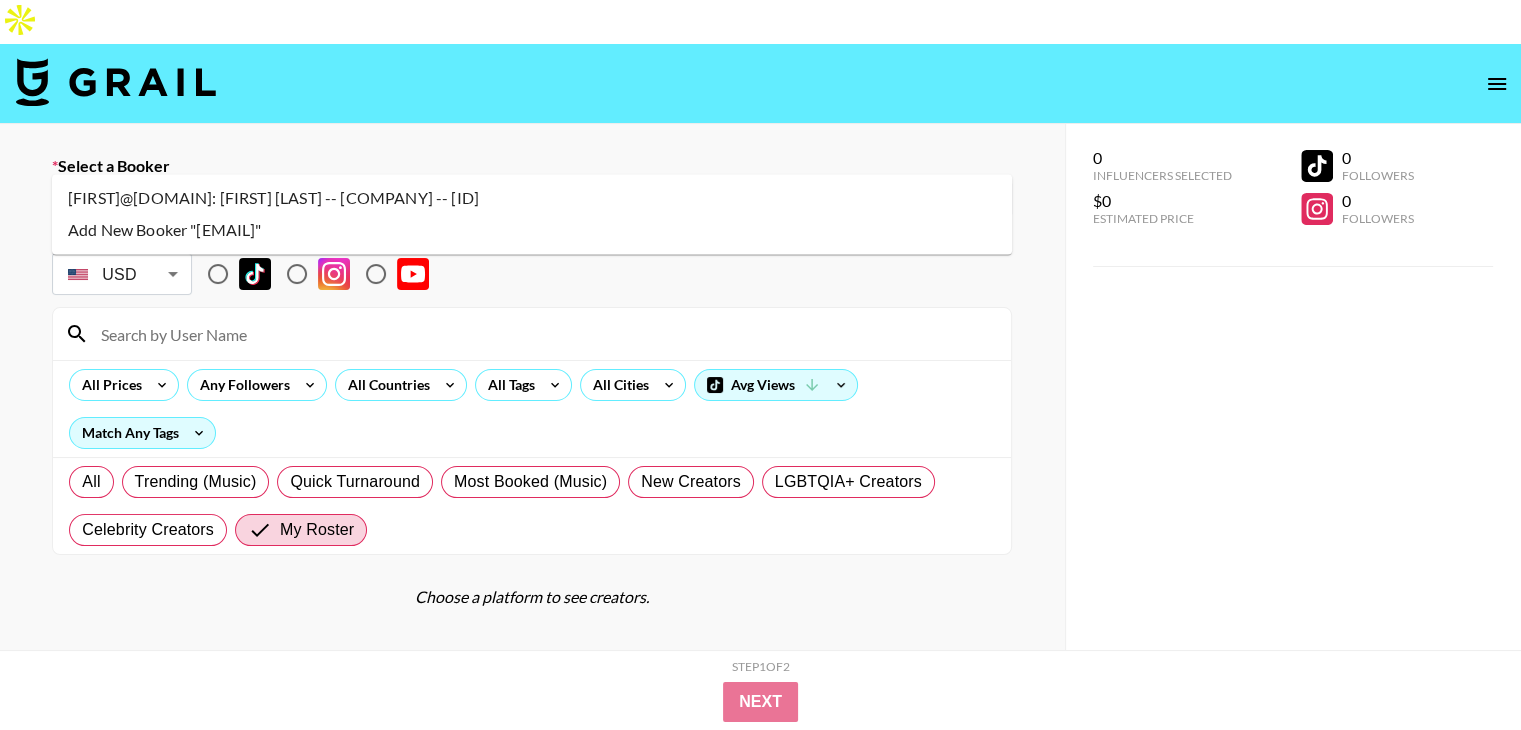 click on "[FIRST]@[DOMAIN]: [FIRST] [LAST] -- [COMPANY] -- [ID]" at bounding box center (532, 198) 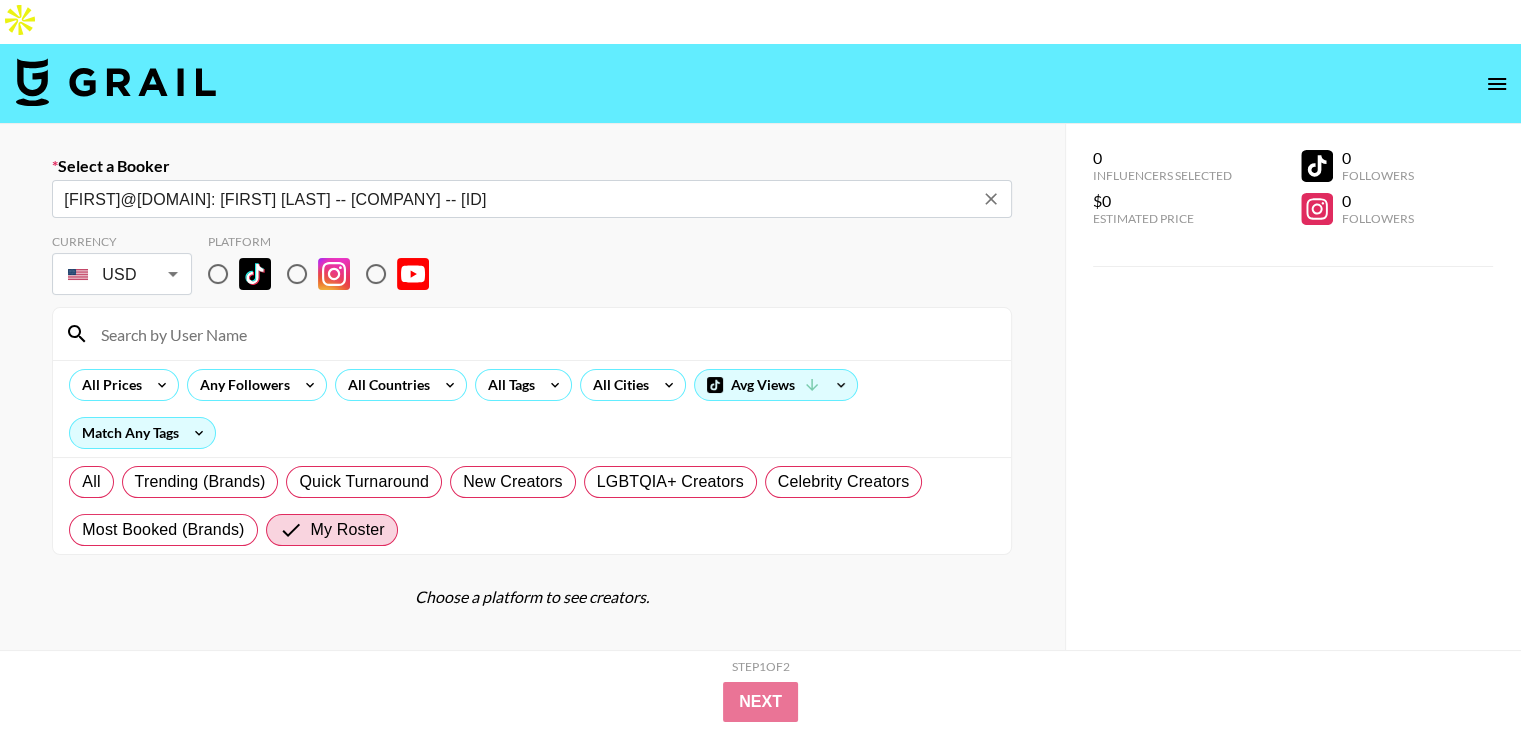 type on "[FIRST]@[DOMAIN]: [FIRST] [LAST] -- [COMPANY] -- [ID]" 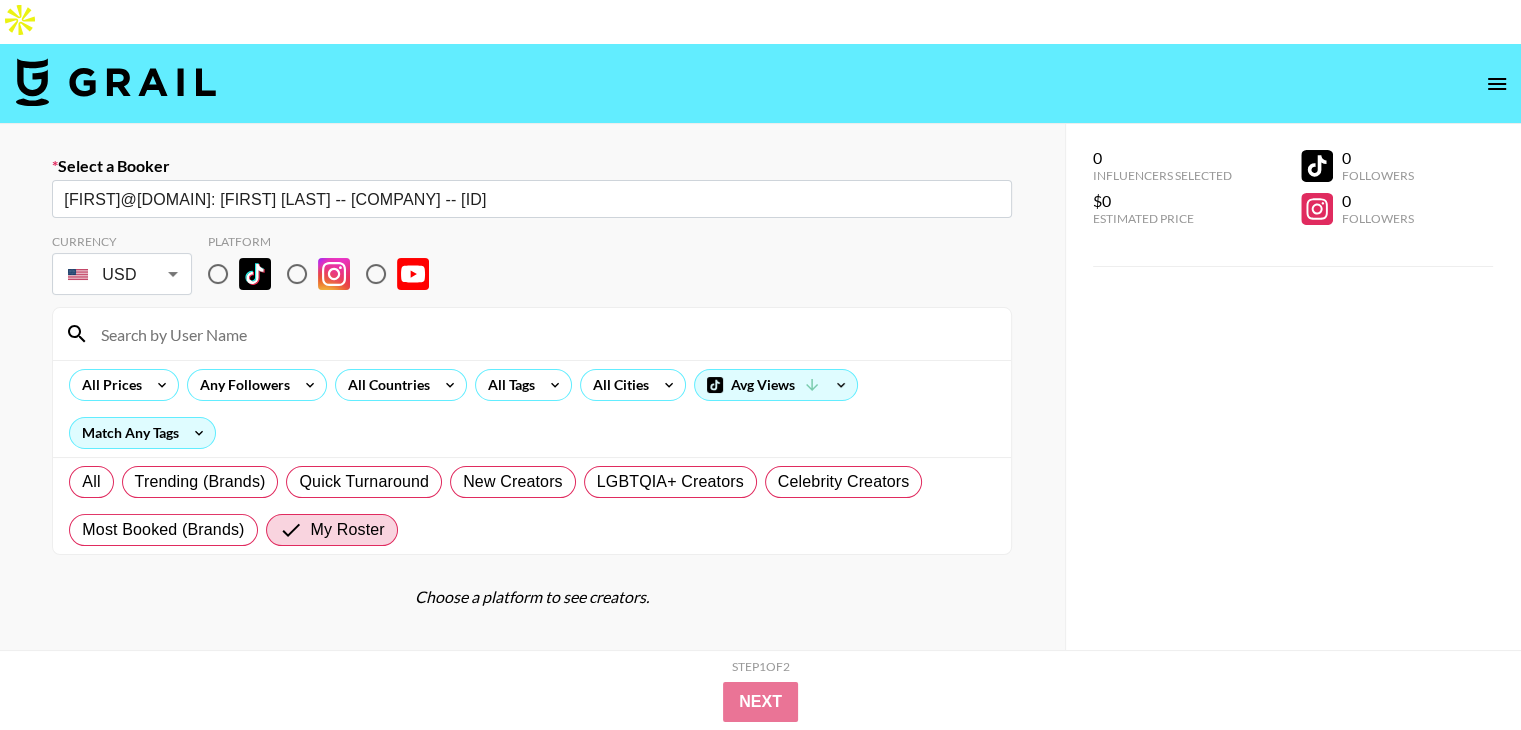 click at bounding box center (544, 334) 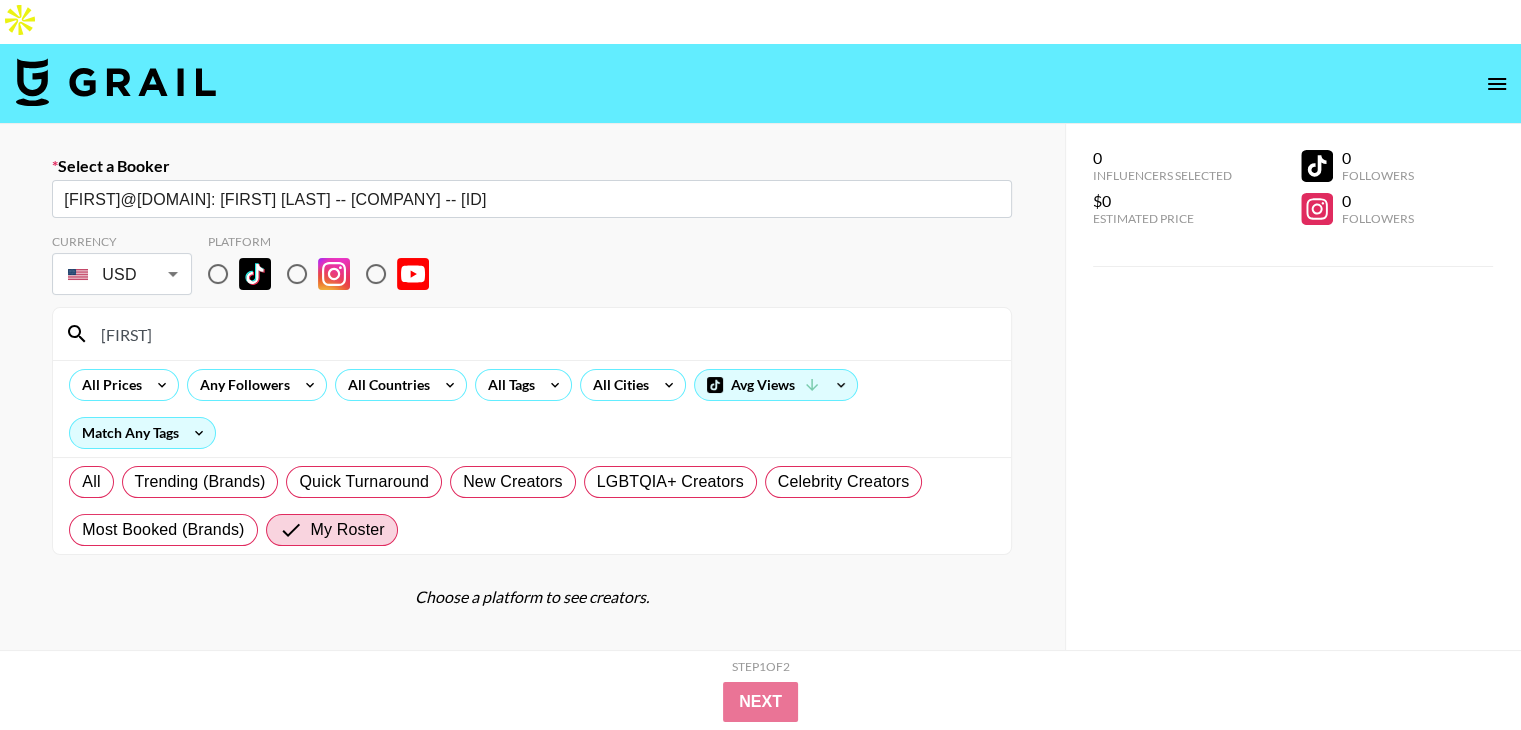 type on "[FIRST]" 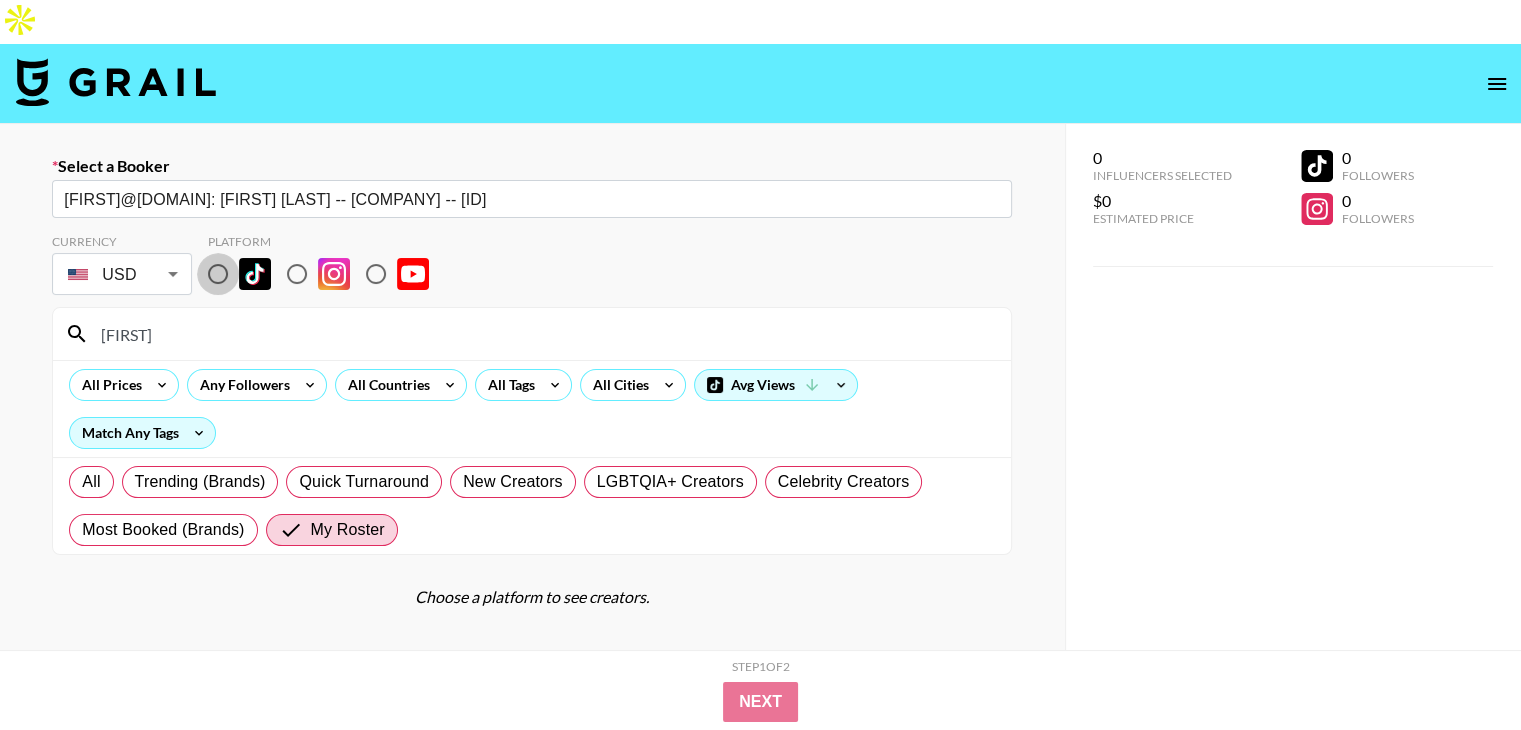 click at bounding box center (218, 274) 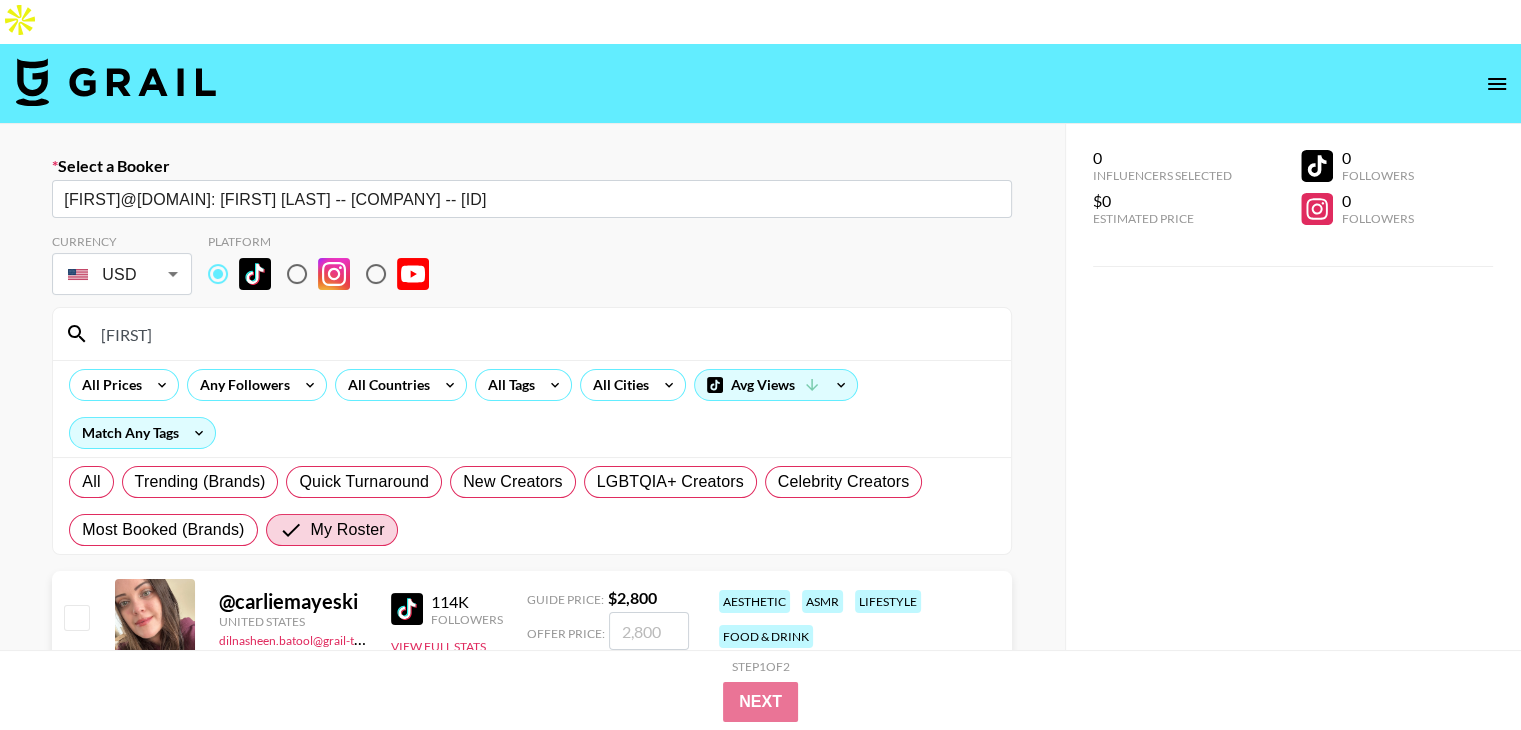 click at bounding box center [76, 617] 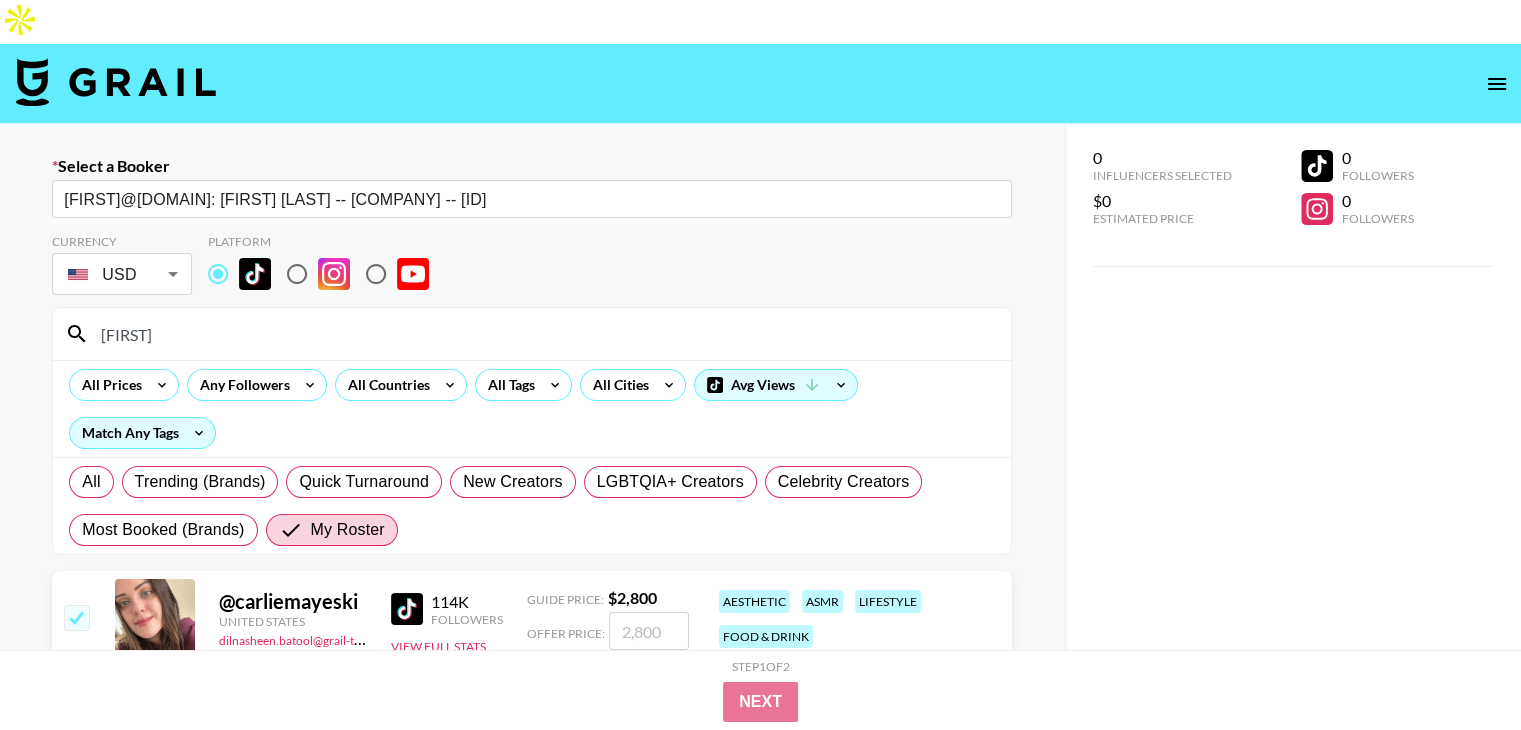 checkbox on "true" 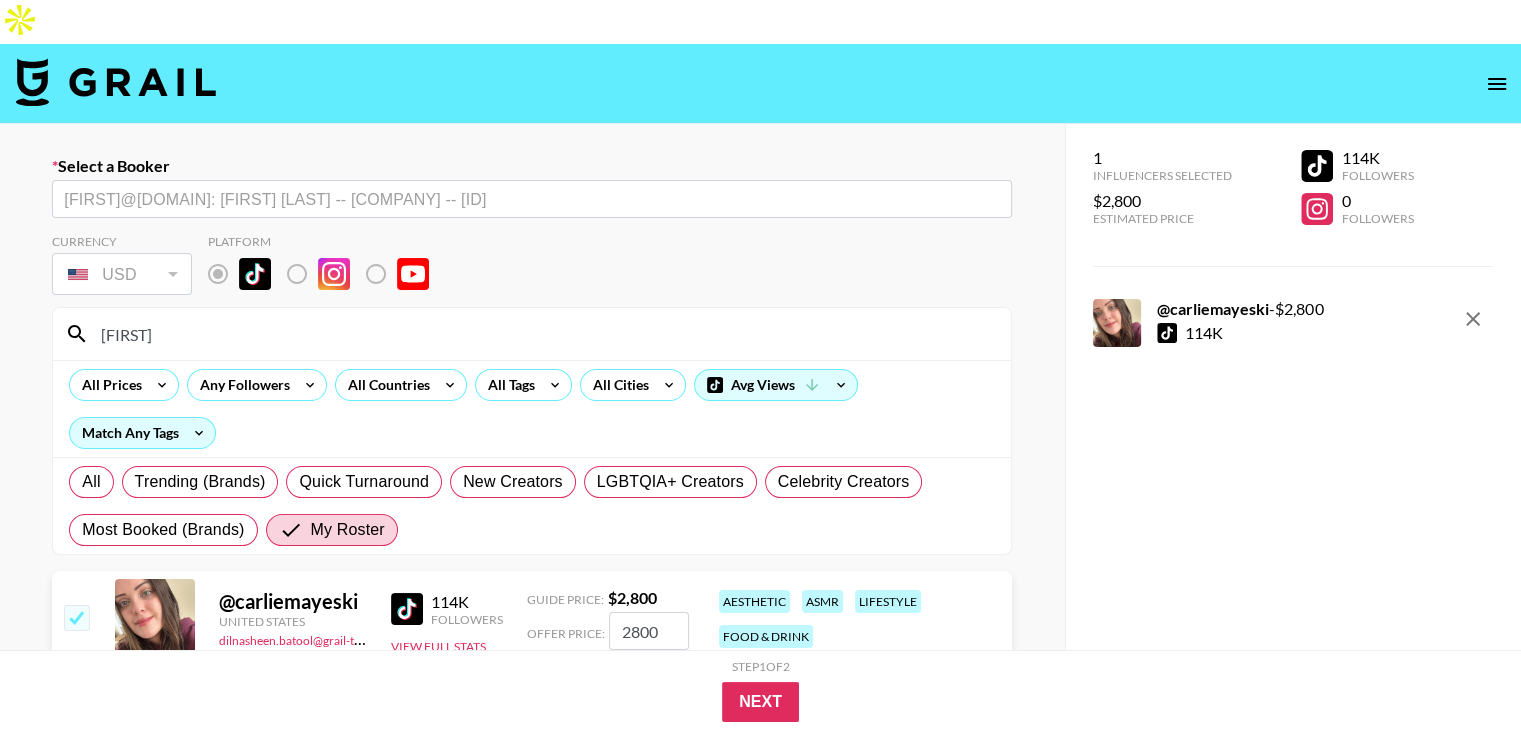 click on "2800" at bounding box center [649, 631] 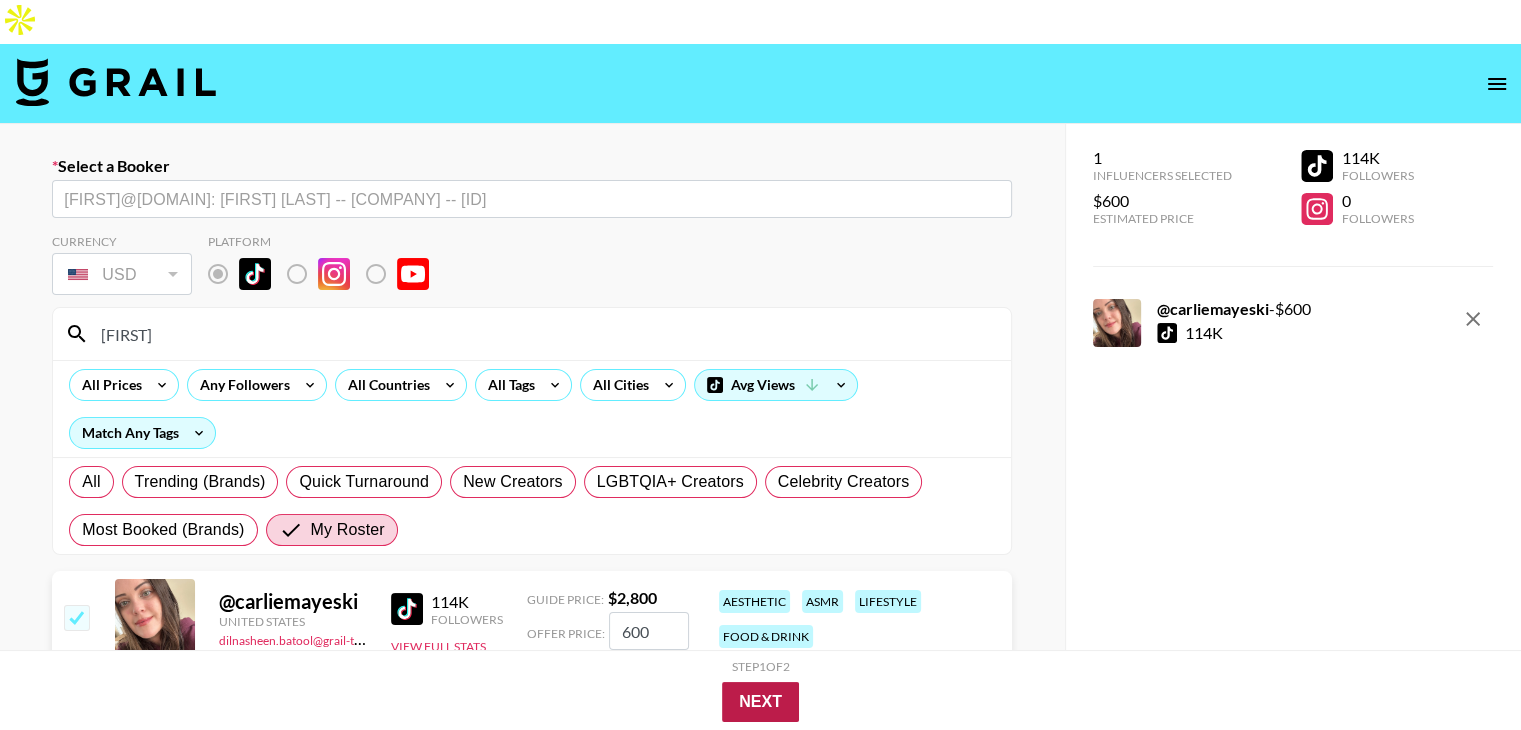 type on "600" 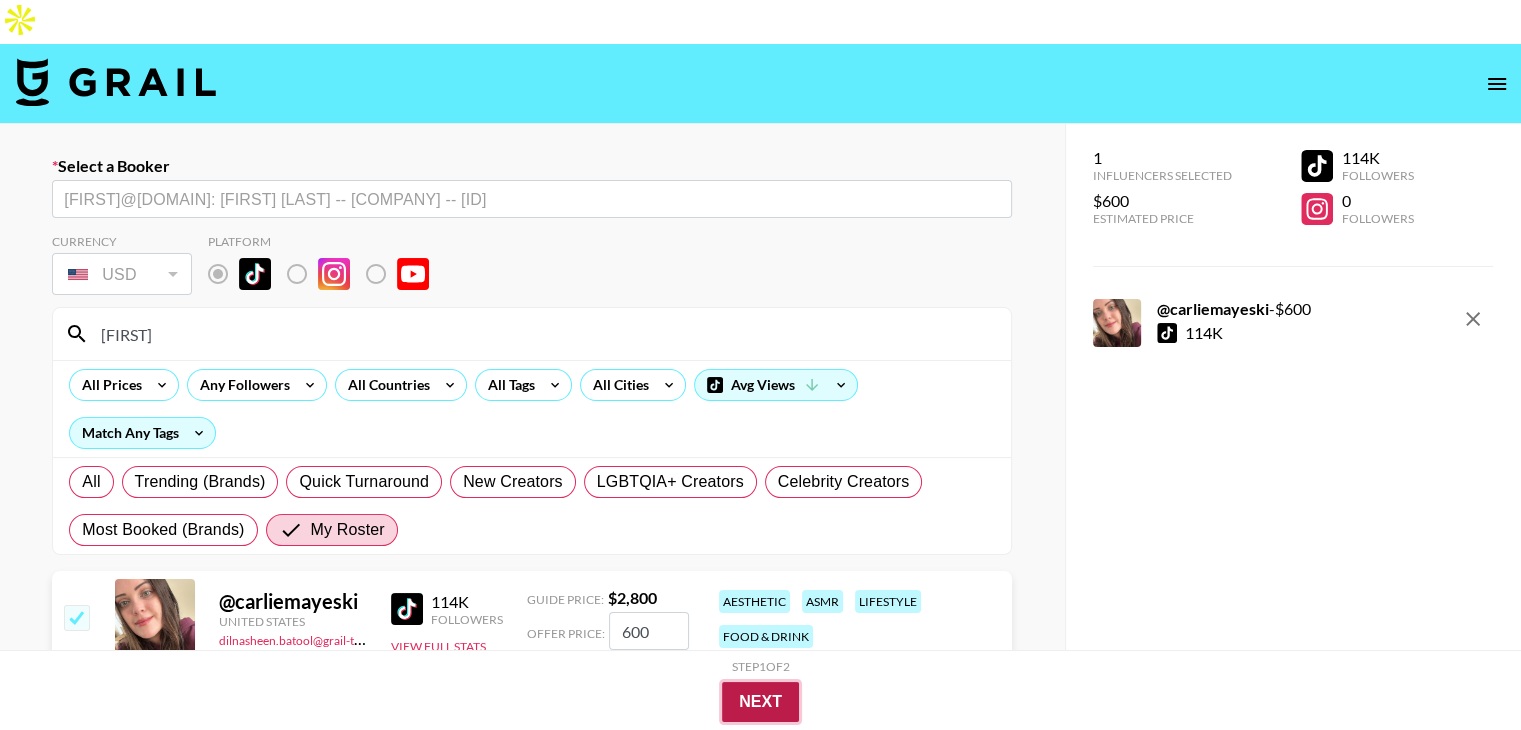 click on "Next" at bounding box center [760, 702] 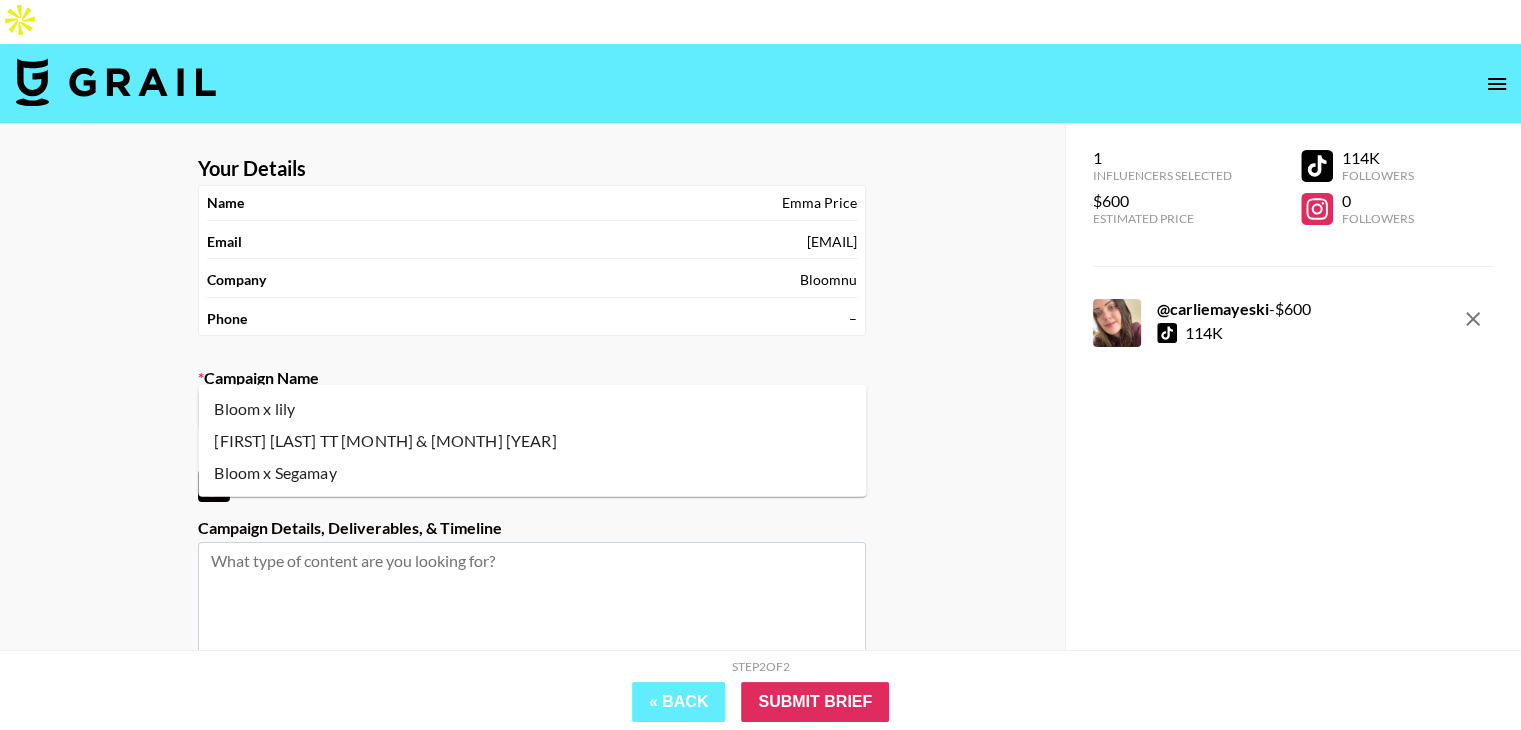 click at bounding box center (532, 411) 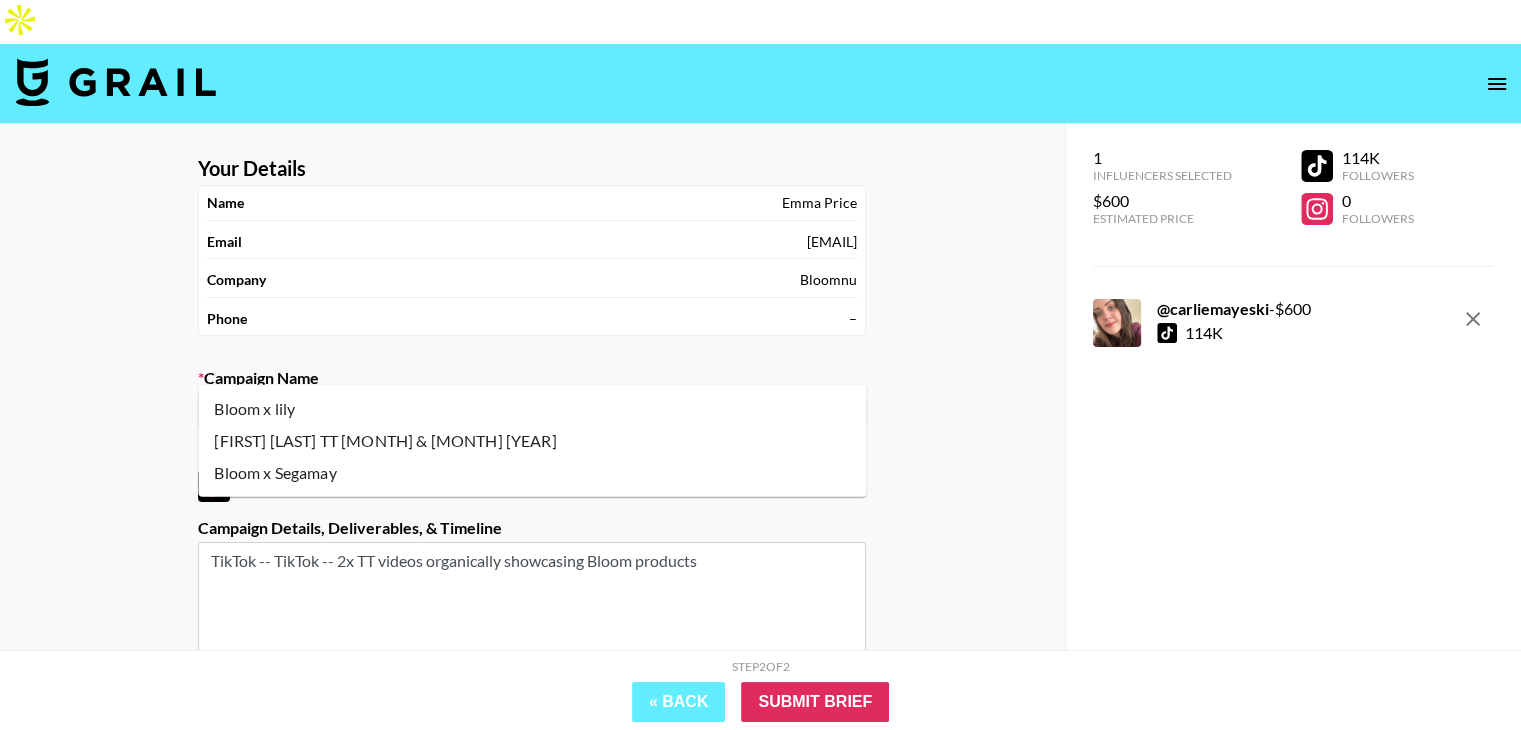 click on "Bloom x lily" at bounding box center (518, 411) 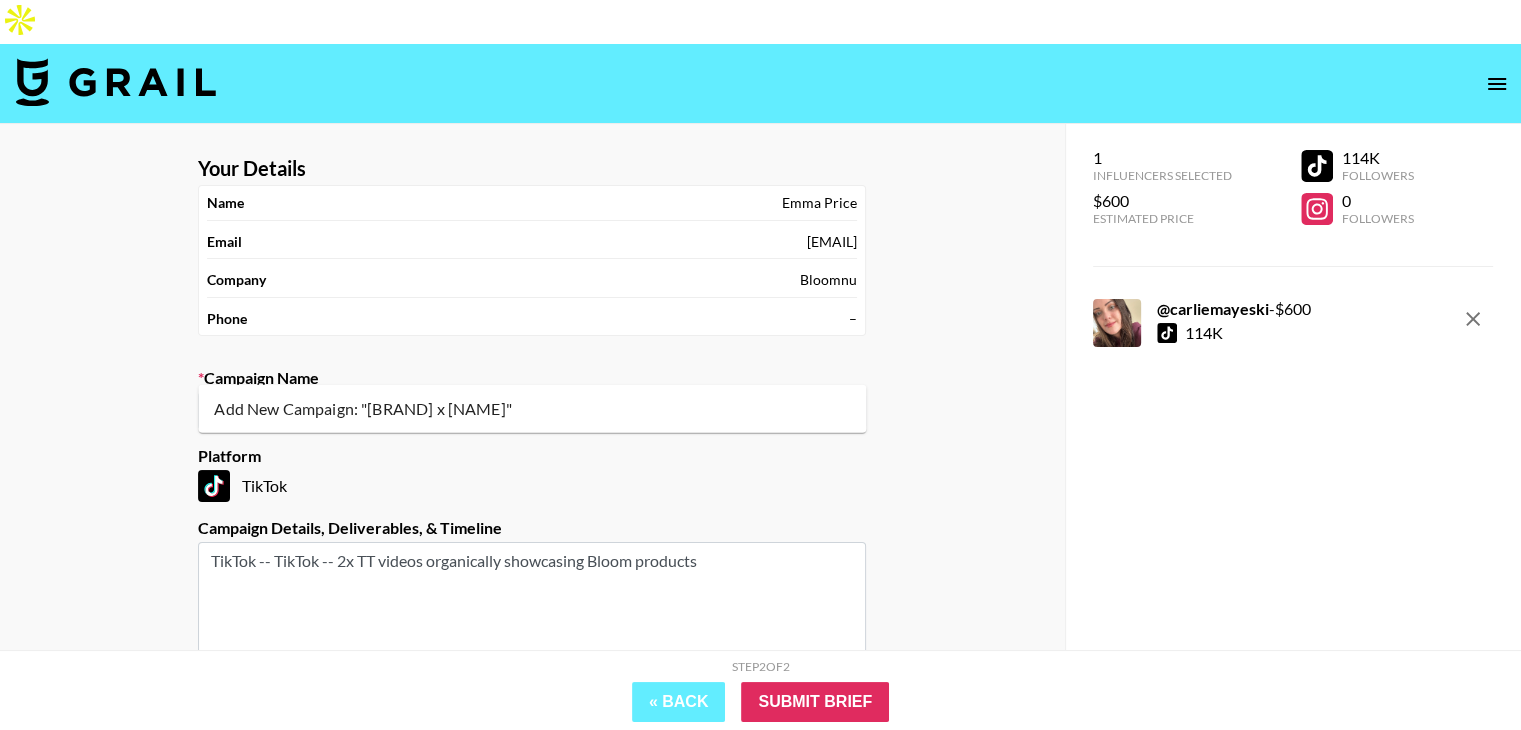 click on "Add New Campaign: "[BRAND] x [NAME]"" at bounding box center [532, 409] 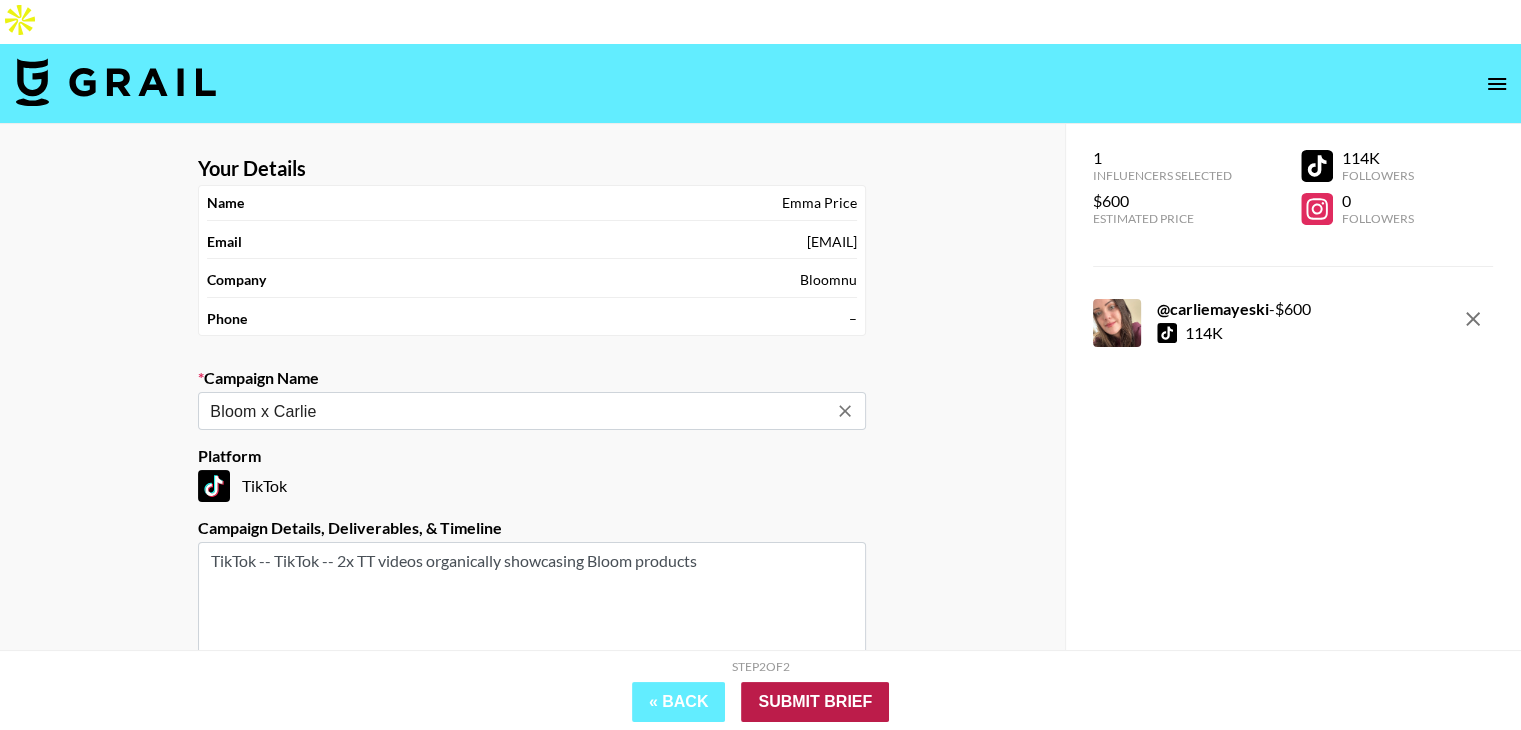 type on "Bloom x Carlie" 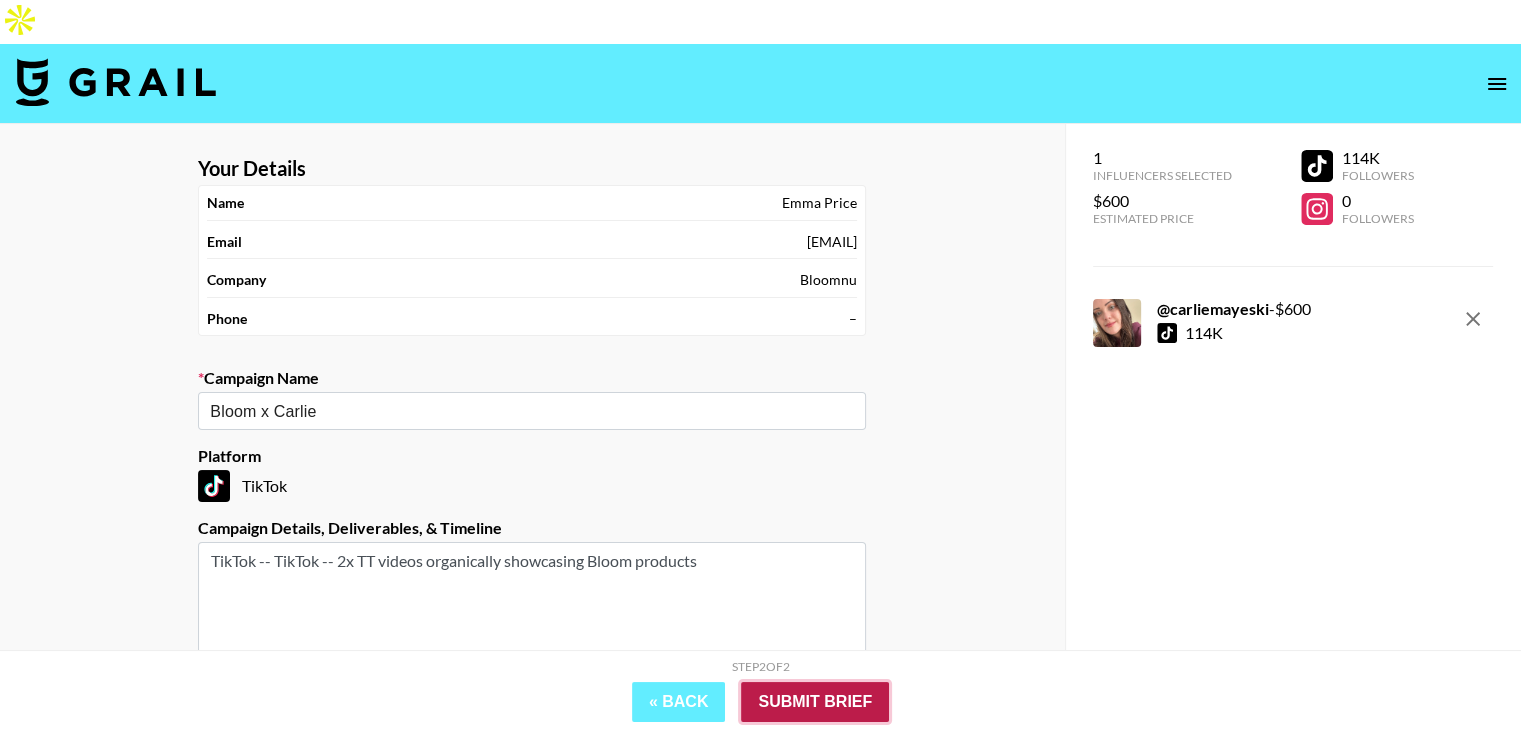 click on "Submit Brief" at bounding box center (815, 702) 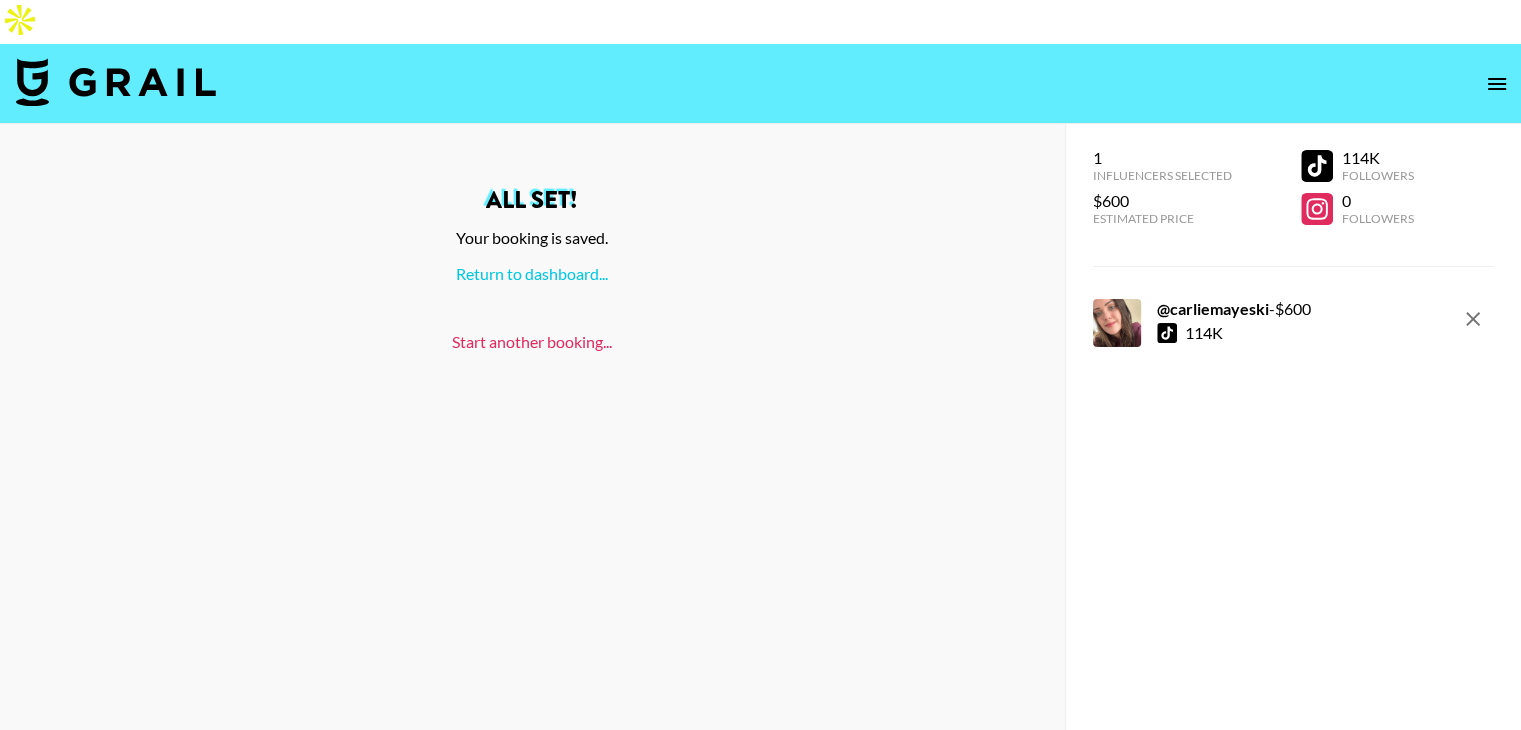 click on "Start another booking..." at bounding box center [532, 341] 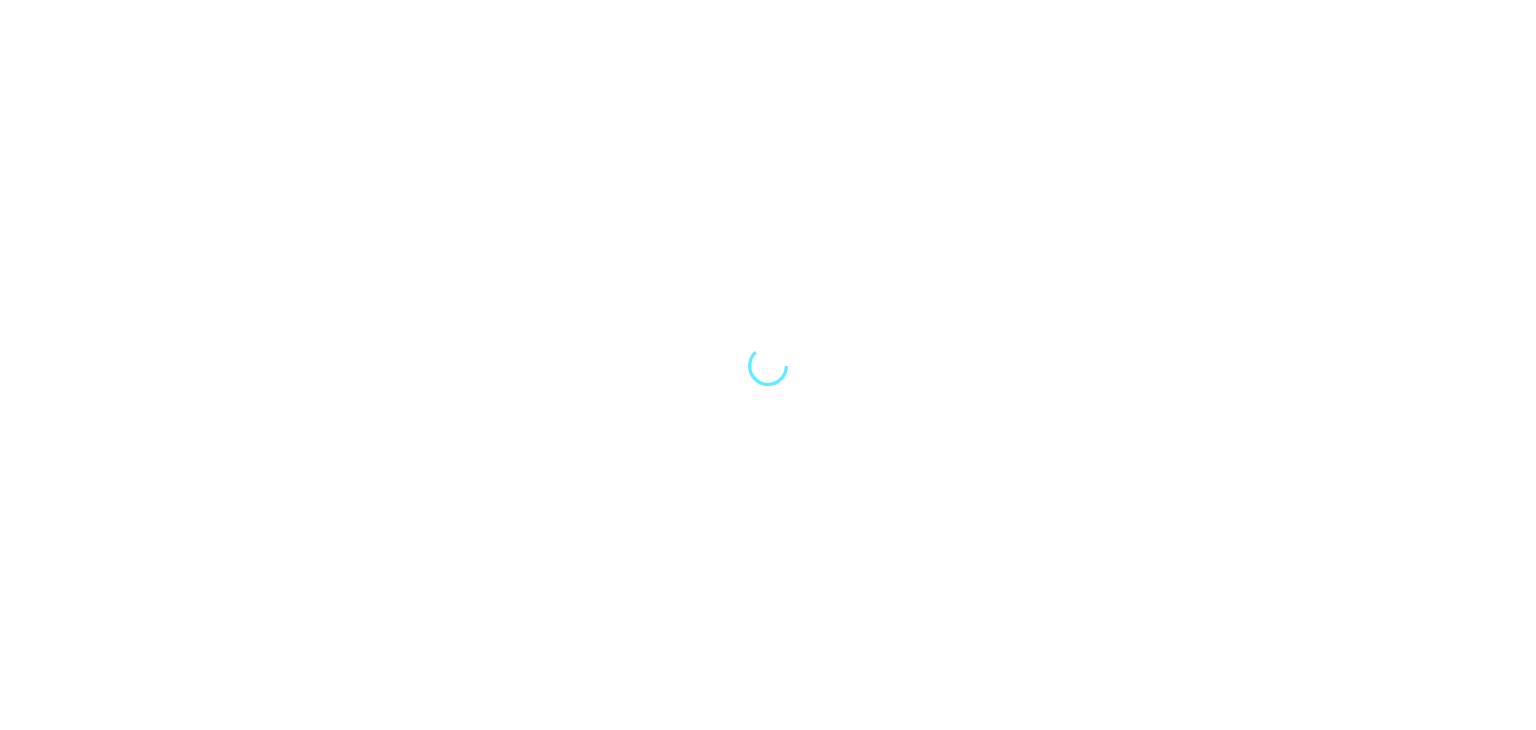 scroll, scrollTop: 0, scrollLeft: 0, axis: both 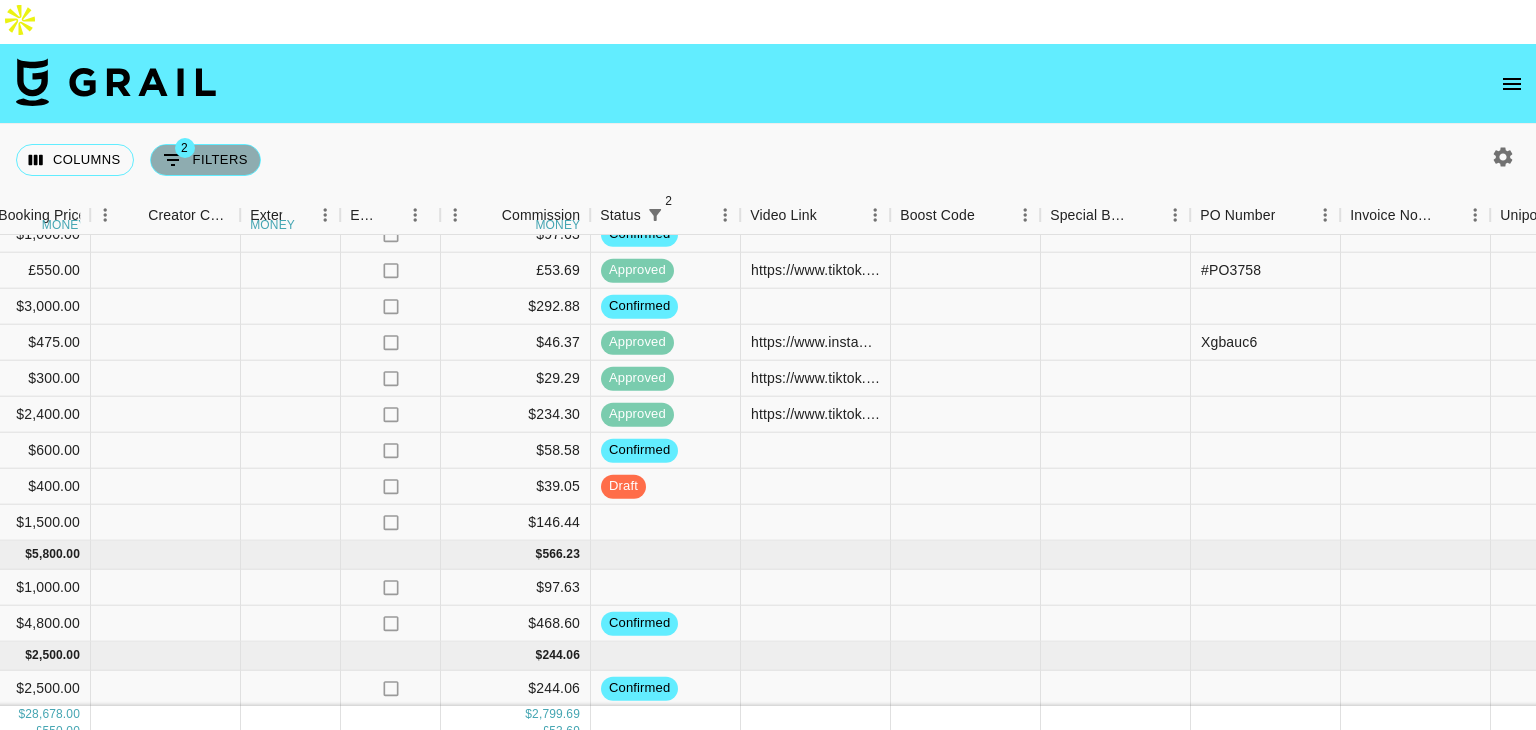 click on "2 Filters" at bounding box center [205, 160] 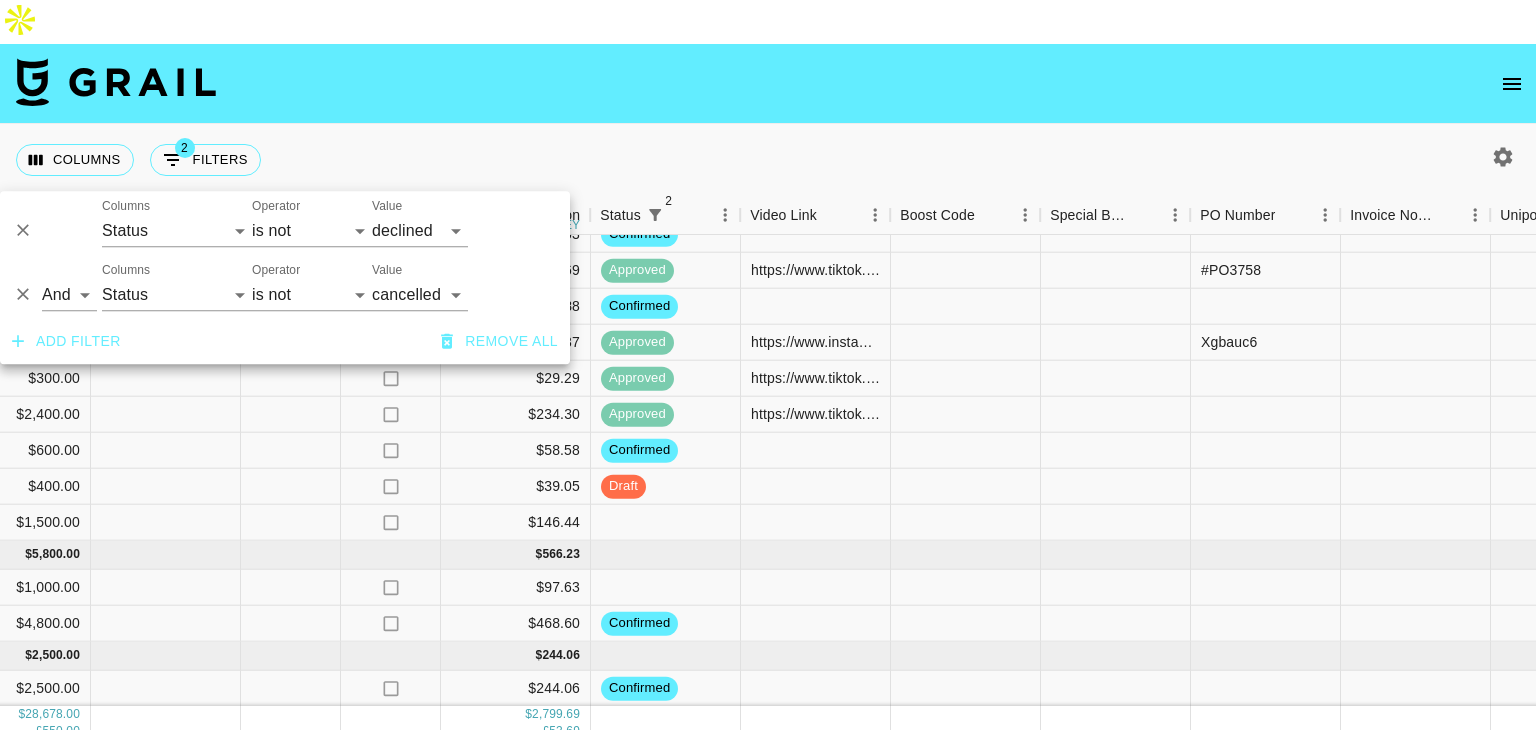 click on "Columns 2 Filters + Booking" at bounding box center (768, 160) 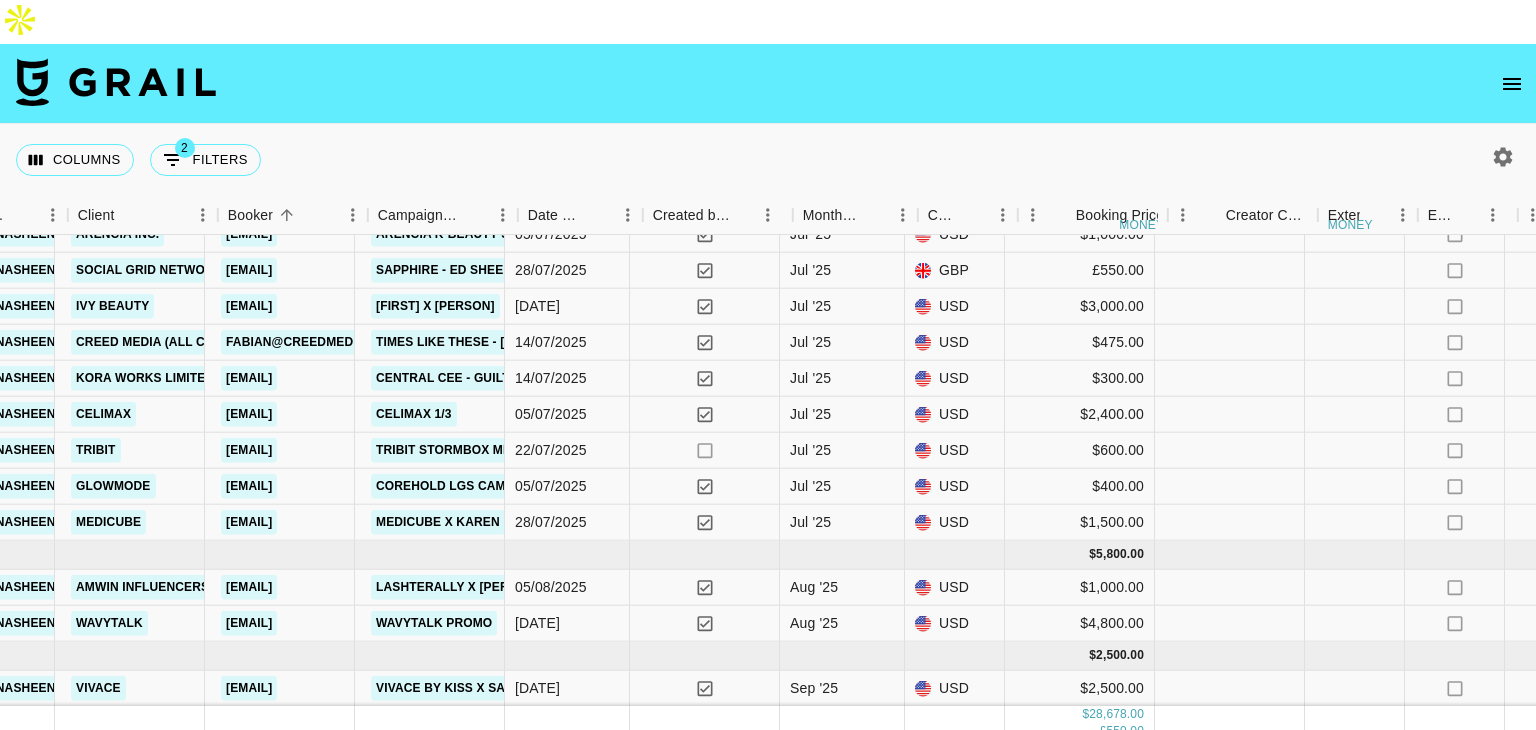 scroll, scrollTop: 593, scrollLeft: 847, axis: both 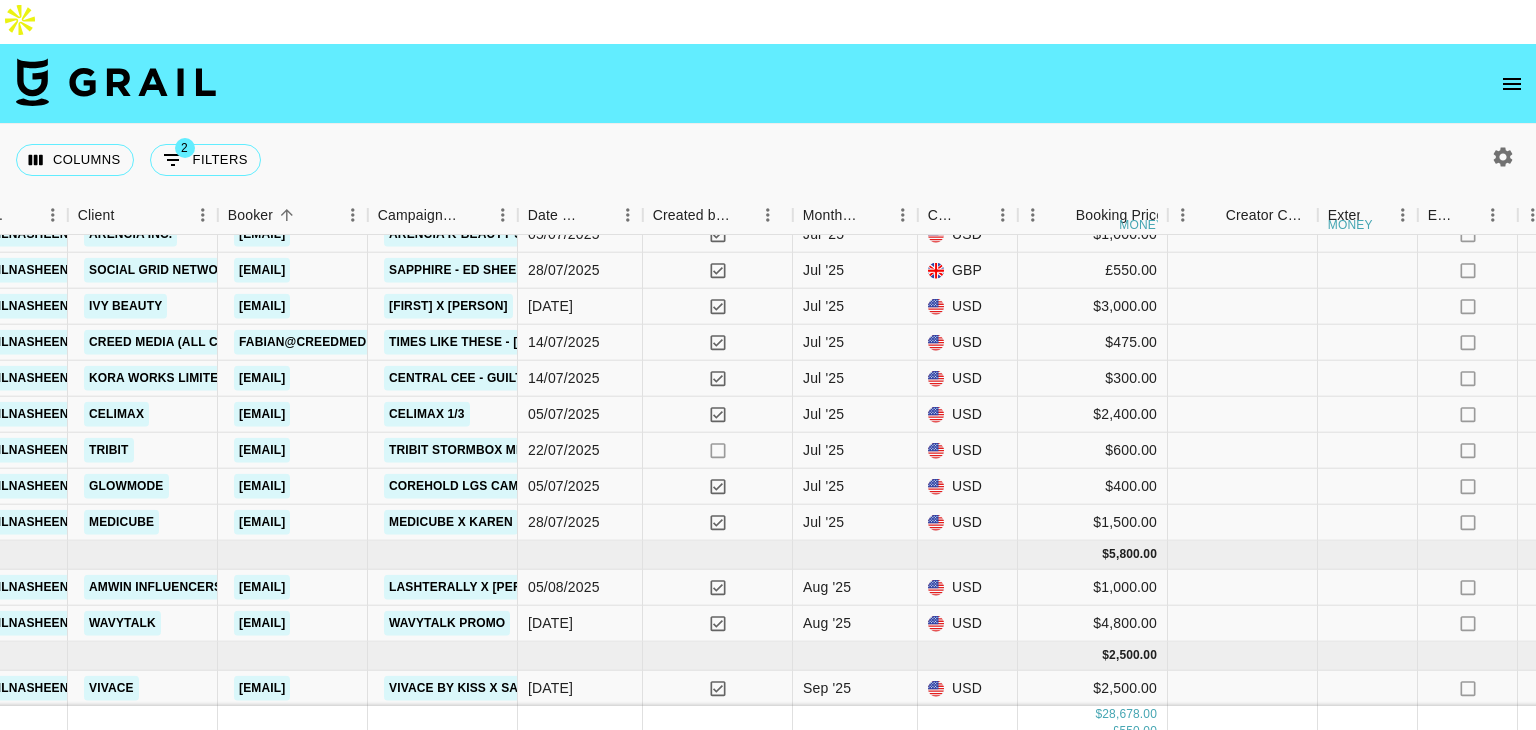 type 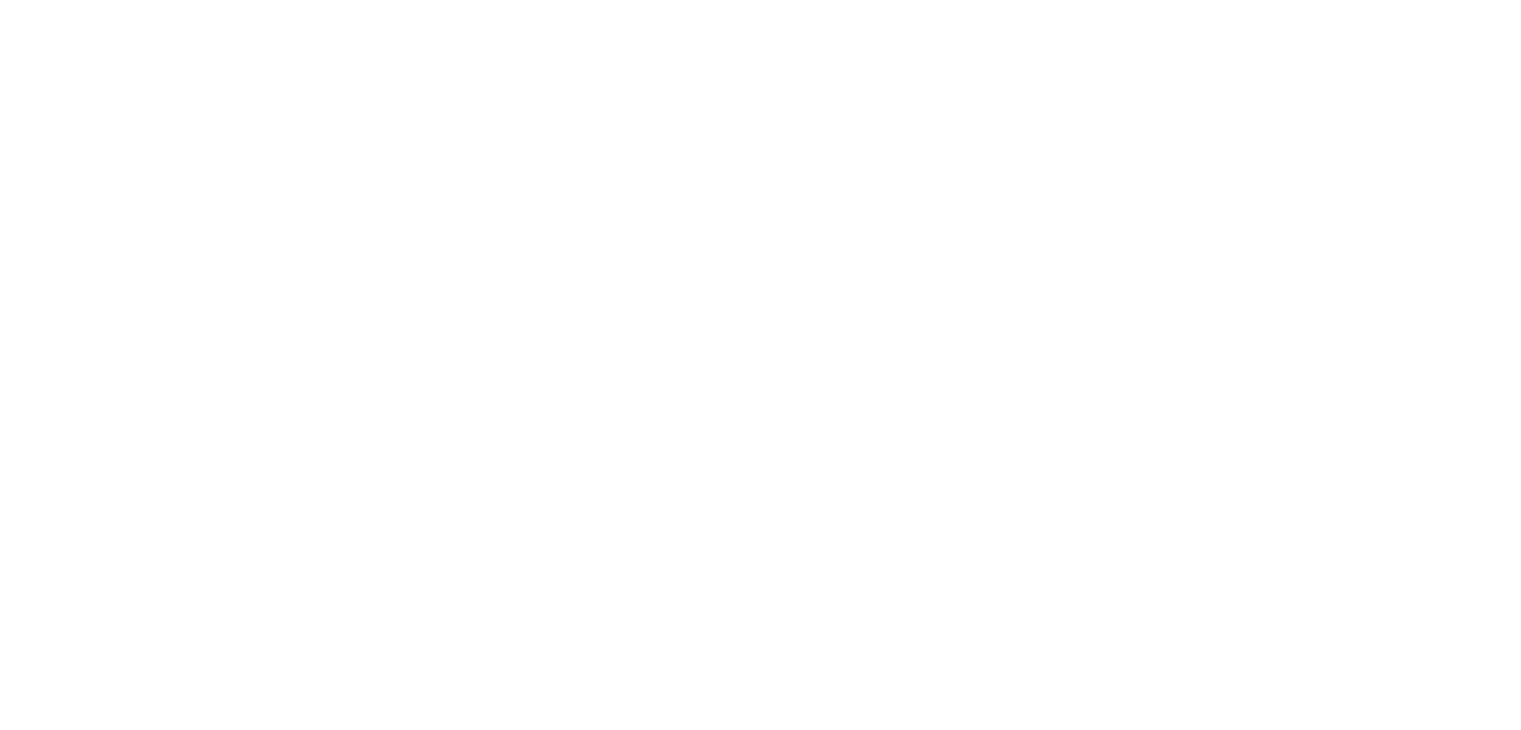 scroll, scrollTop: 0, scrollLeft: 0, axis: both 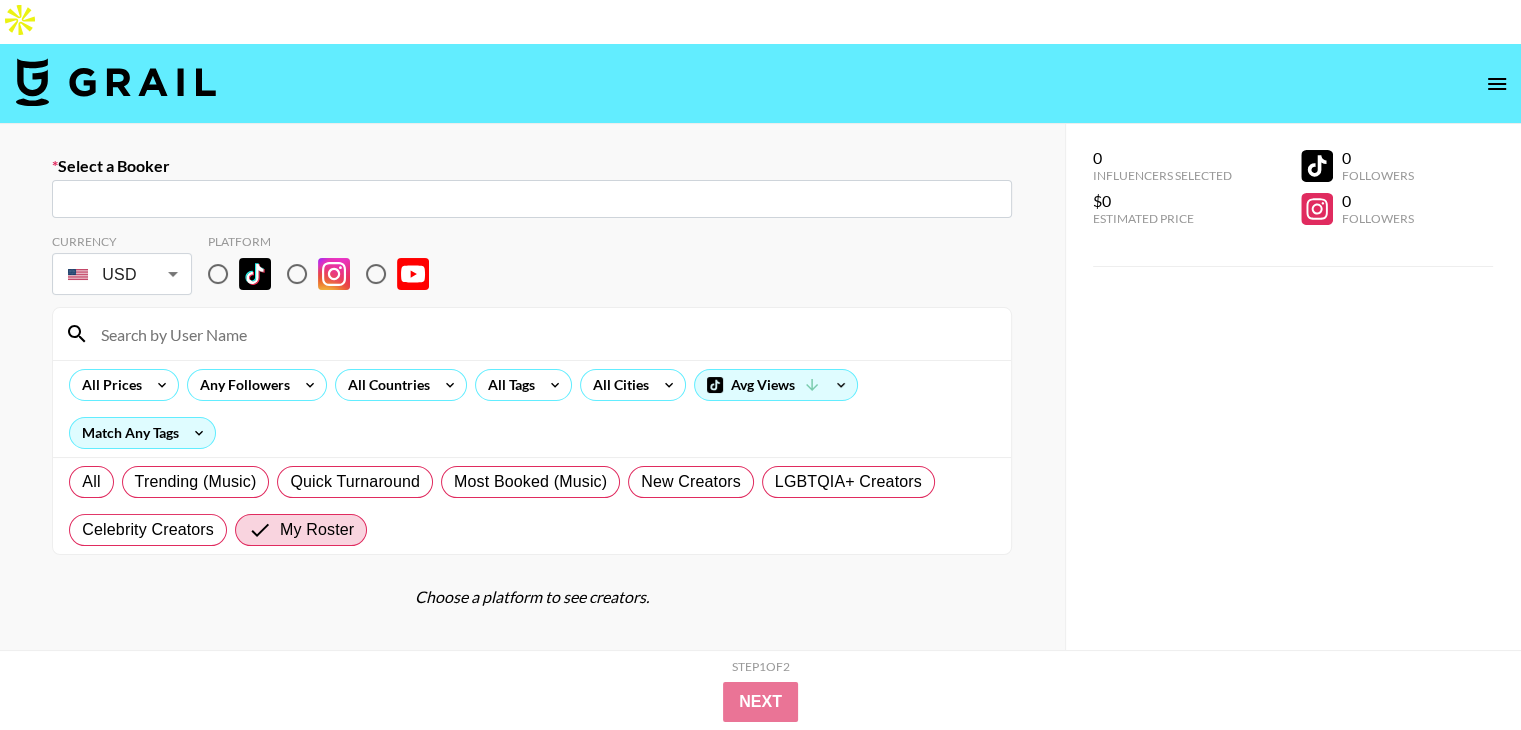 click at bounding box center (532, 199) 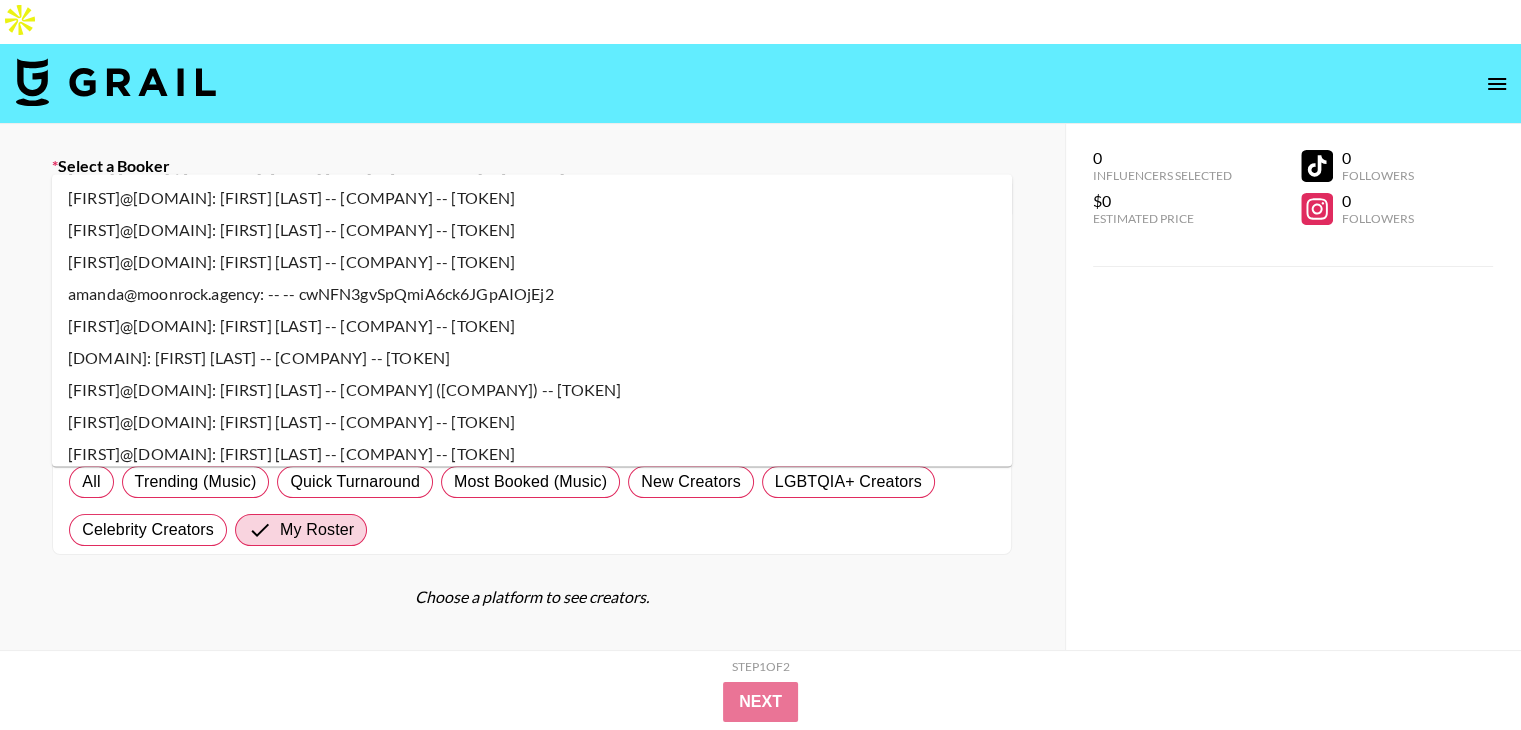 scroll, scrollTop: 674, scrollLeft: 0, axis: vertical 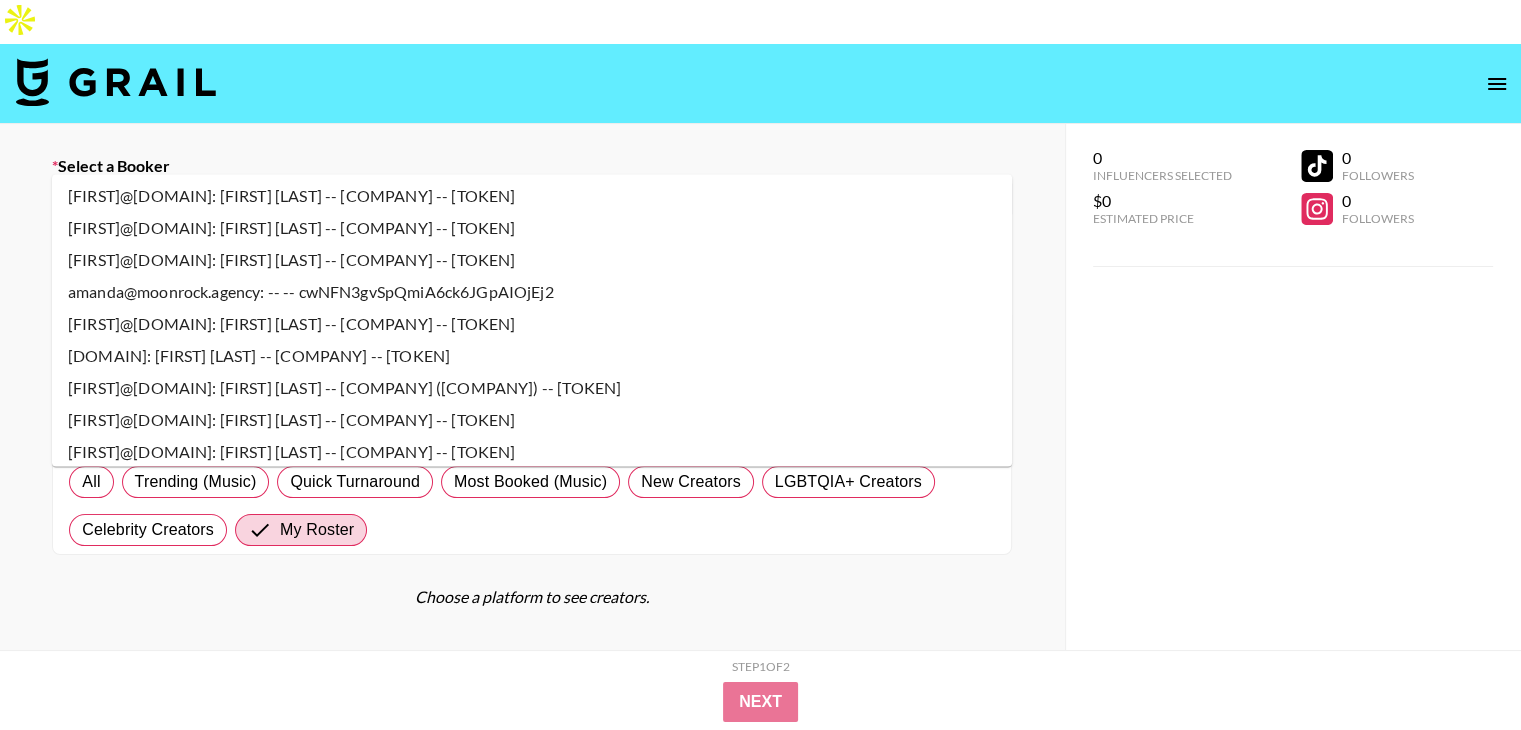 click on "[FIRST]@[DOMAIN]: [FIRST] [LAST] -- [COMPANY] ([COMPANY]) -- [TOKEN]" at bounding box center [532, 388] 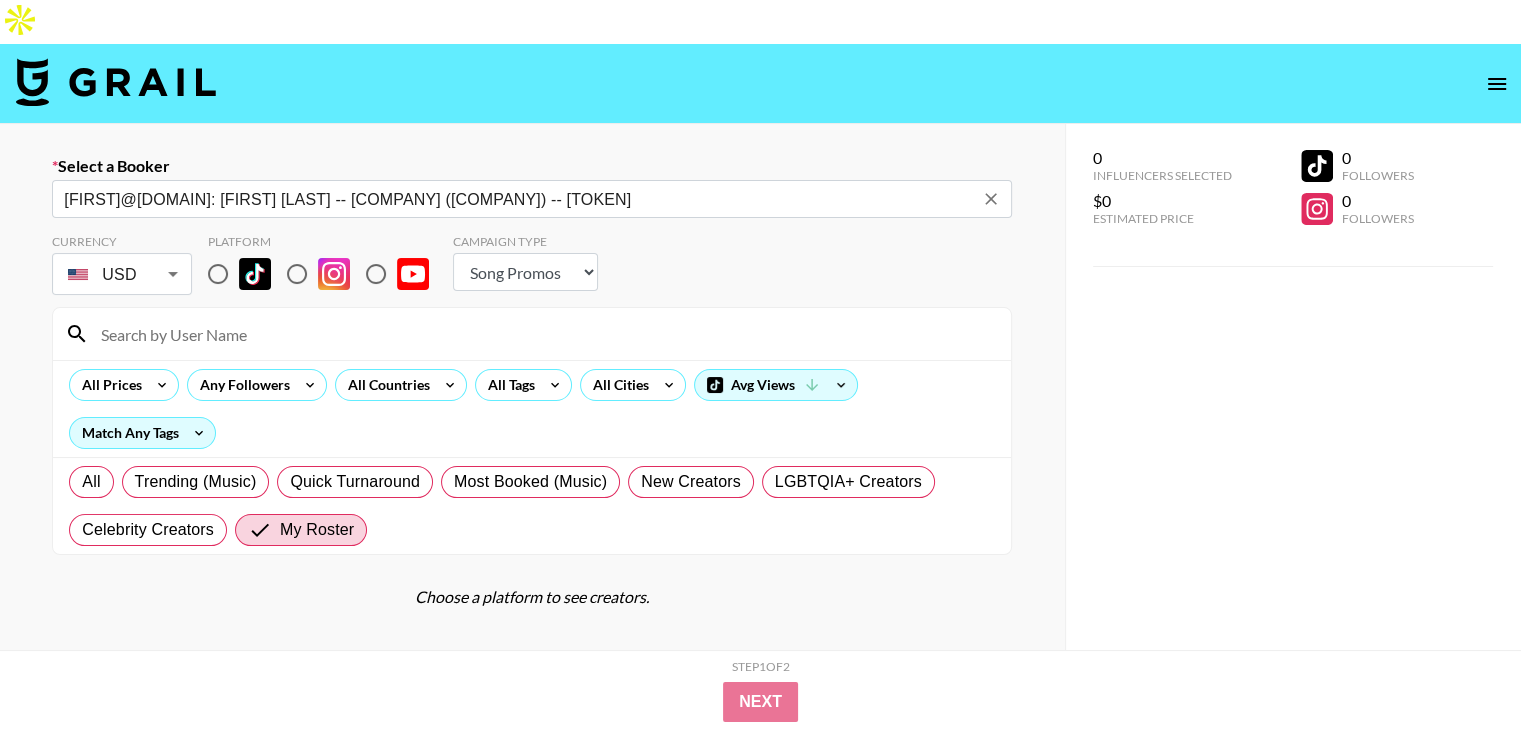 type on "[FIRST]@[DOMAIN]: [FIRST] [LAST] -- [COMPANY] ([COMPANY]) -- [TOKEN]" 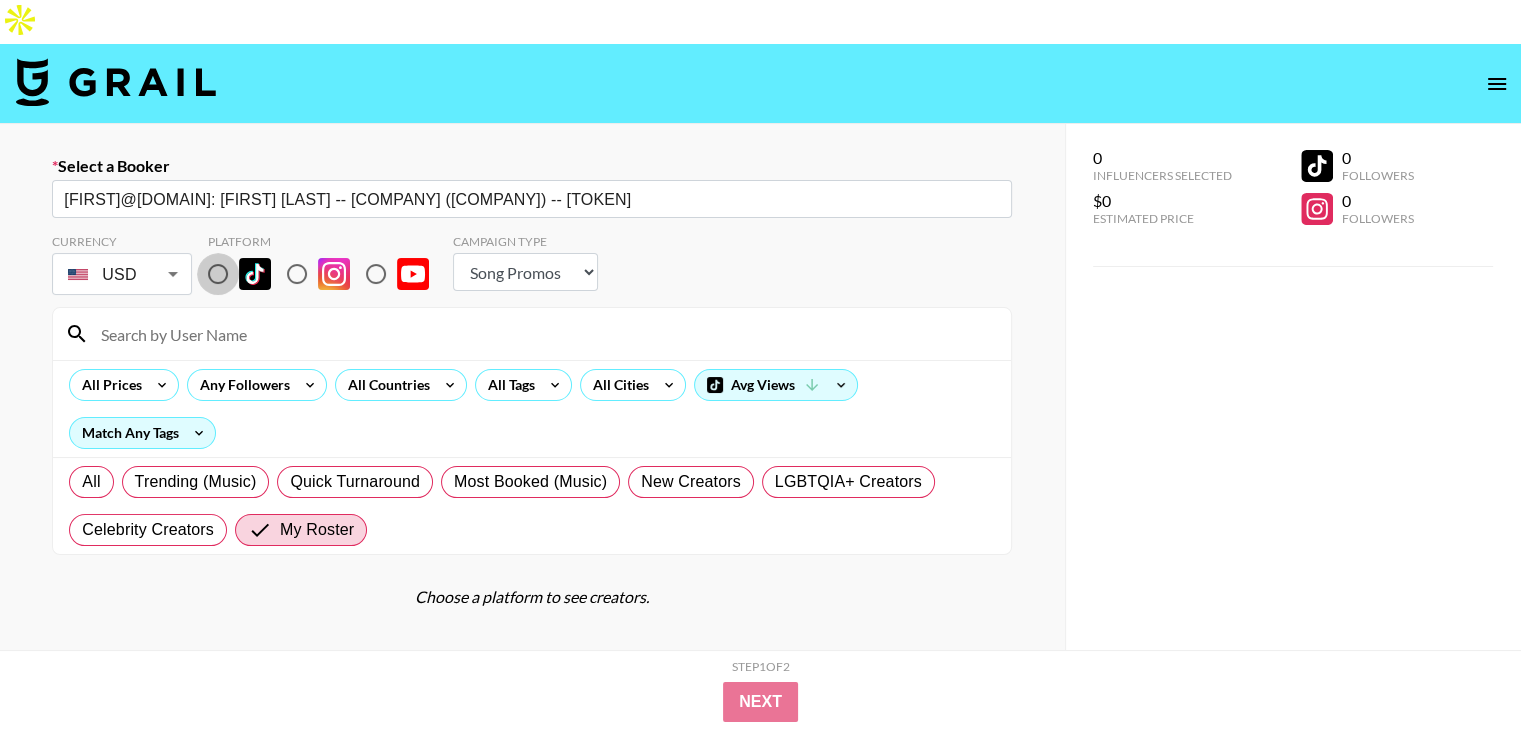 click at bounding box center [218, 274] 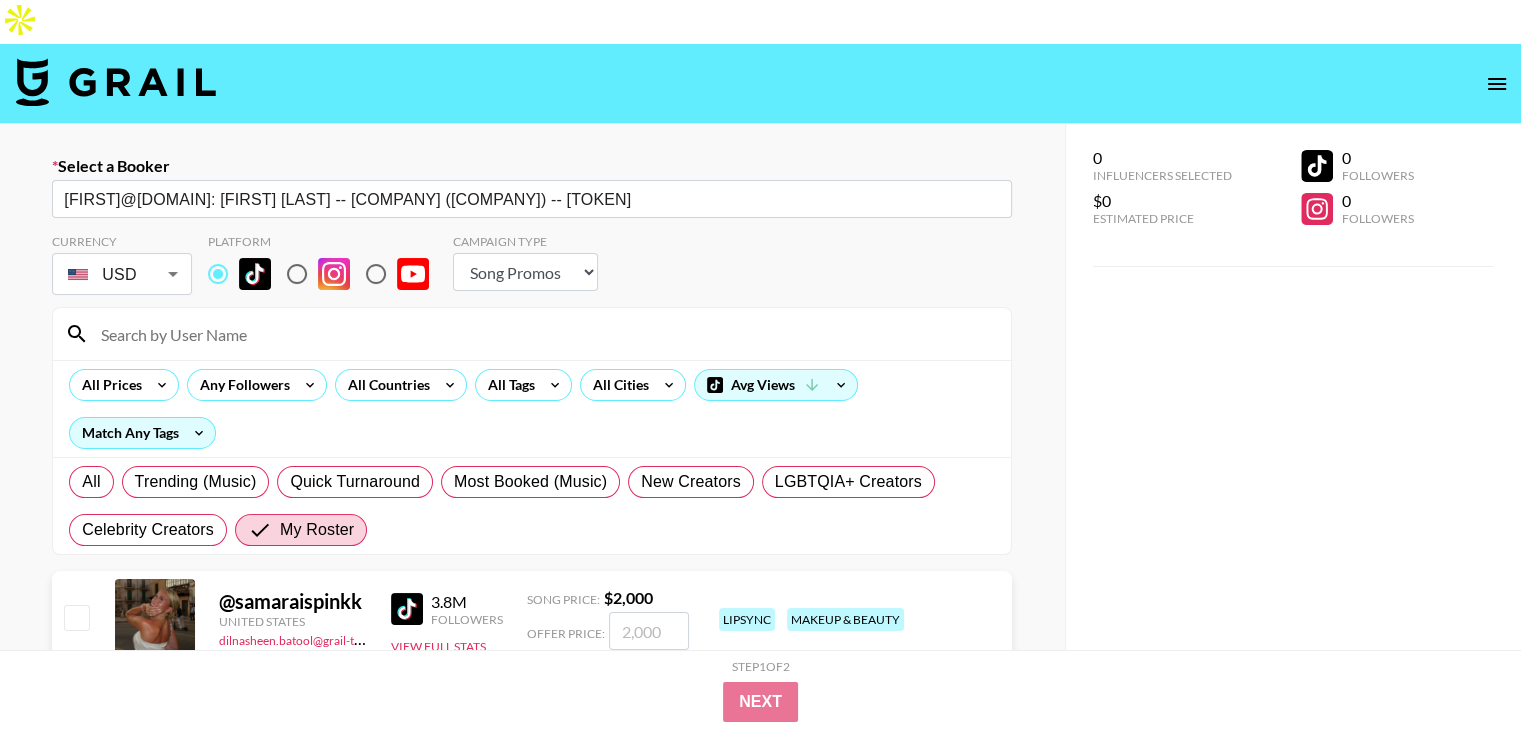 click at bounding box center [544, 334] 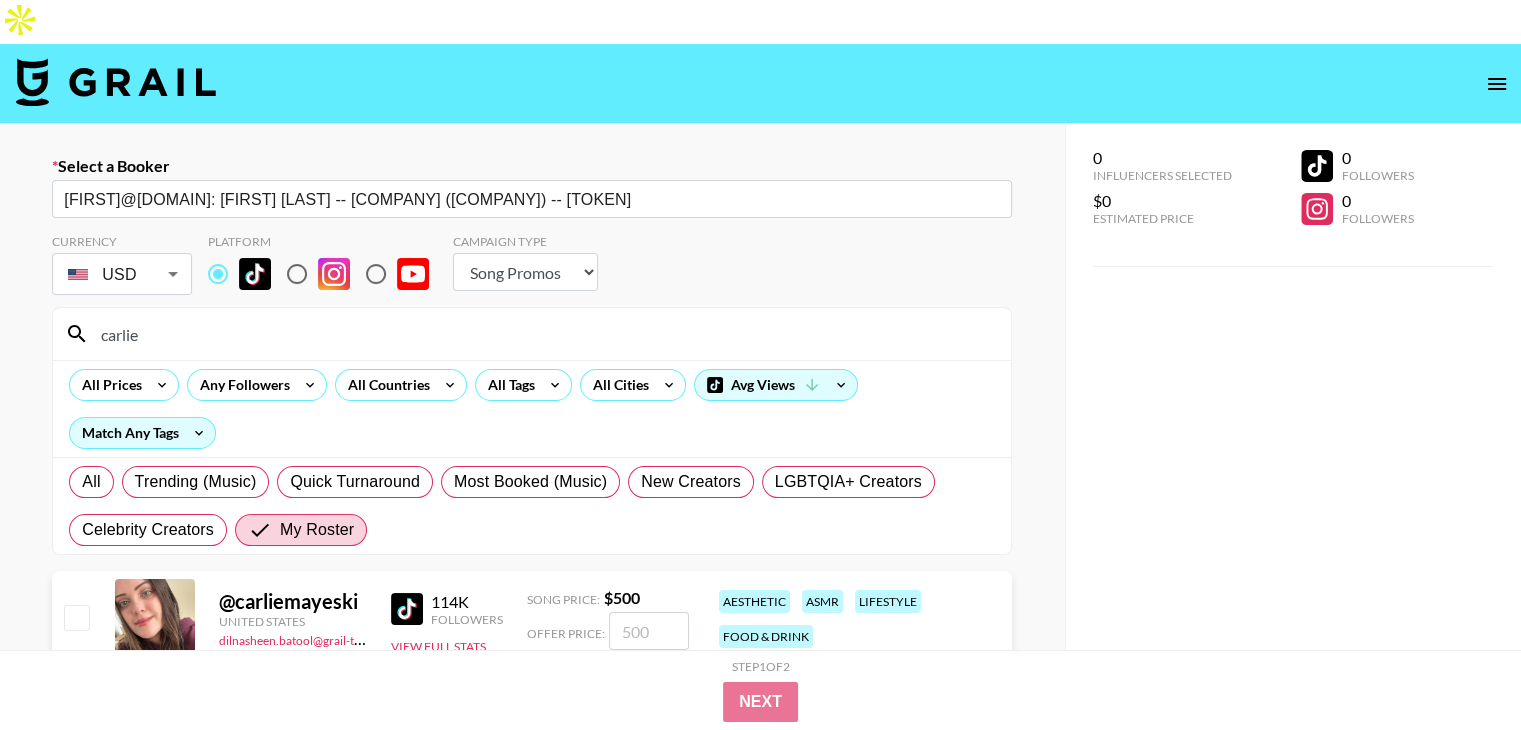 type on "carlie" 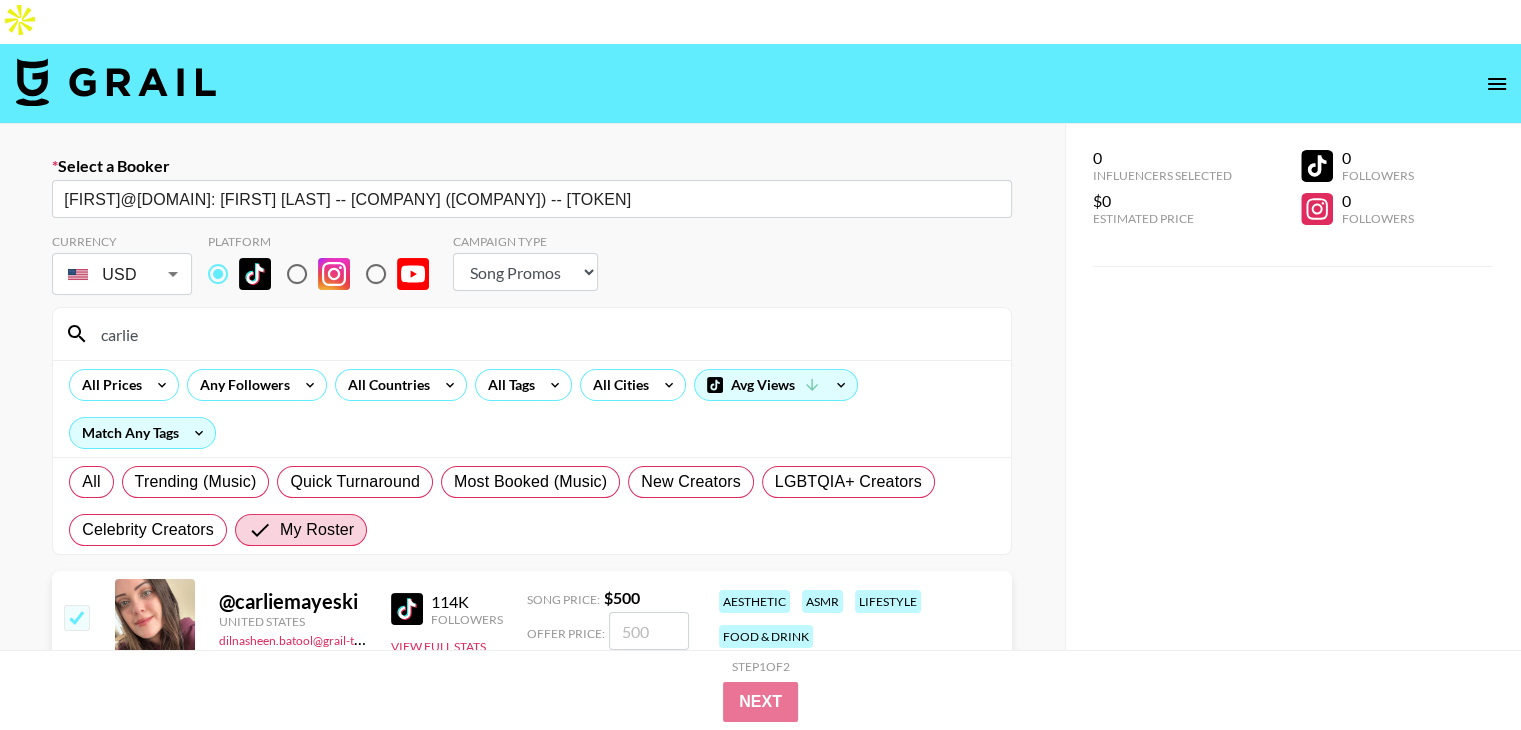checkbox on "true" 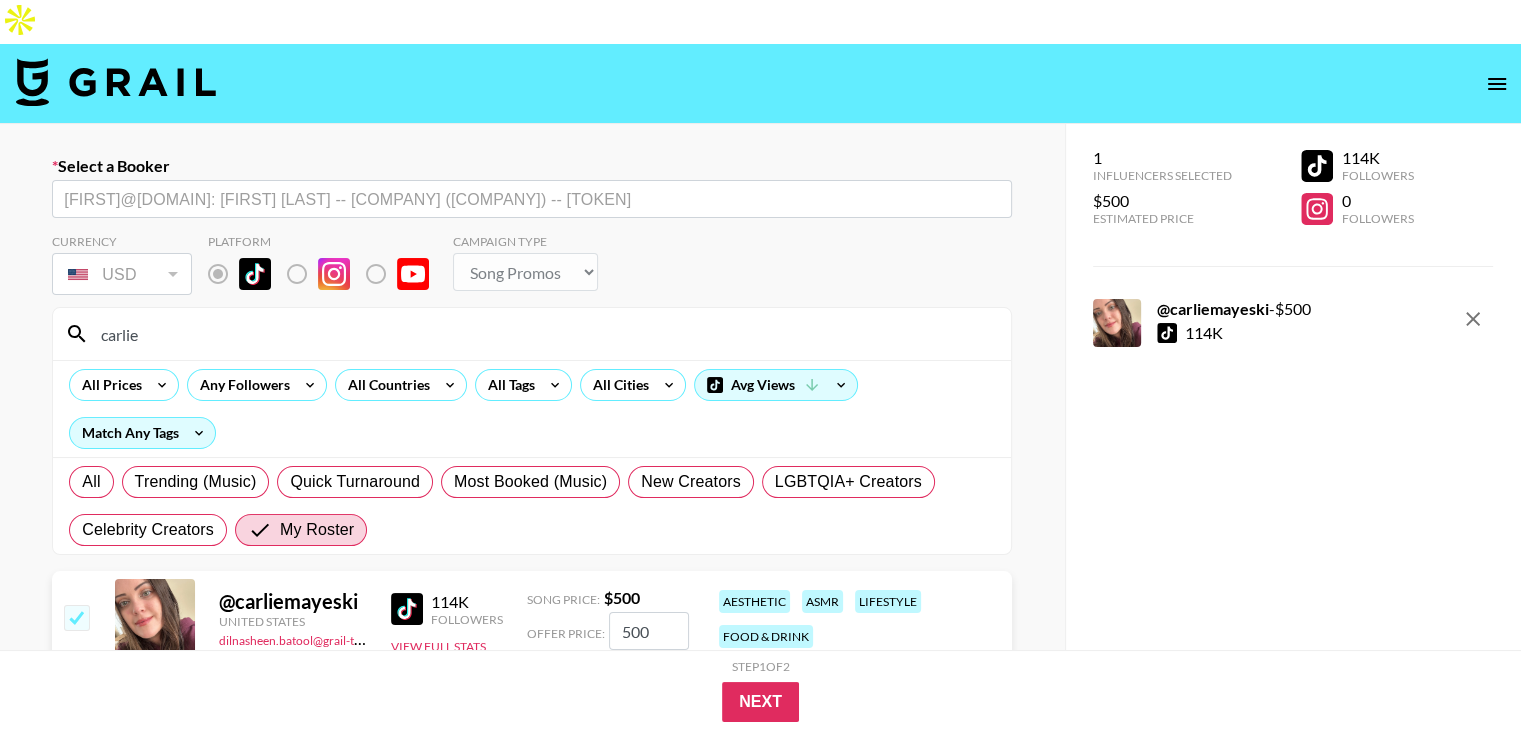 click on "500" at bounding box center [649, 631] 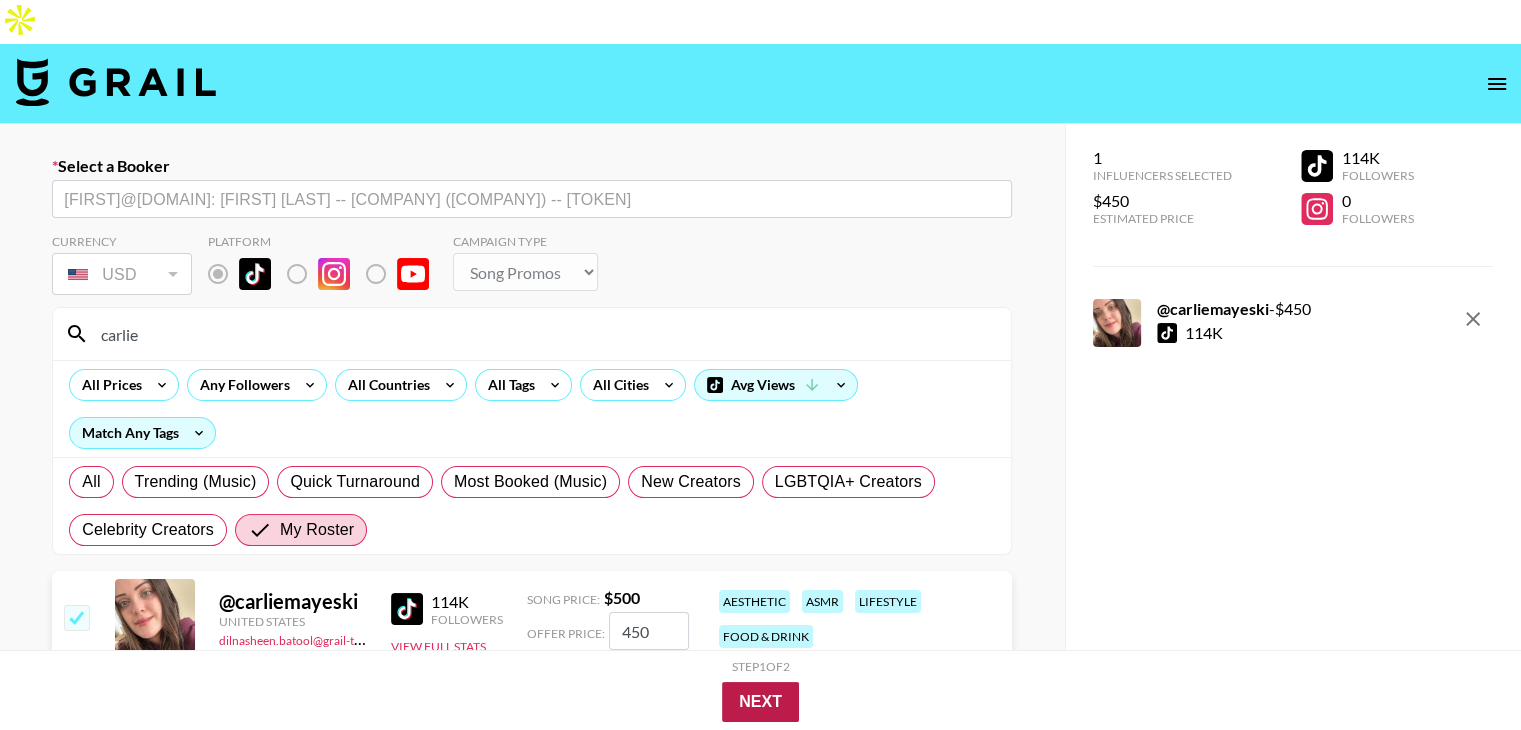 type on "450" 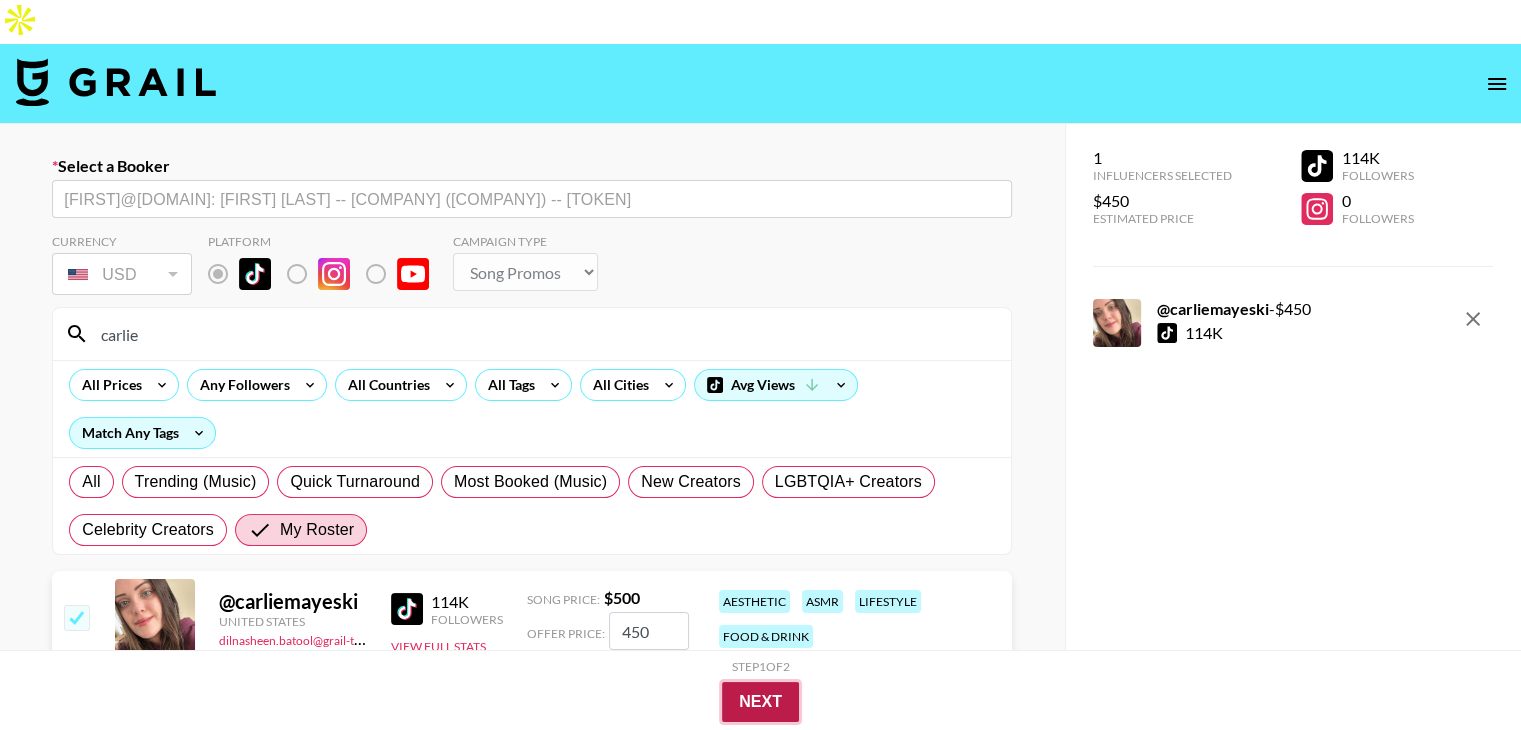 click on "Next" at bounding box center [760, 702] 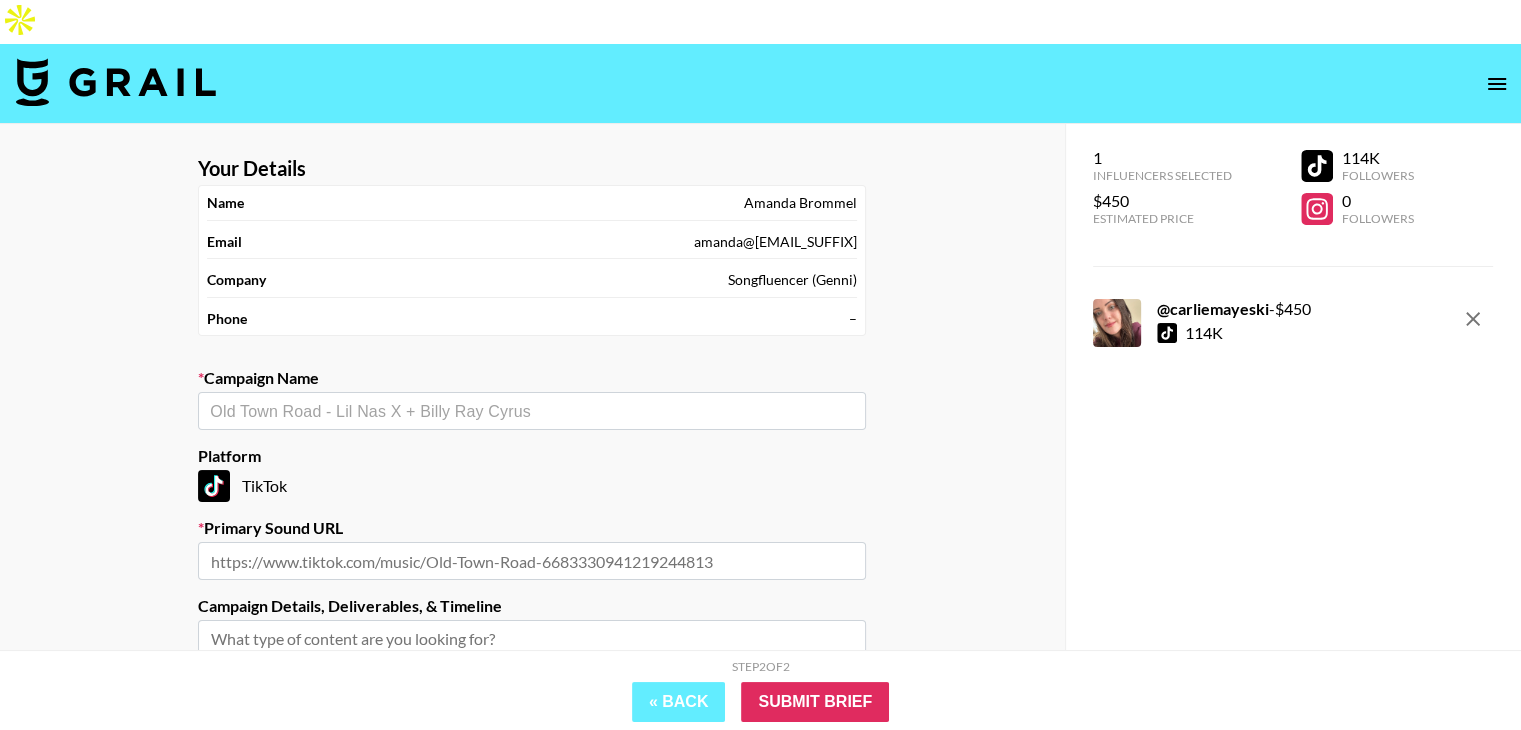 click on "​" at bounding box center (532, 411) 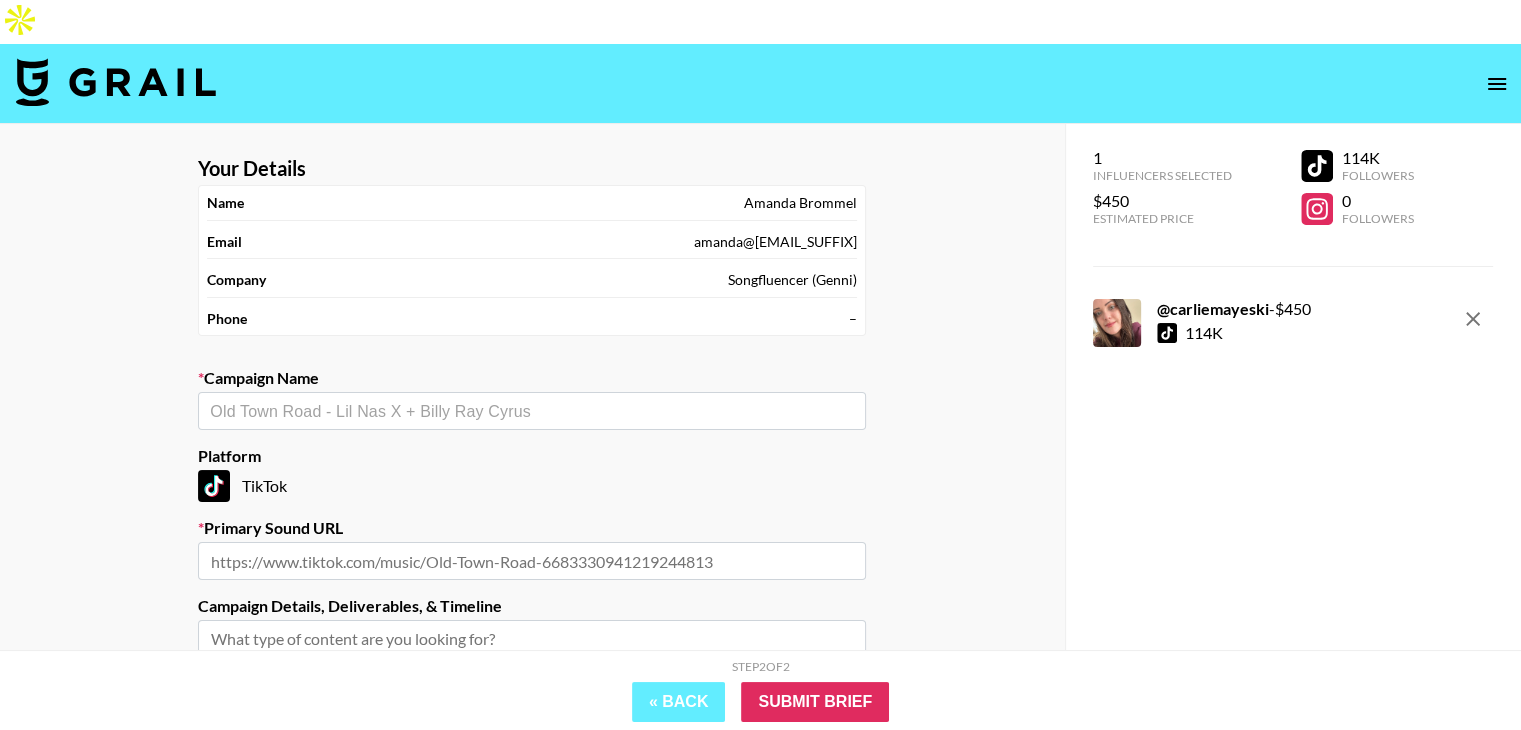 paste on "https://www.tiktok.com/music/You've-Got-a-Friend-in-Me-6931608148483295234" 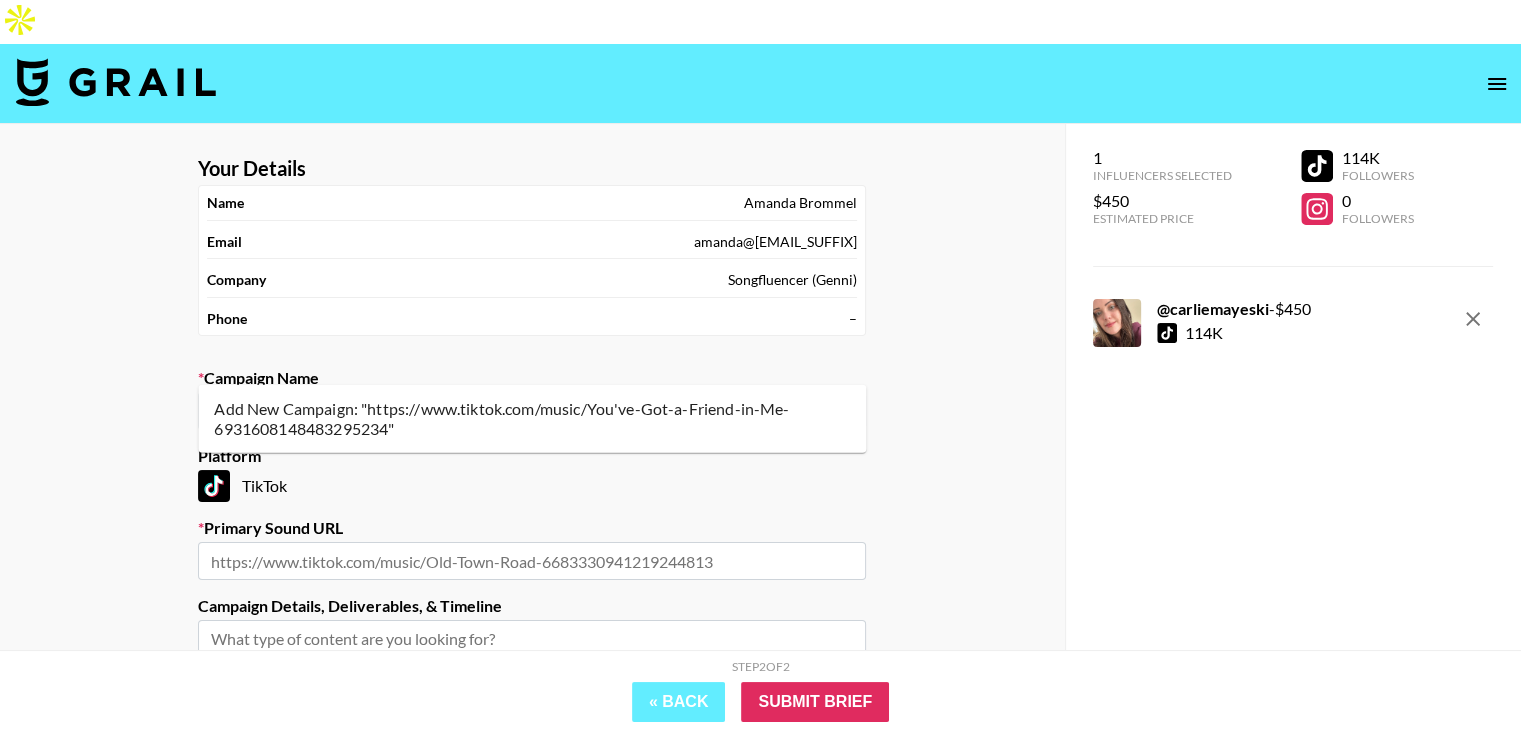 click on "https://www.tiktok.com/music/You've-Got-a-Friend-in-Me-6931608148483295234" at bounding box center (518, 411) 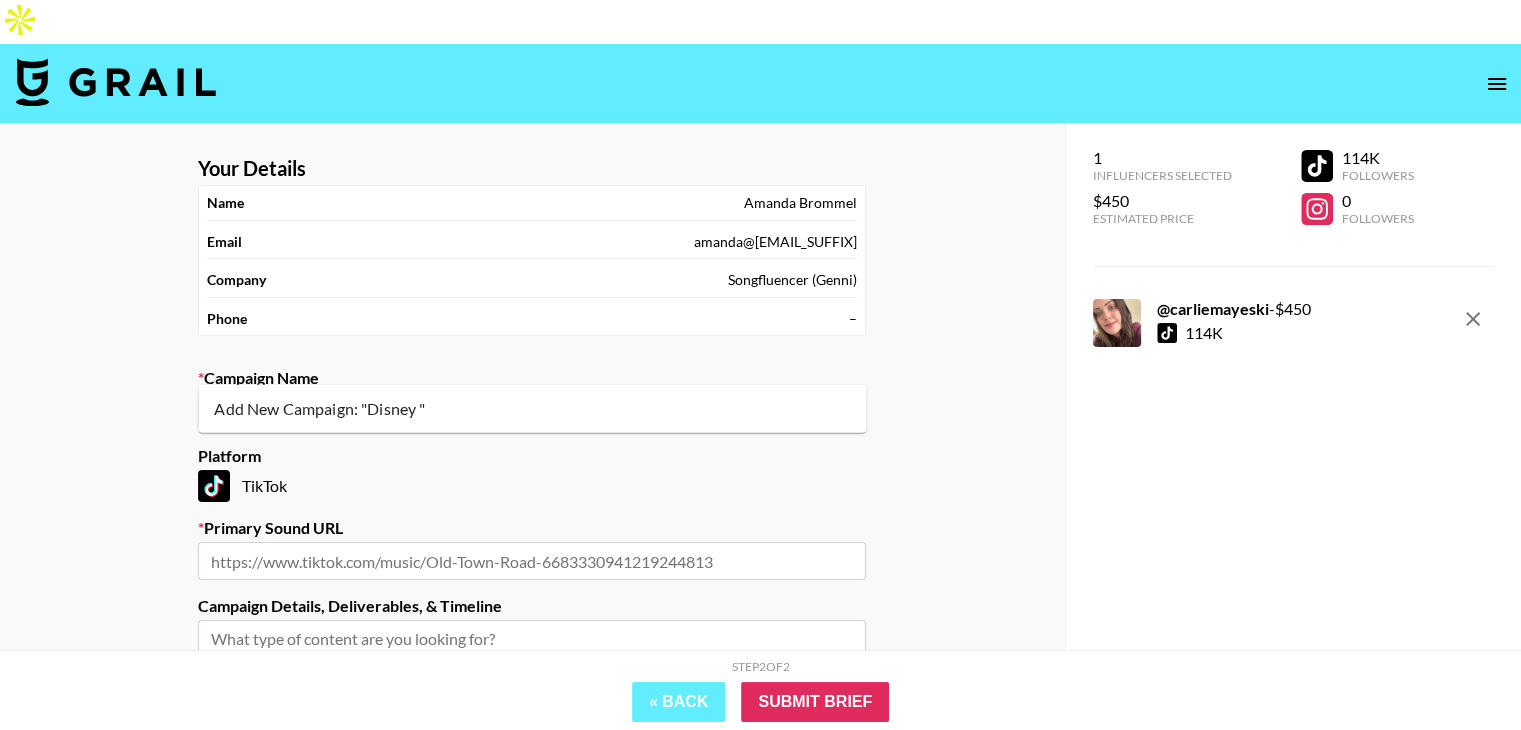 type on "Disney" 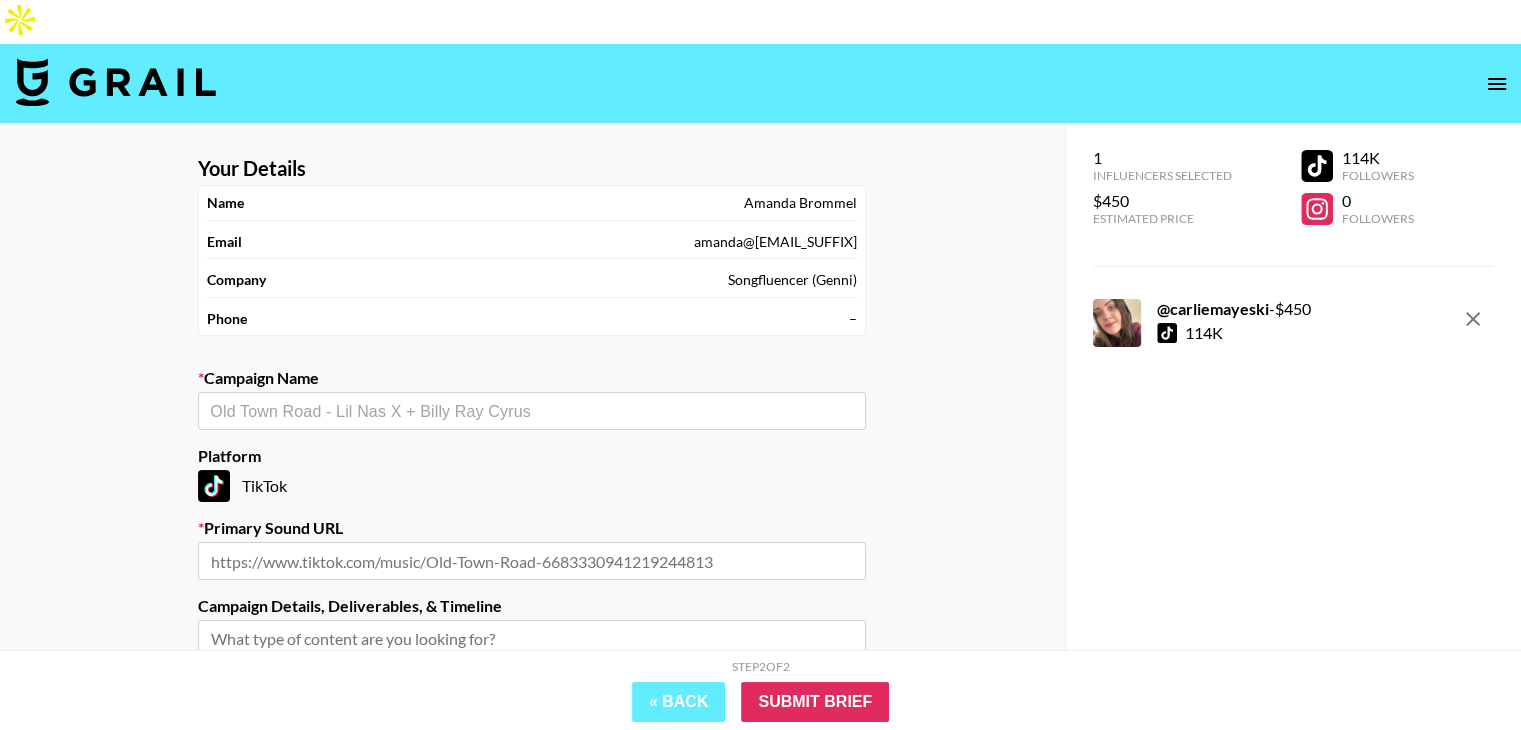 click at bounding box center (532, 561) 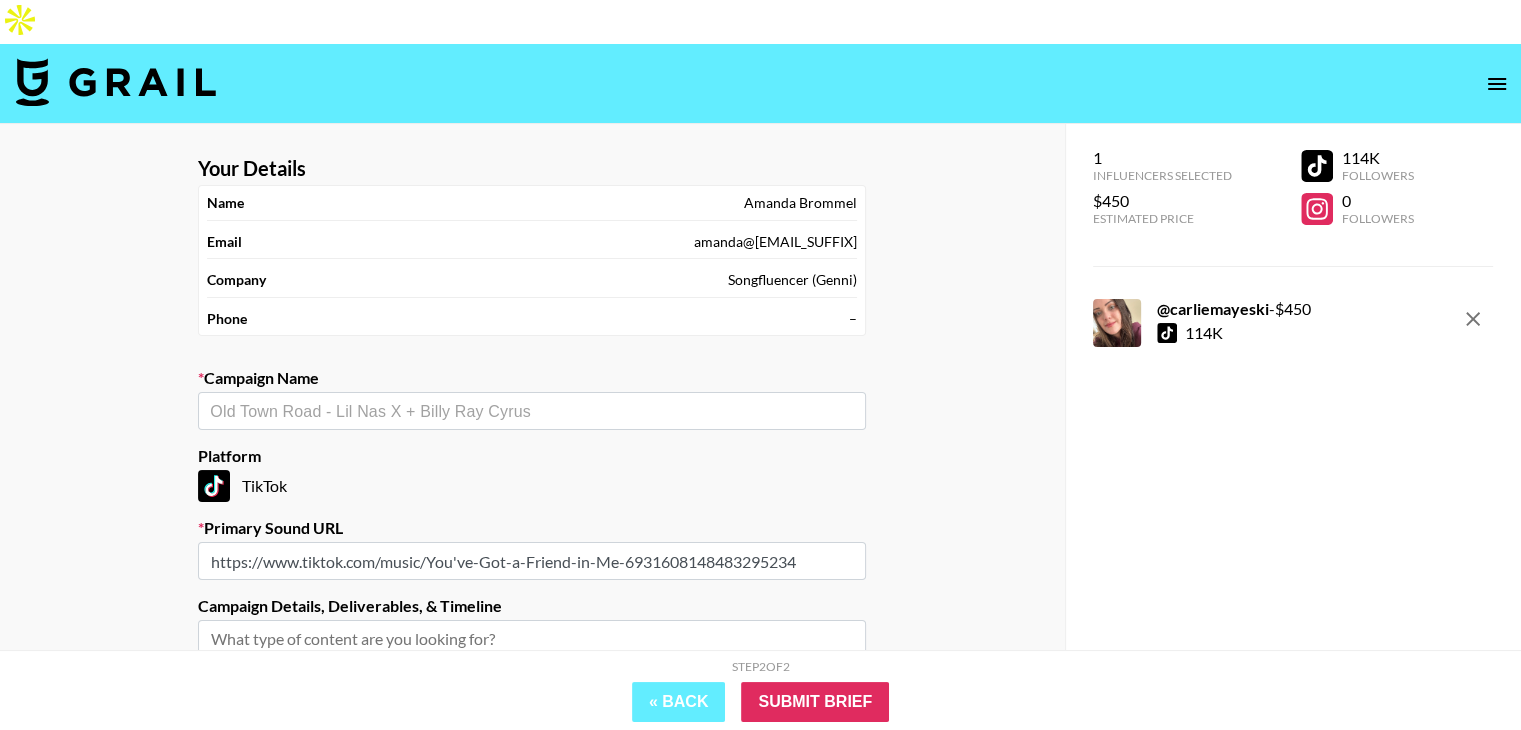 type on "https://www.tiktok.com/music/You've-Got-a-Friend-in-Me-6931608148483295234" 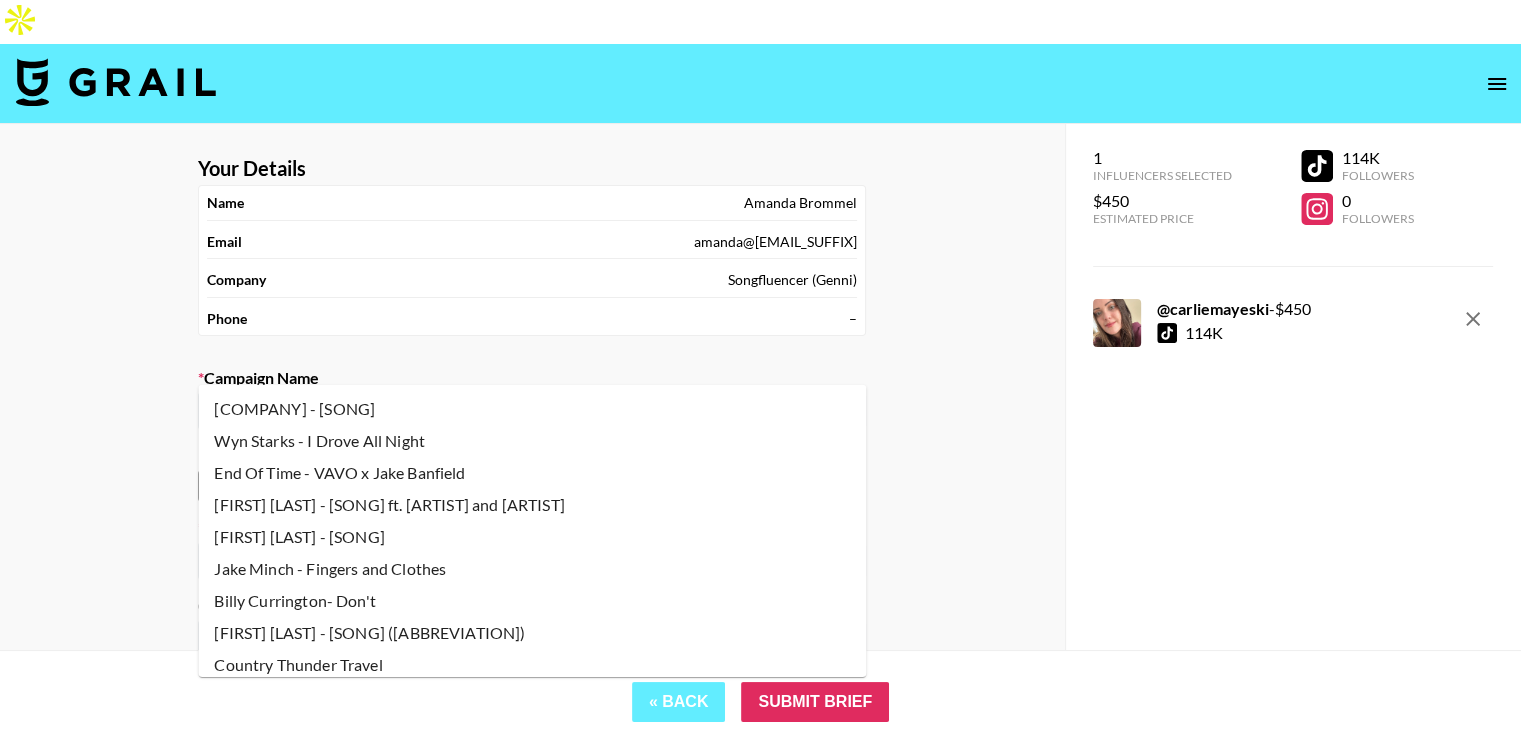 click at bounding box center [532, 411] 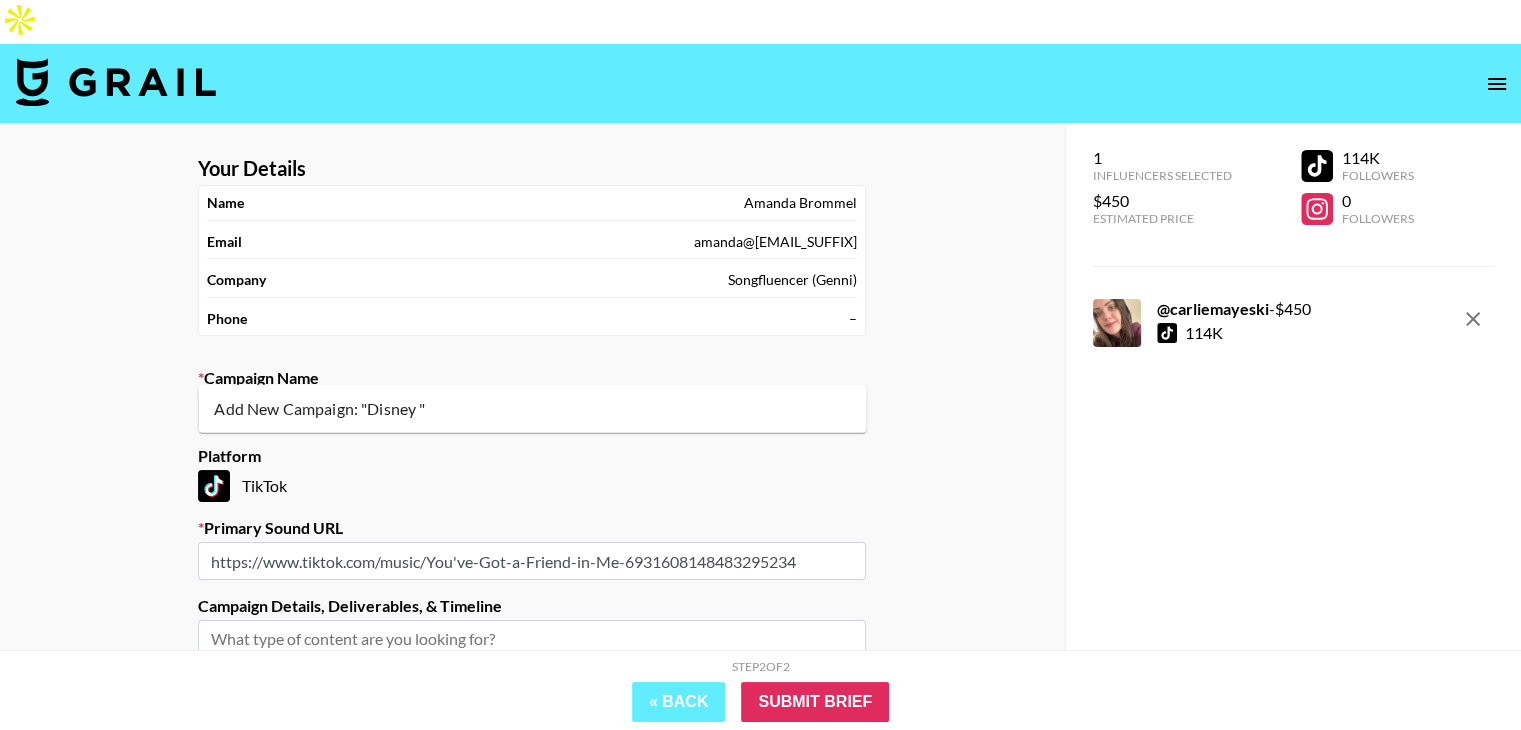 paste on "Piano Playlist" 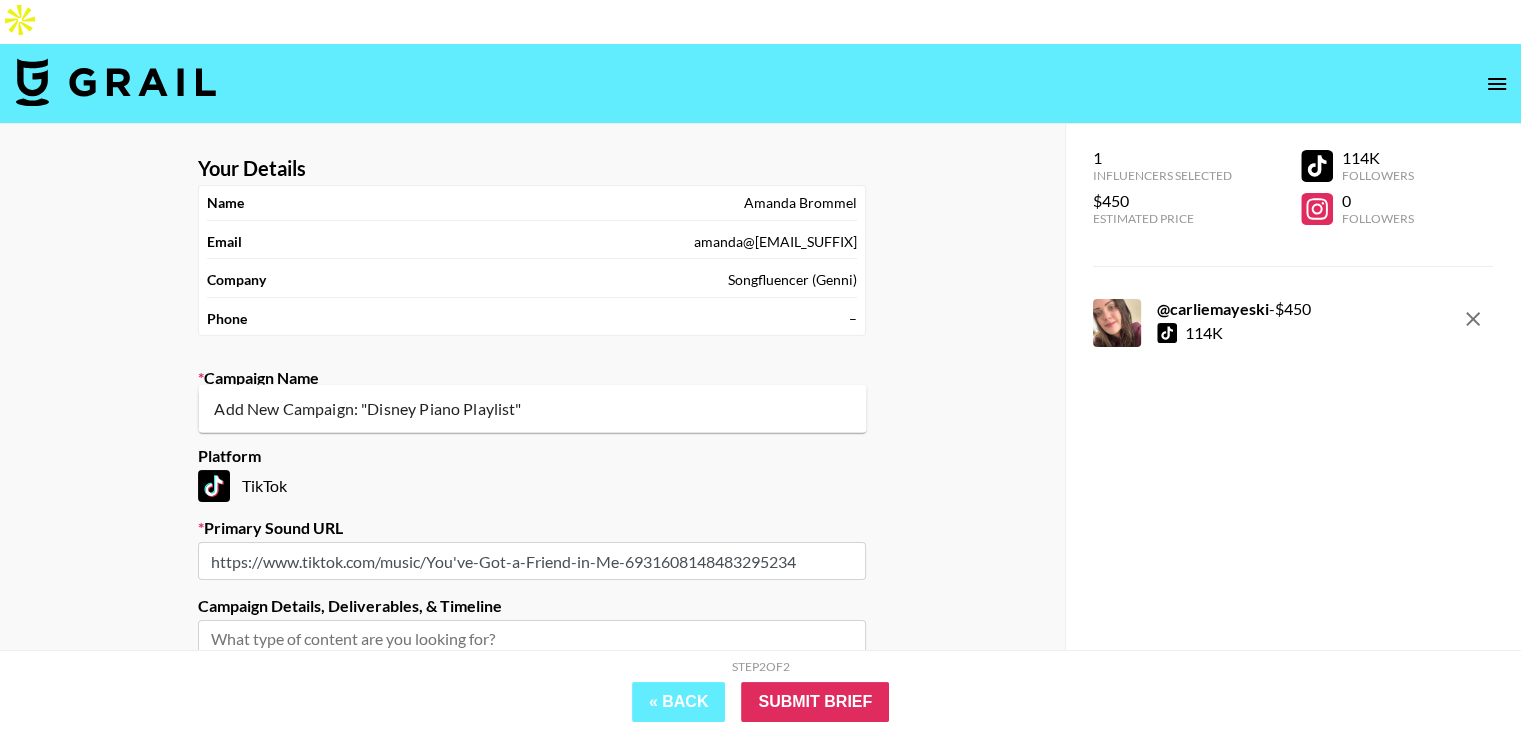 click on "Add New Campaign: "Disney Piano Playlist"" at bounding box center (532, 409) 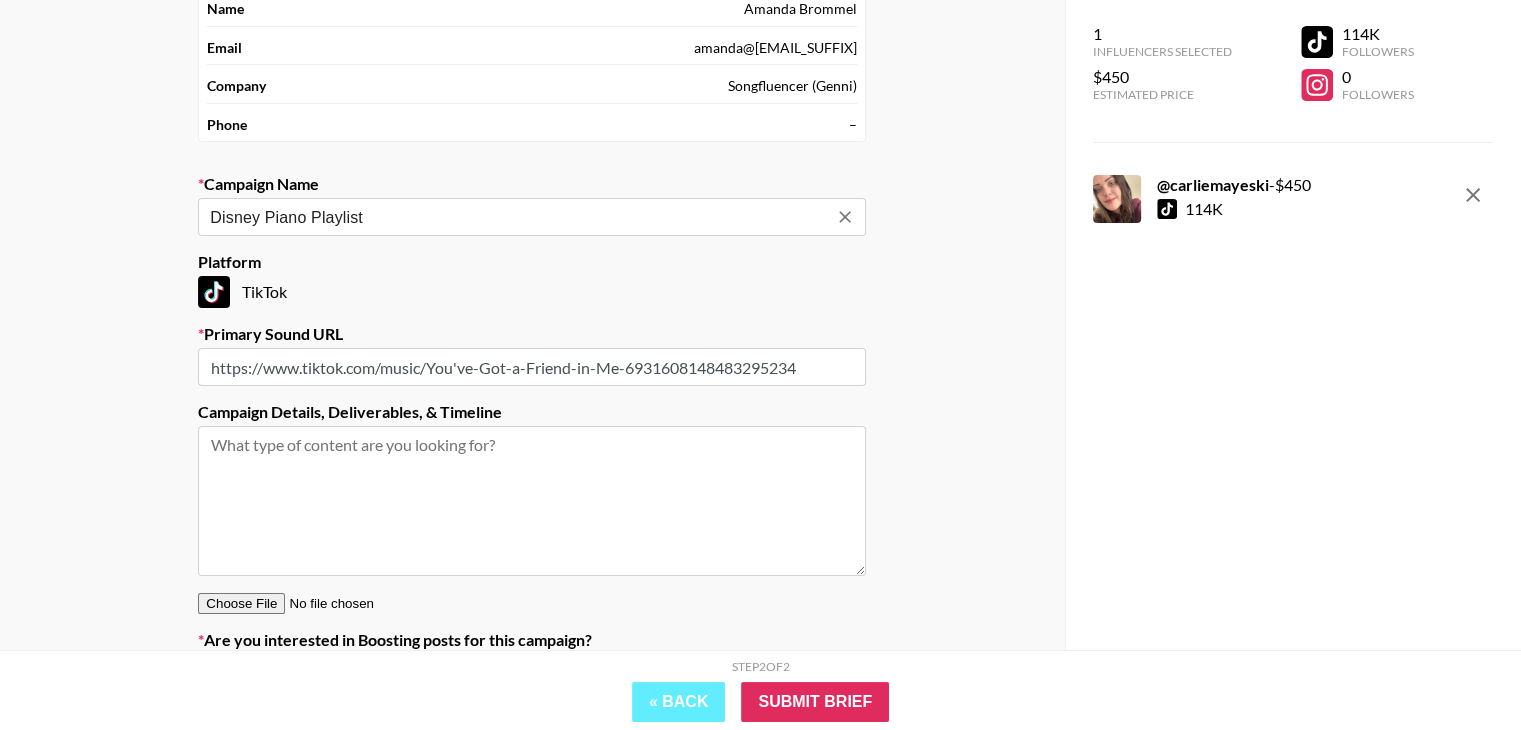 scroll, scrollTop: 200, scrollLeft: 0, axis: vertical 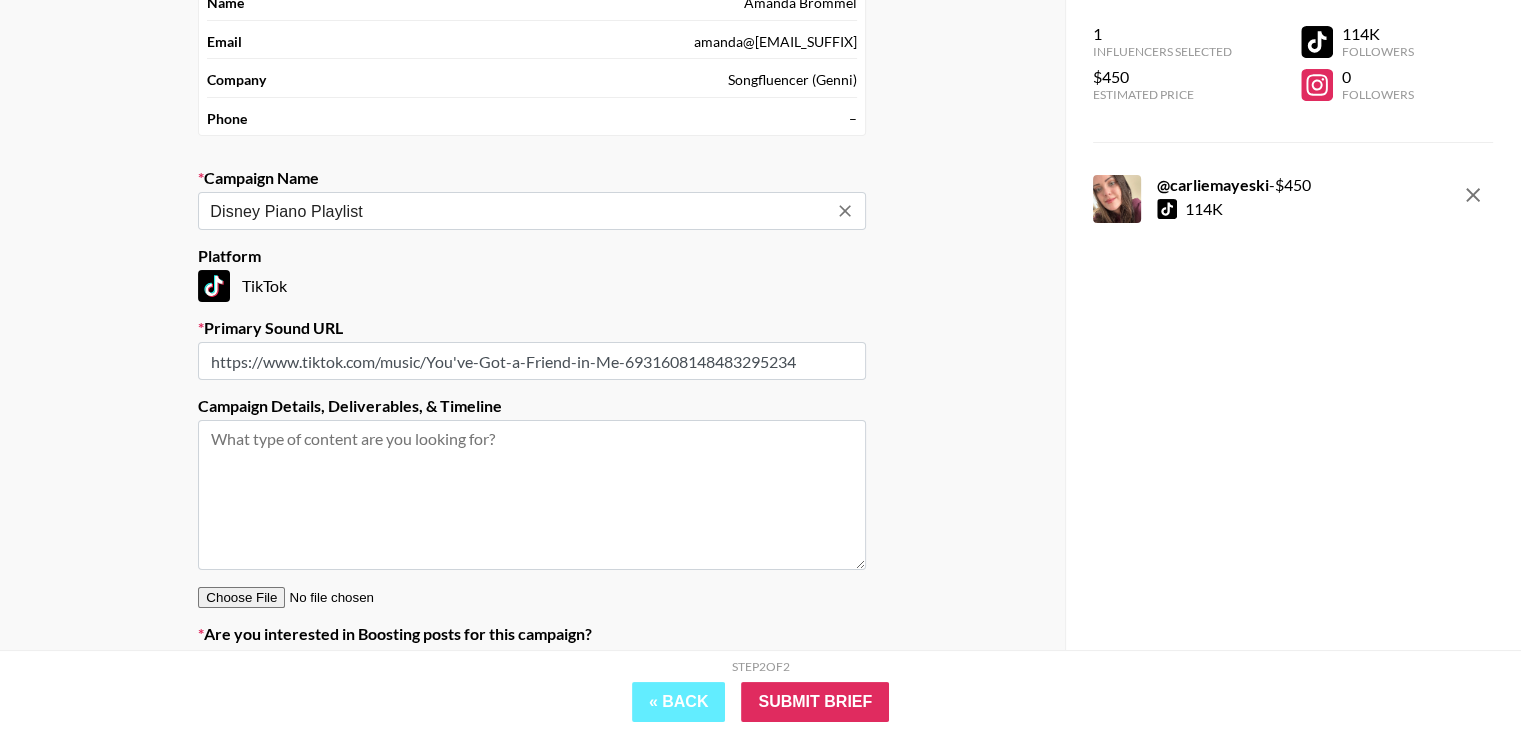 type on "Disney Piano Playlist" 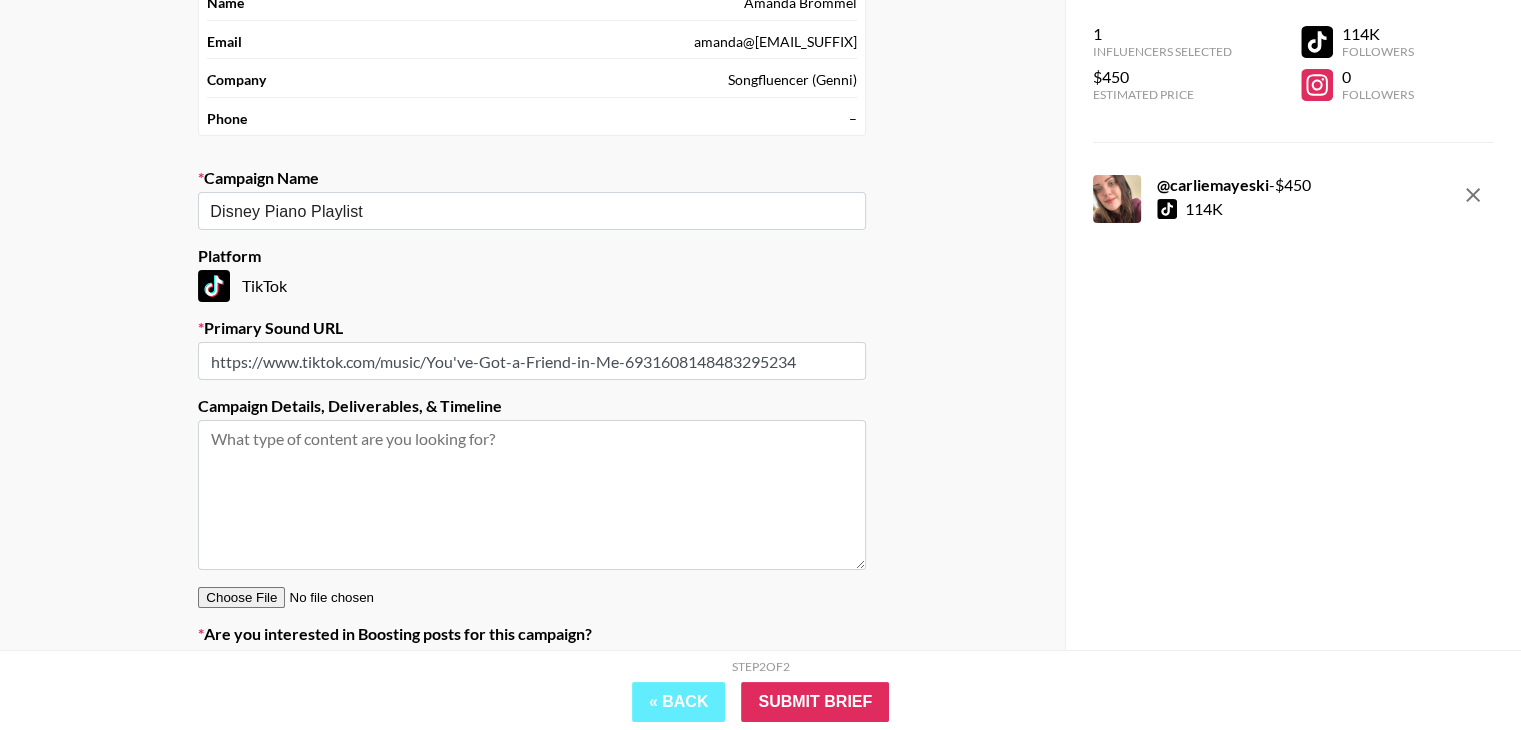 click at bounding box center [532, 495] 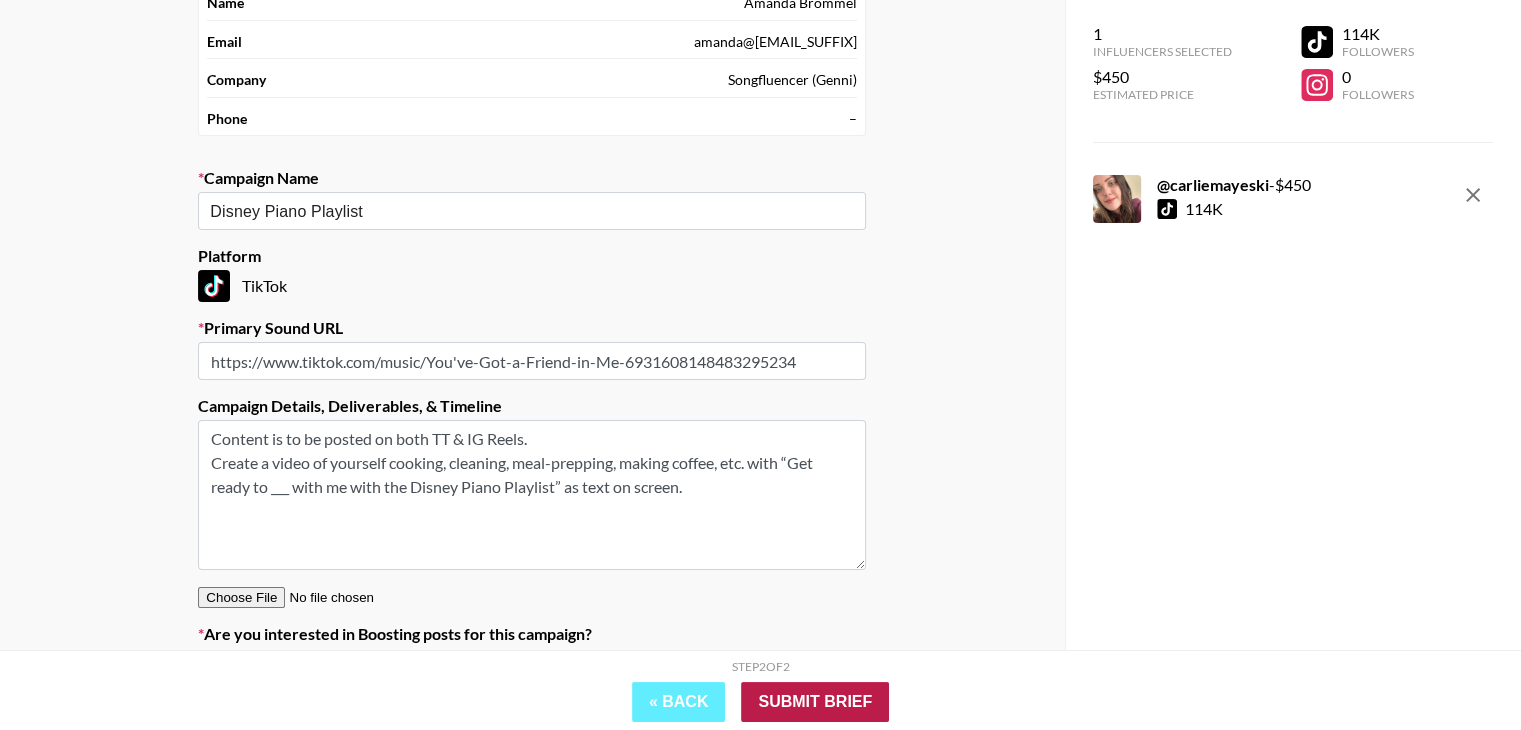 type on "Content is to be posted on both TT & IG Reels.
Create a video of yourself cooking, cleaning, meal-prepping, making coffee, etc. with “Get ready to ___ with me with the Disney Piano Playlist” as text on screen." 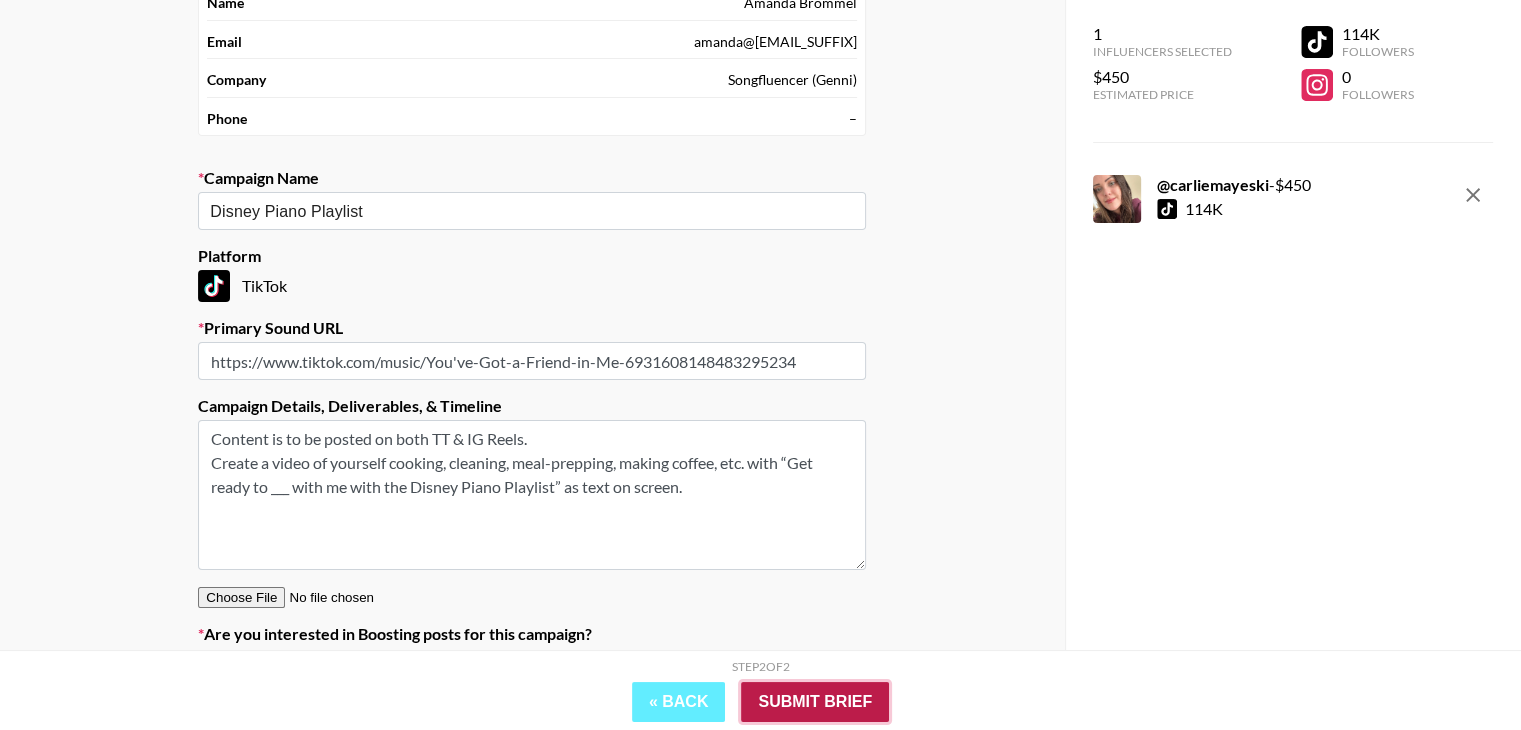 click on "Submit Brief" at bounding box center [815, 702] 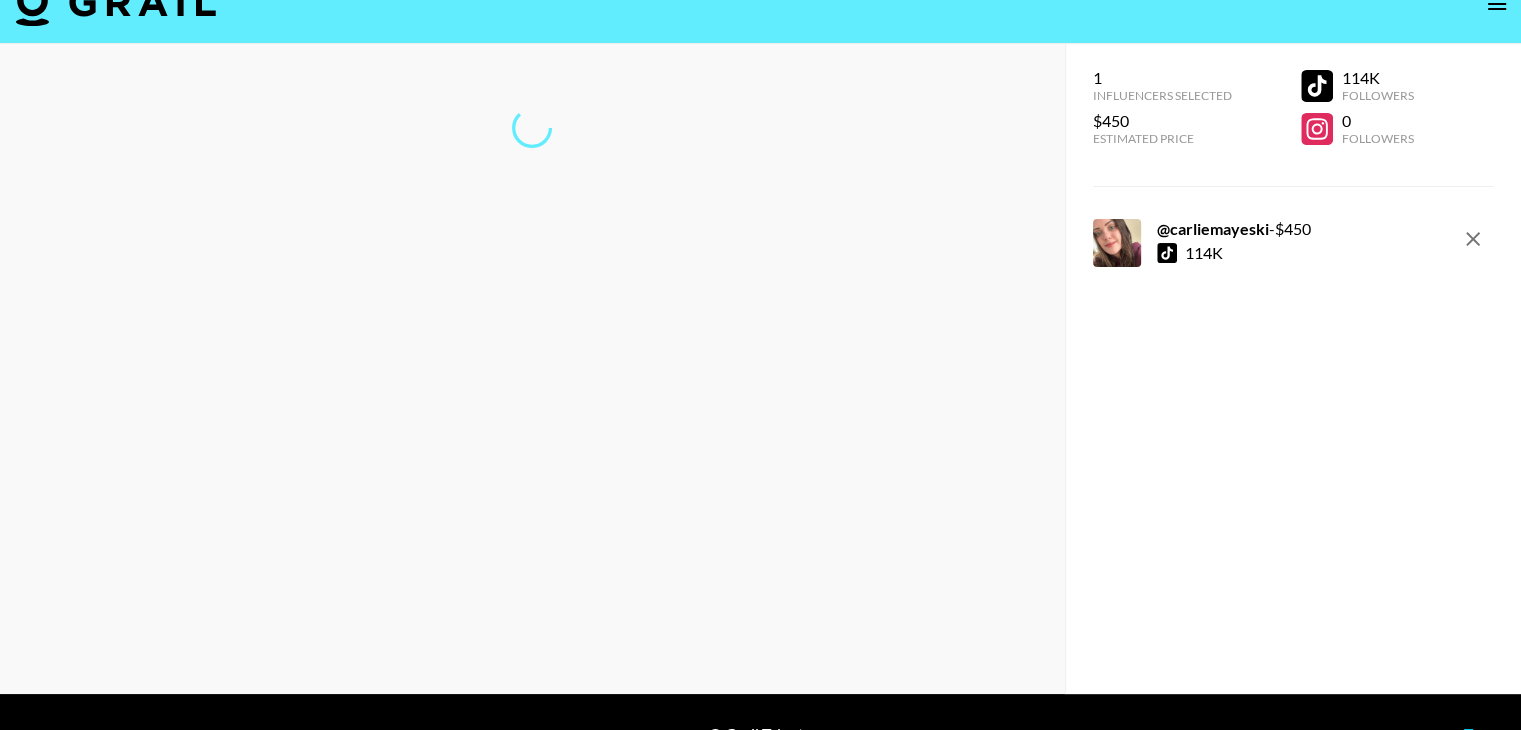 scroll, scrollTop: 0, scrollLeft: 0, axis: both 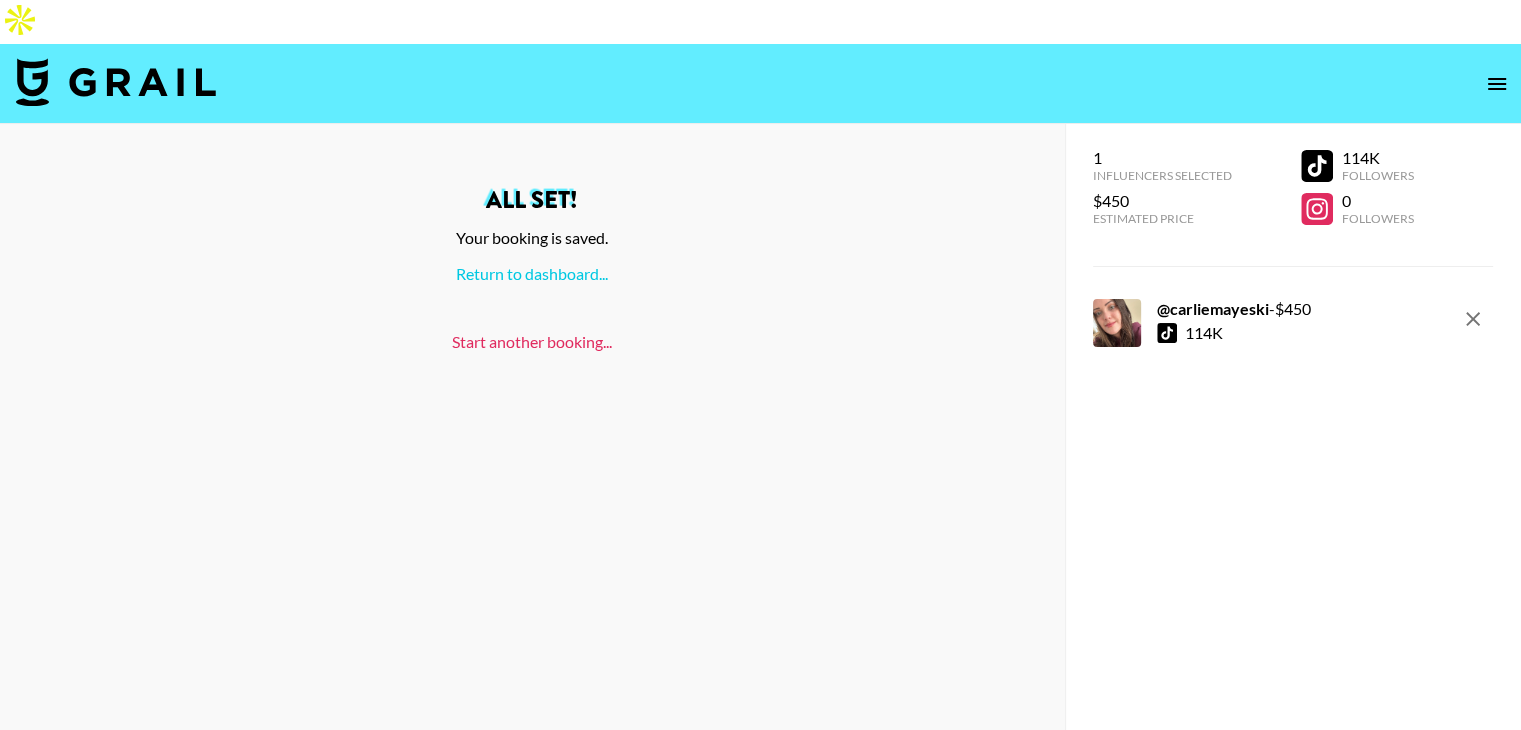 click on "Start another booking..." at bounding box center (532, 341) 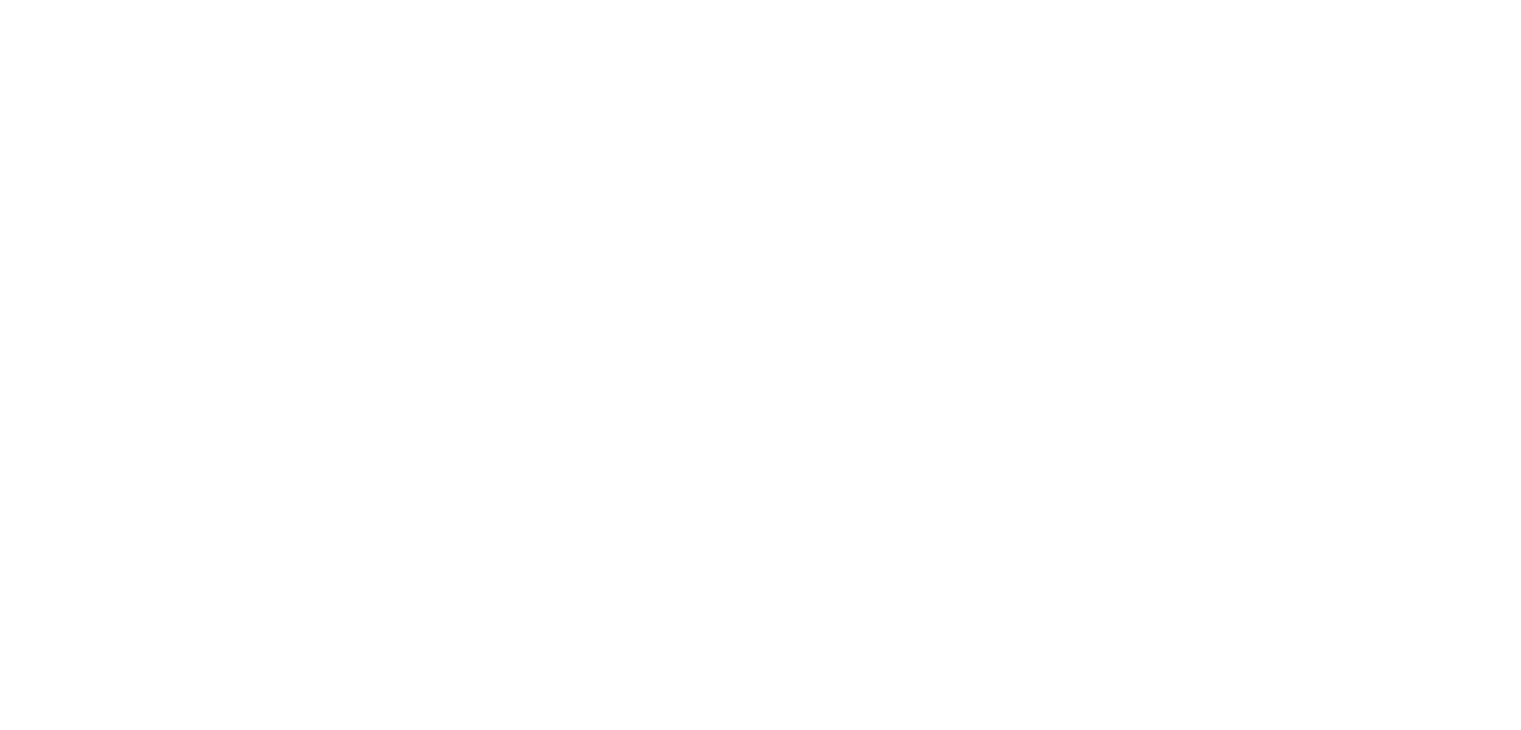 scroll, scrollTop: 0, scrollLeft: 0, axis: both 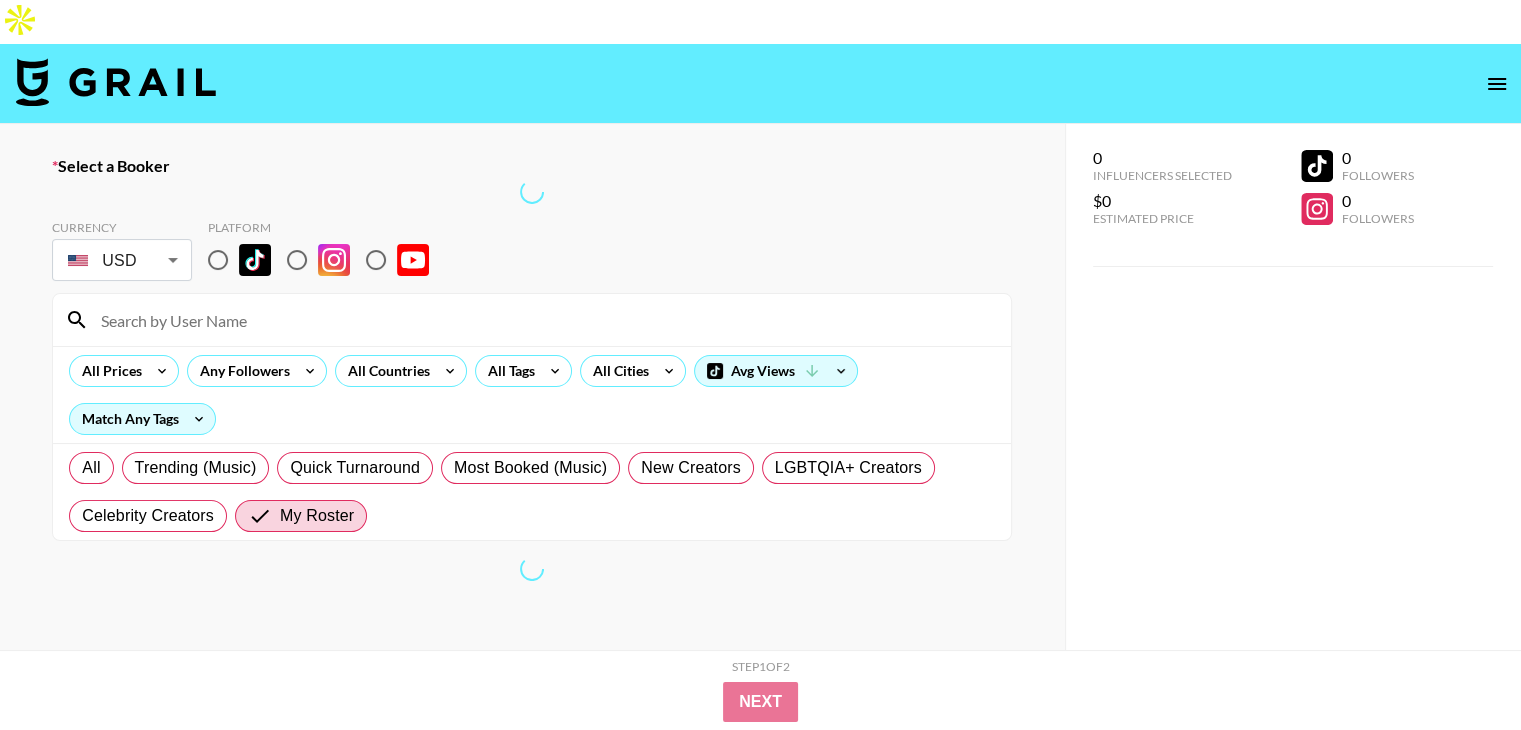 click at bounding box center [544, 320] 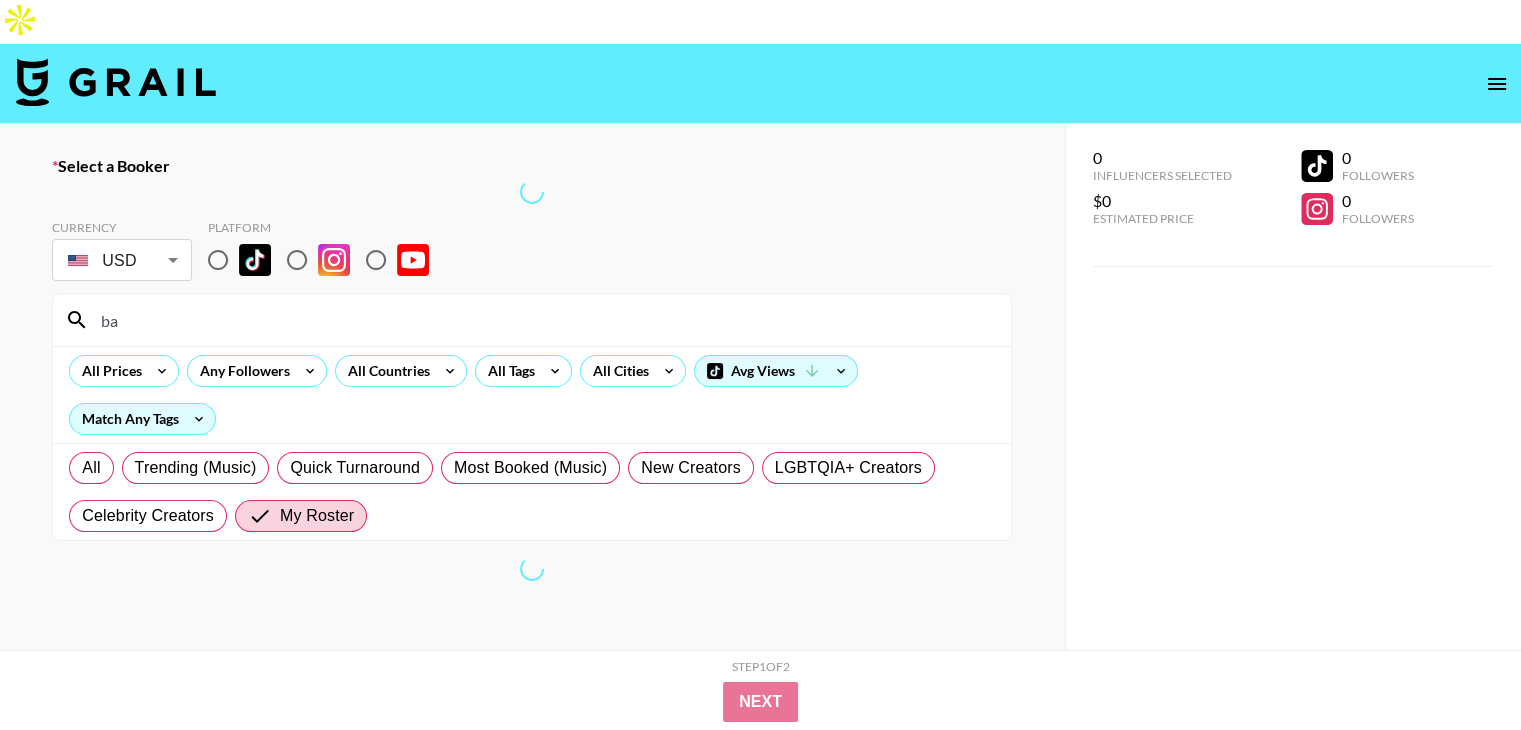 type on "b" 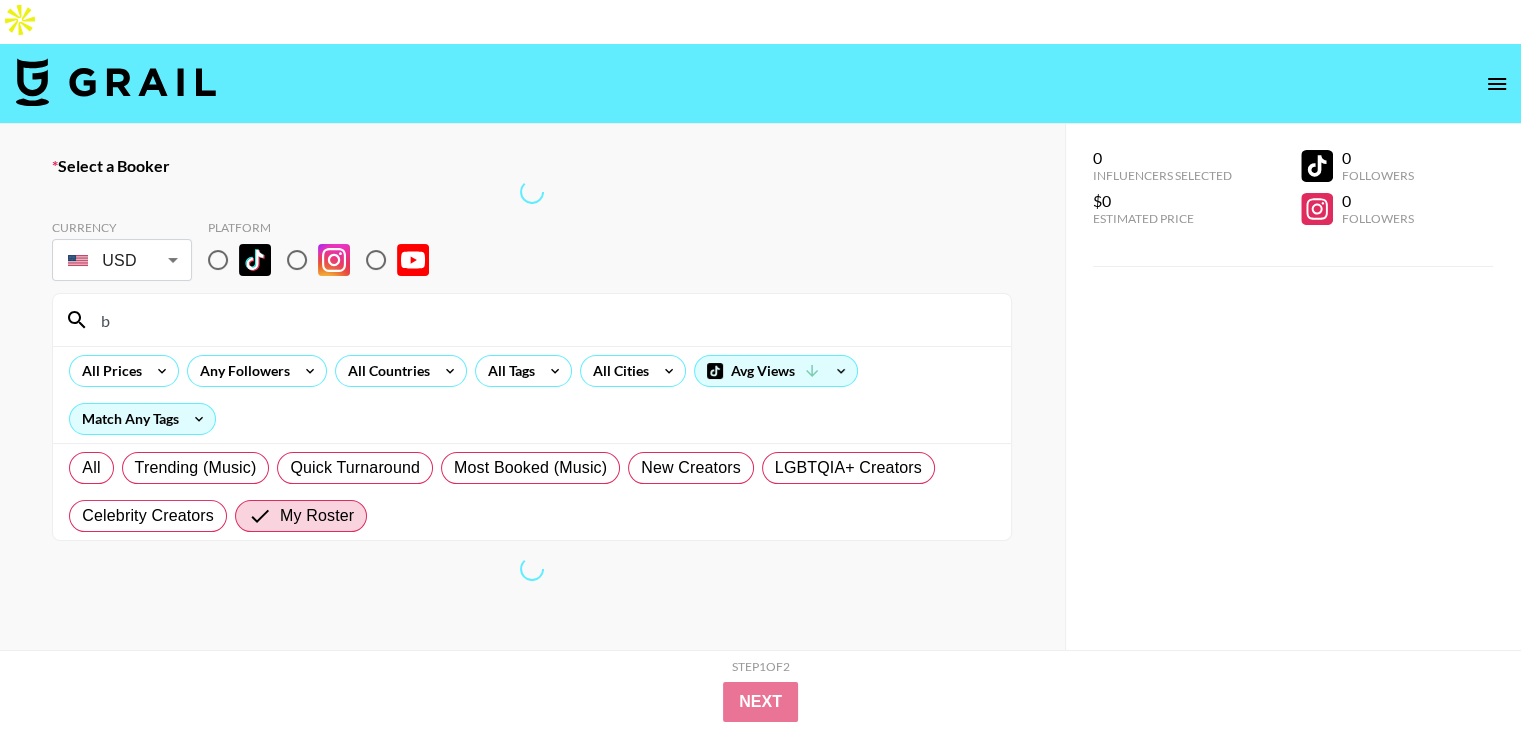 type 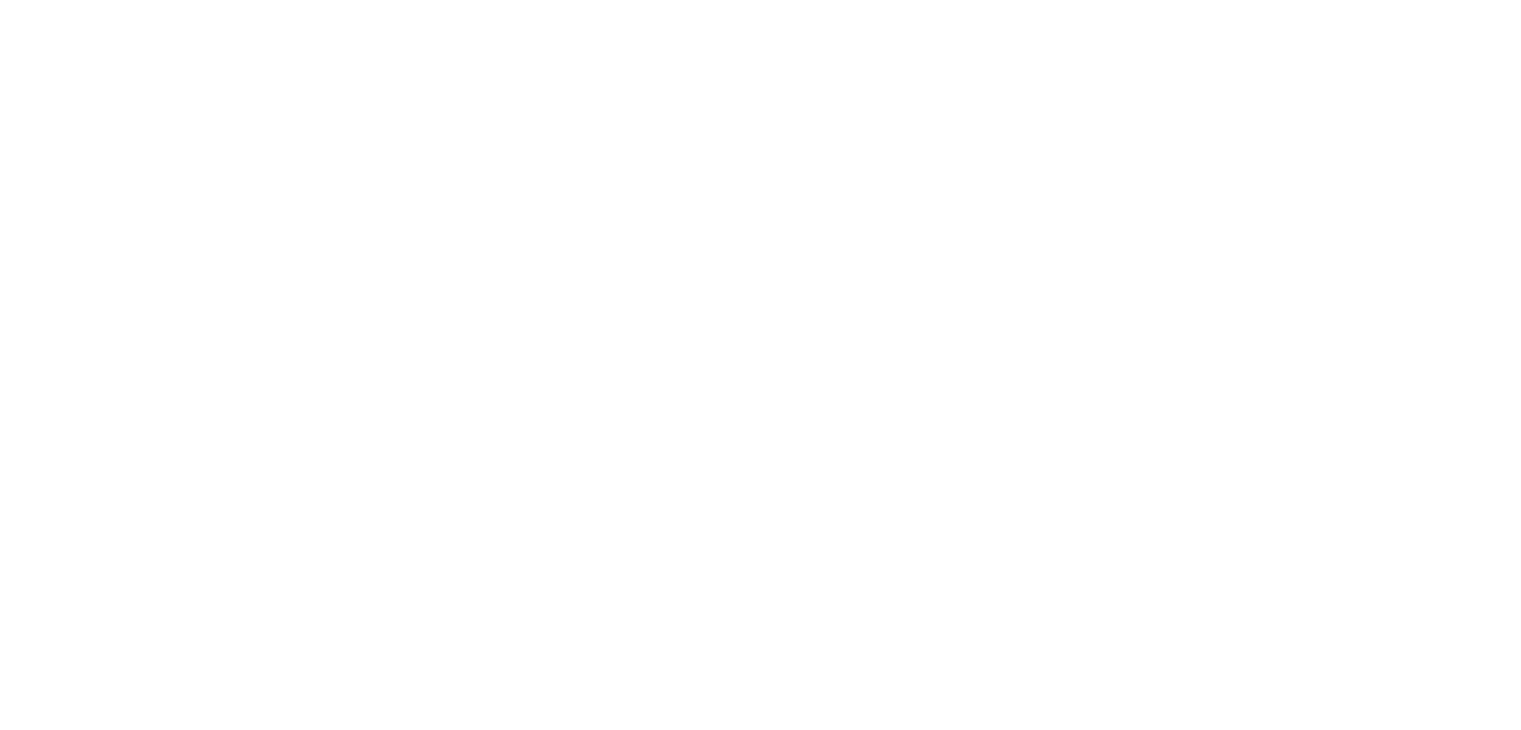 scroll, scrollTop: 0, scrollLeft: 0, axis: both 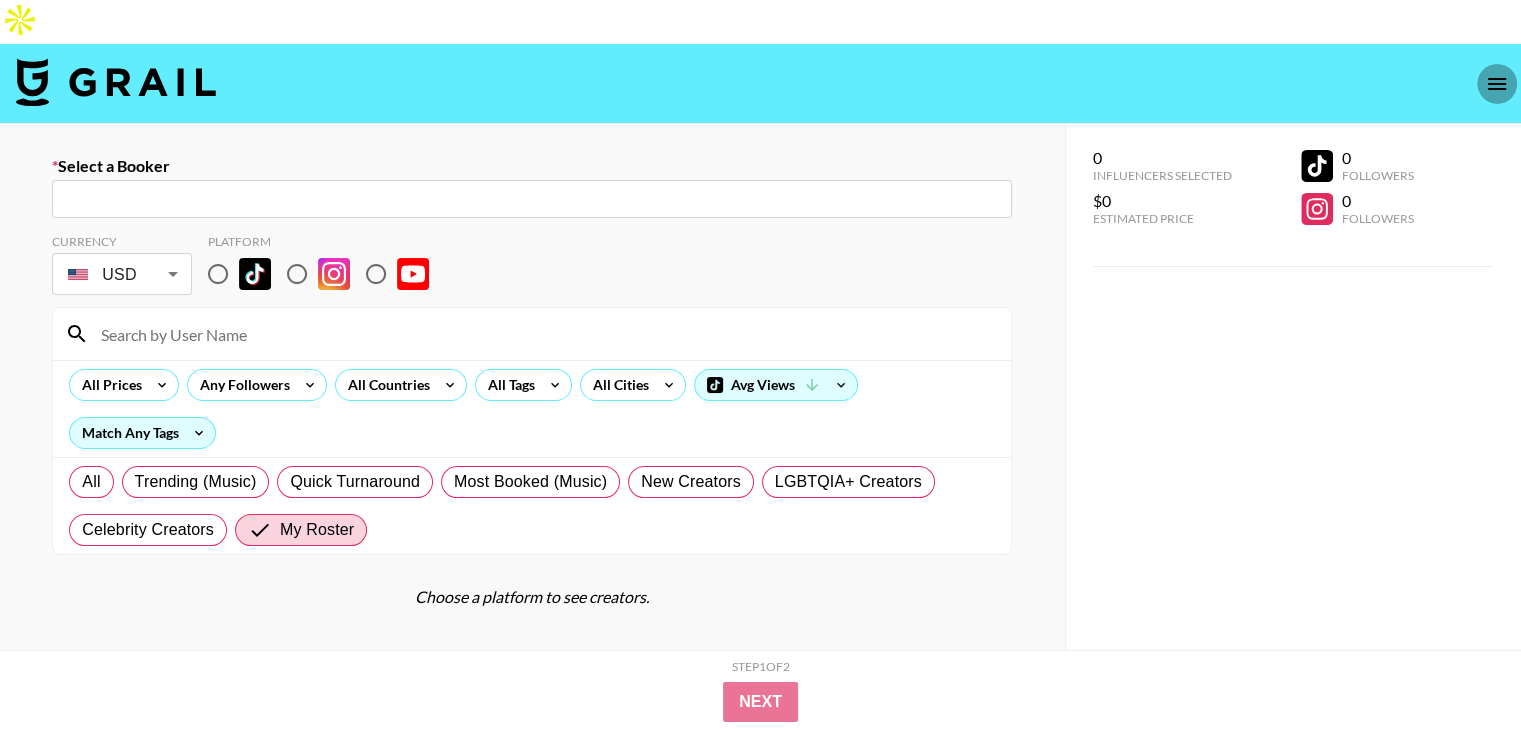 click at bounding box center (1497, 84) 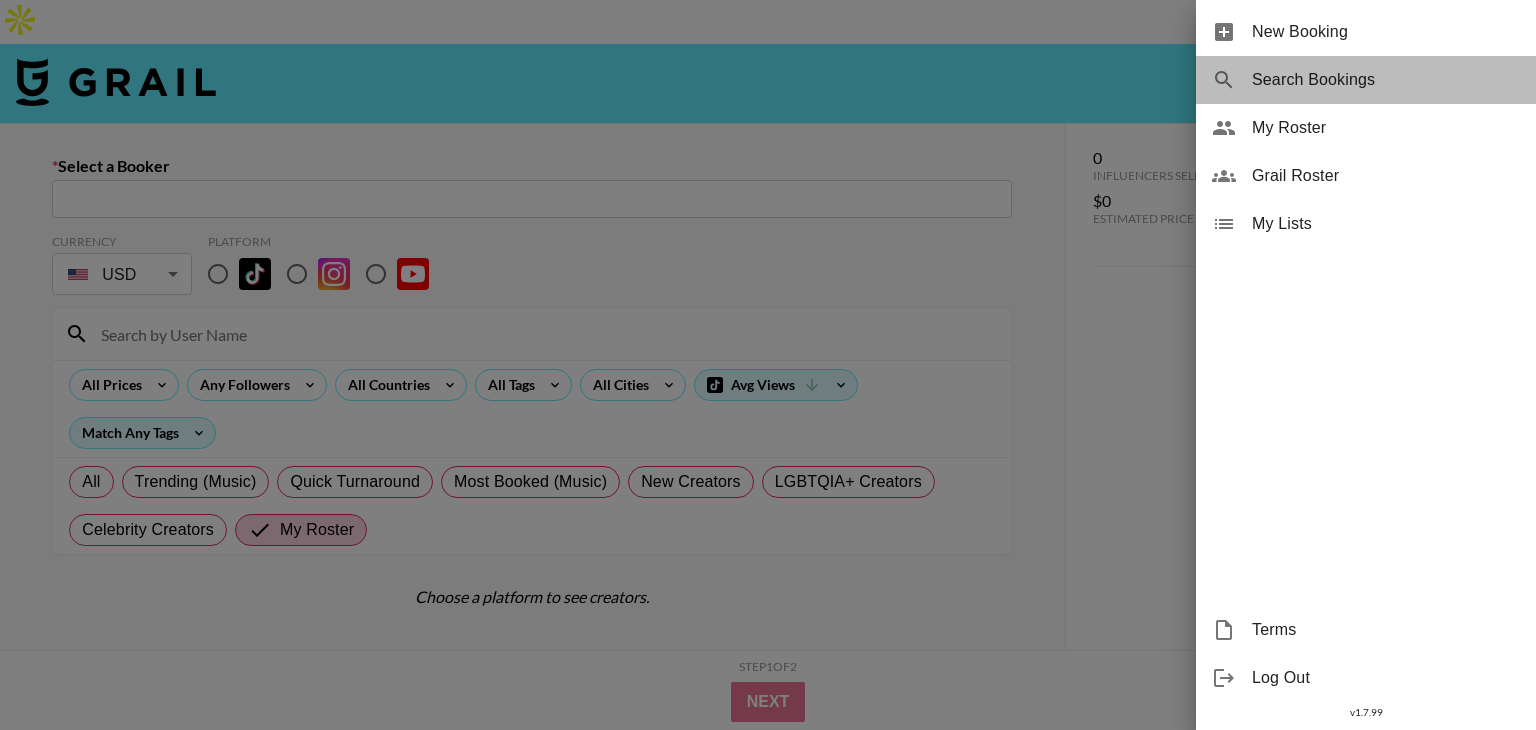 click on "Search Bookings" at bounding box center [1386, 80] 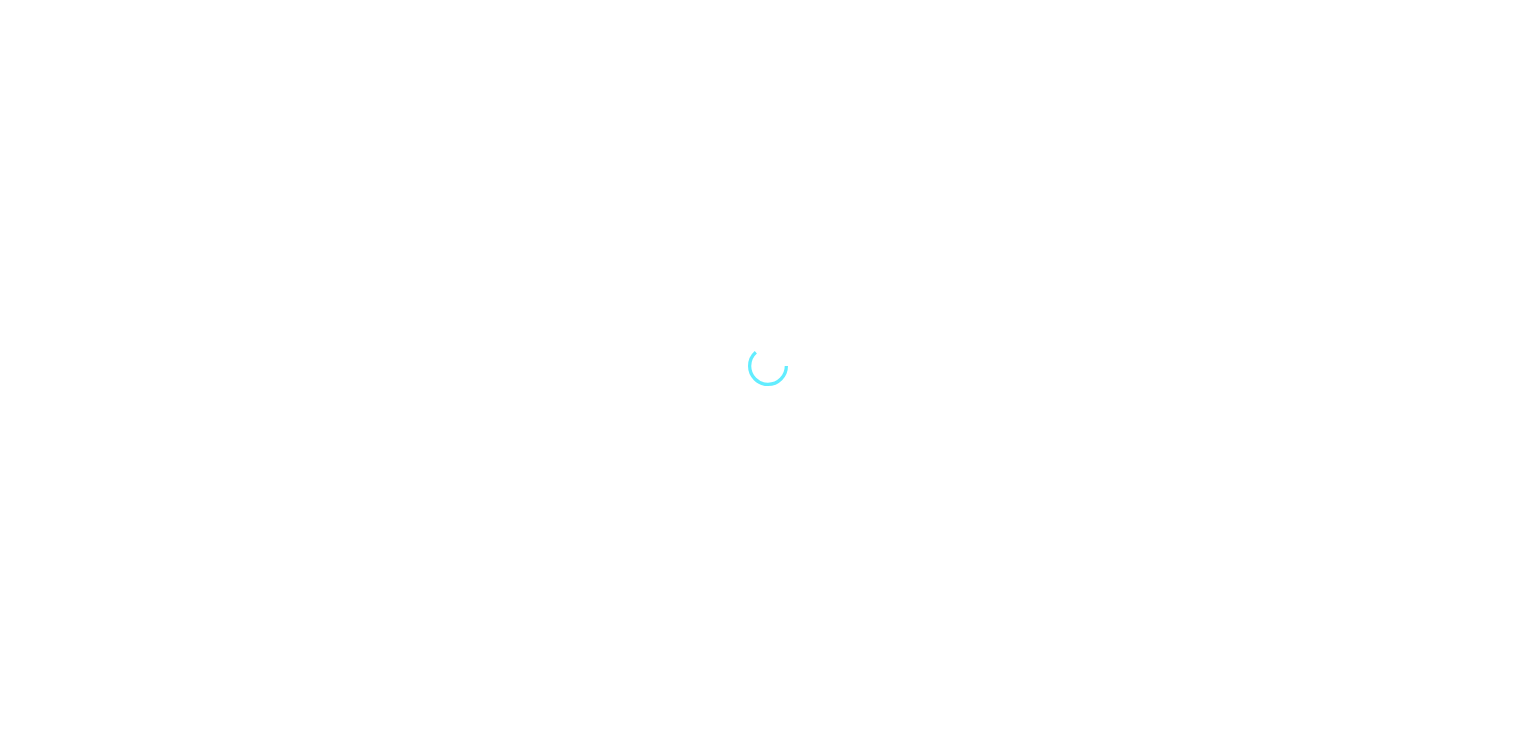 scroll, scrollTop: 0, scrollLeft: 0, axis: both 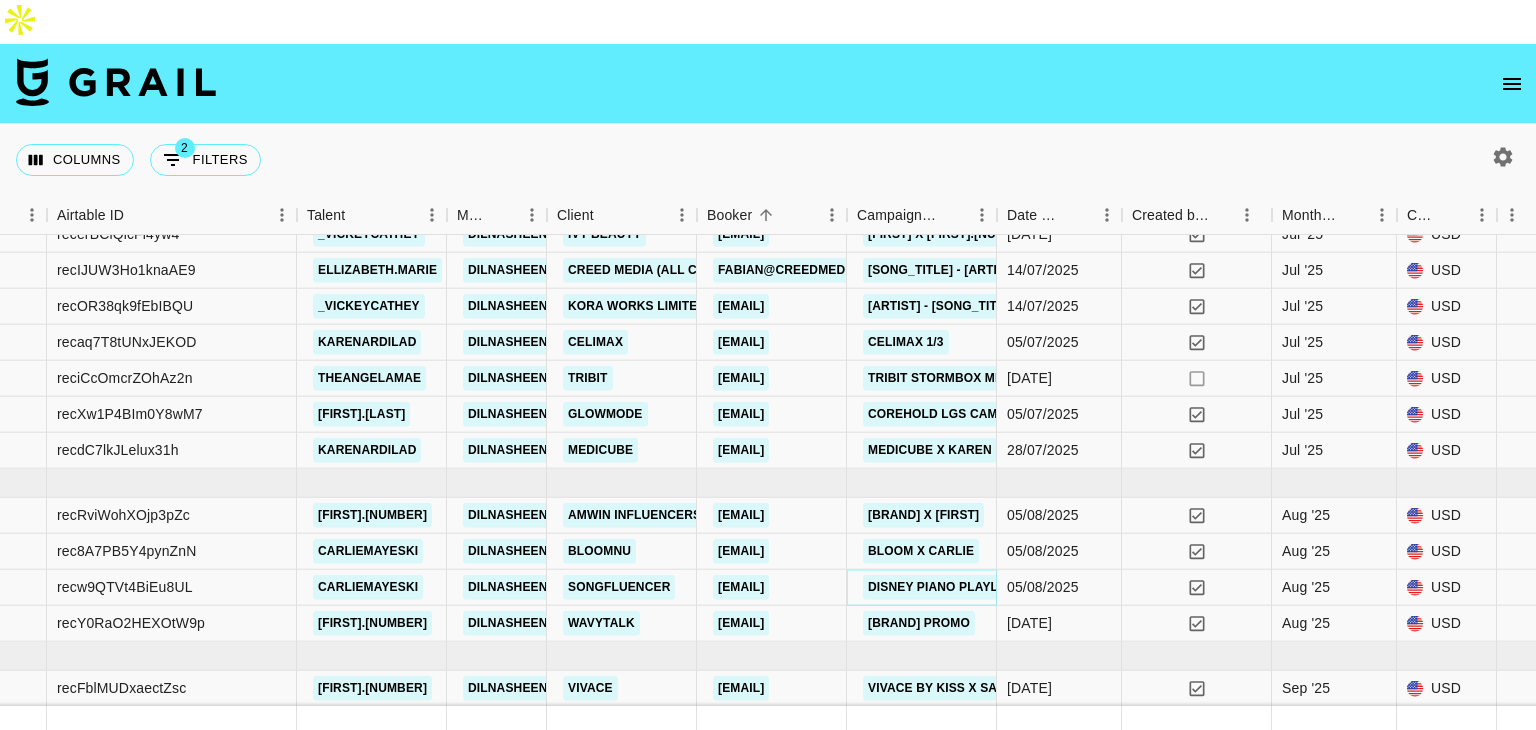 click on "Disney Piano Playlist" at bounding box center [942, 587] 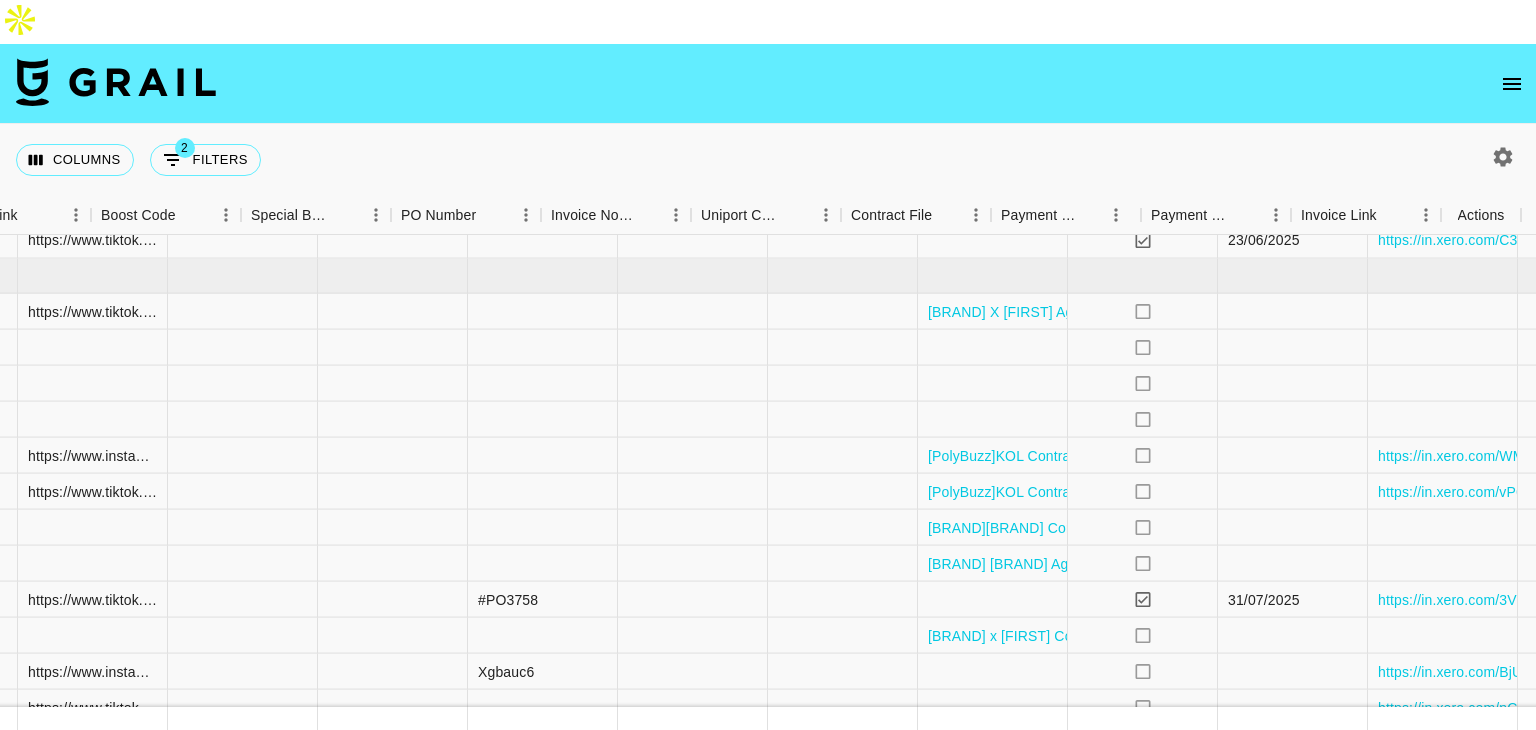 scroll, scrollTop: 250, scrollLeft: 2724, axis: both 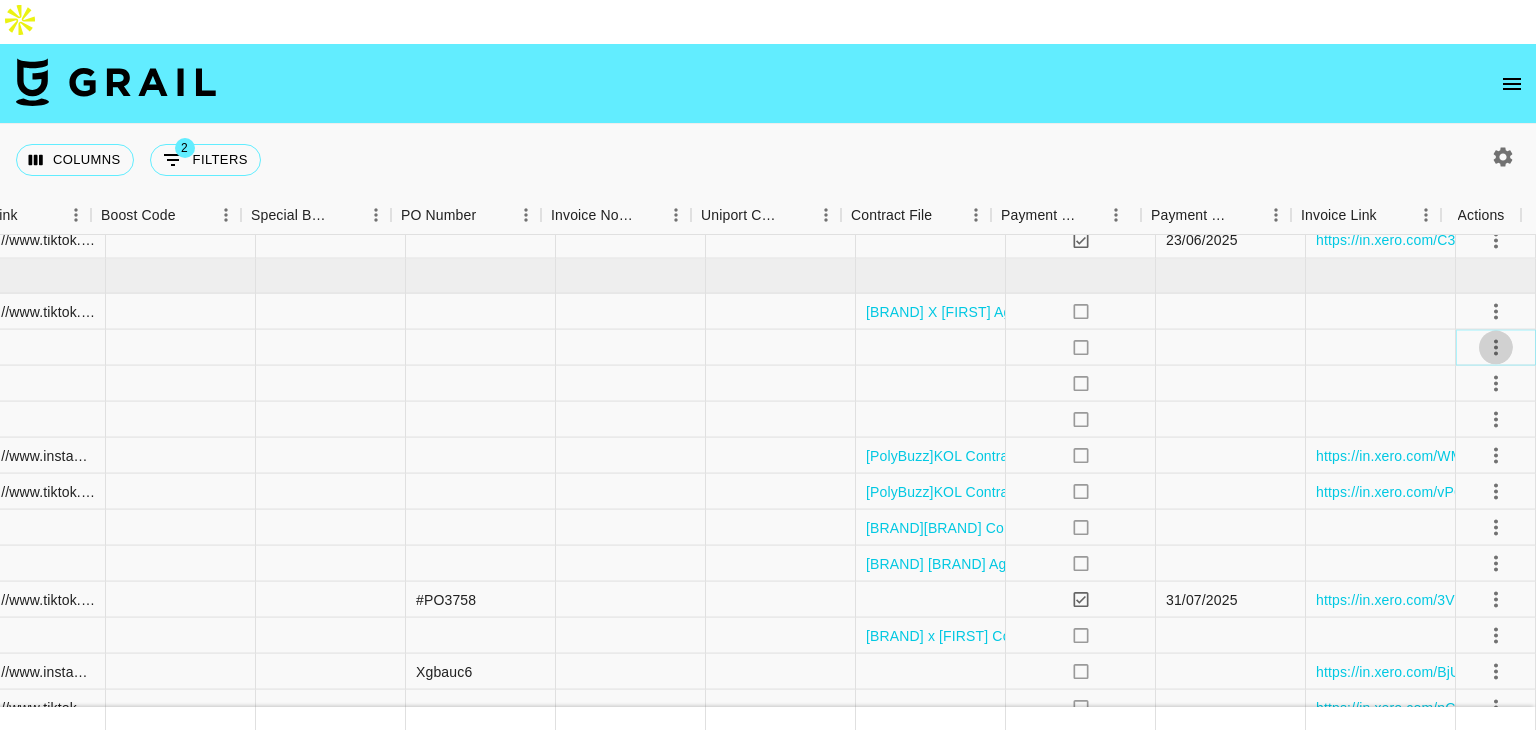click 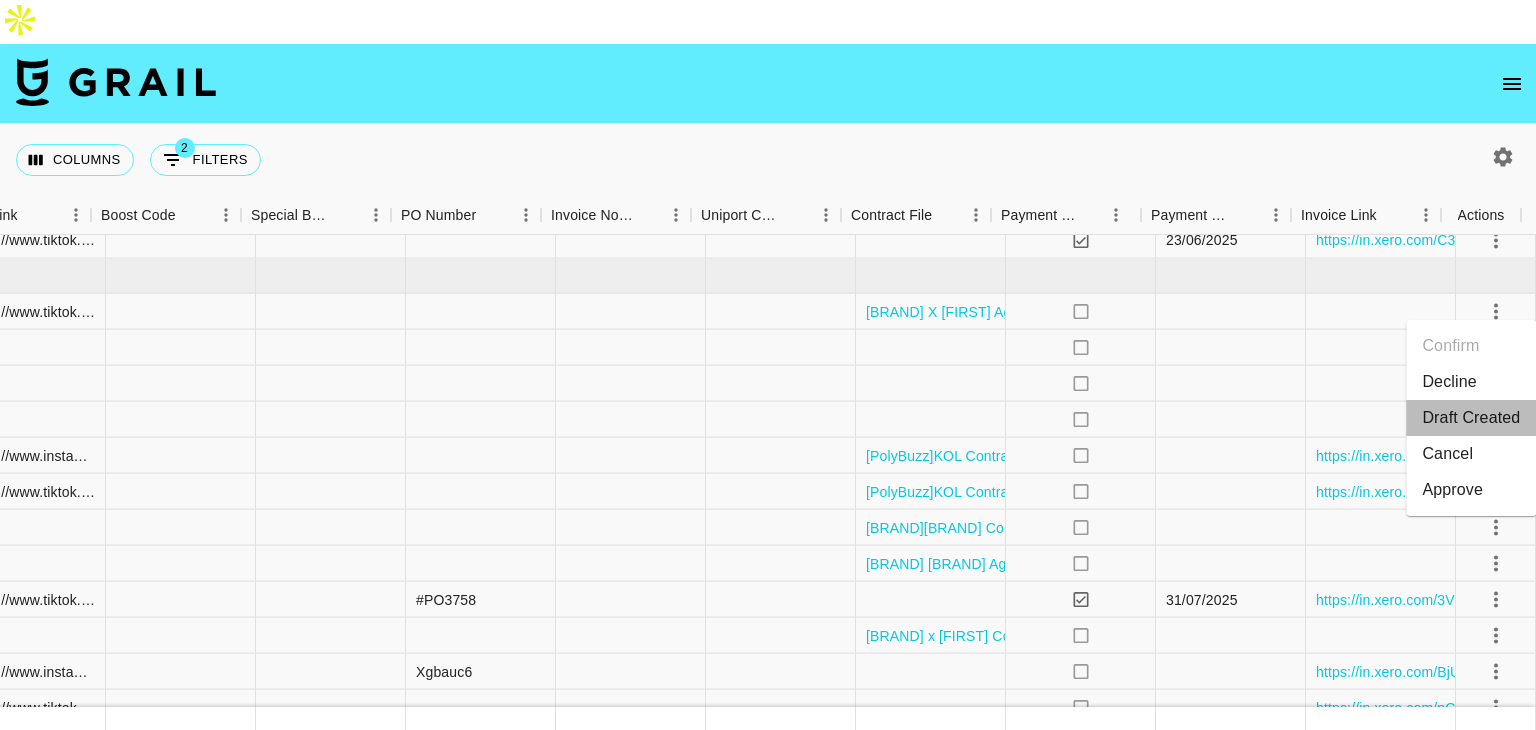 click on "Draft Created" at bounding box center [1471, 418] 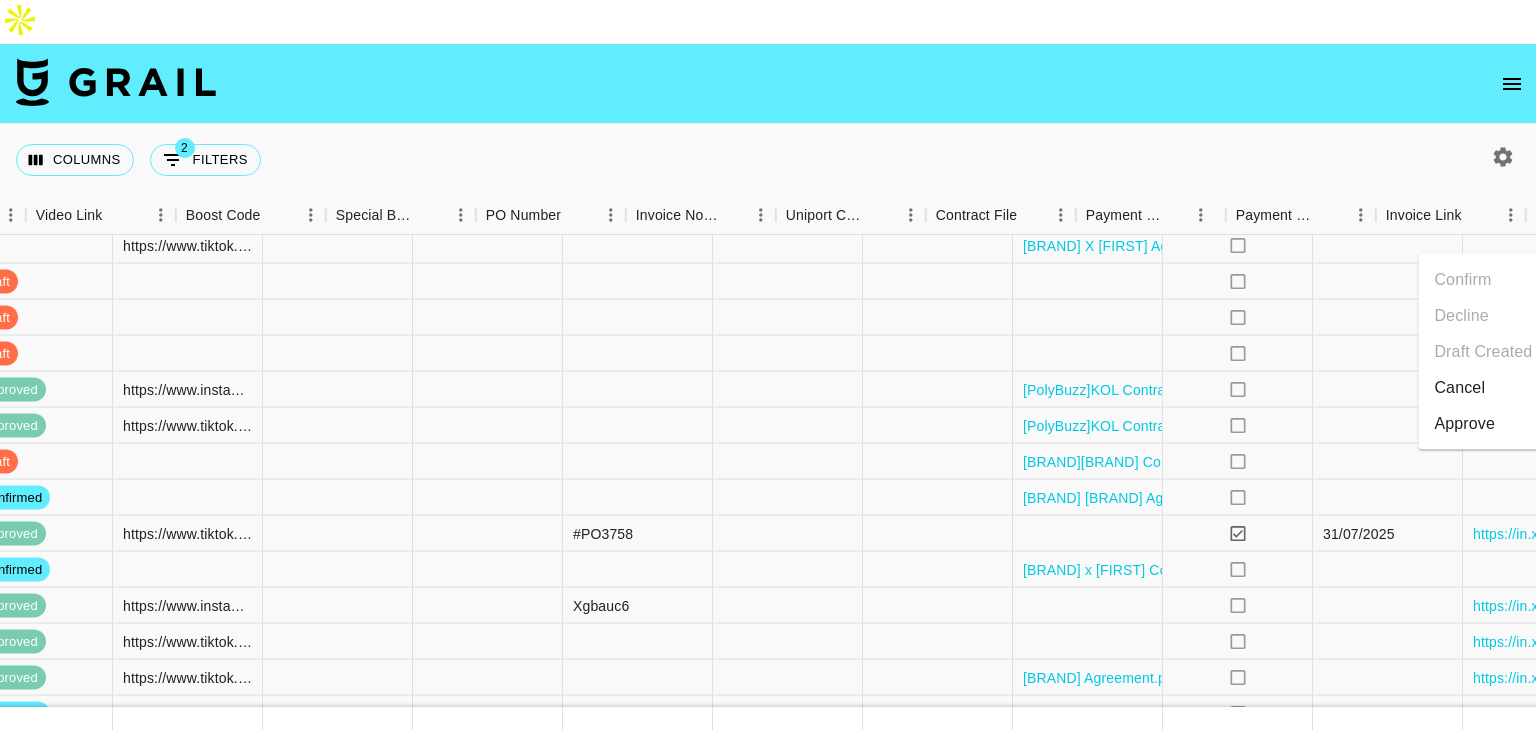 scroll, scrollTop: 316, scrollLeft: 2724, axis: both 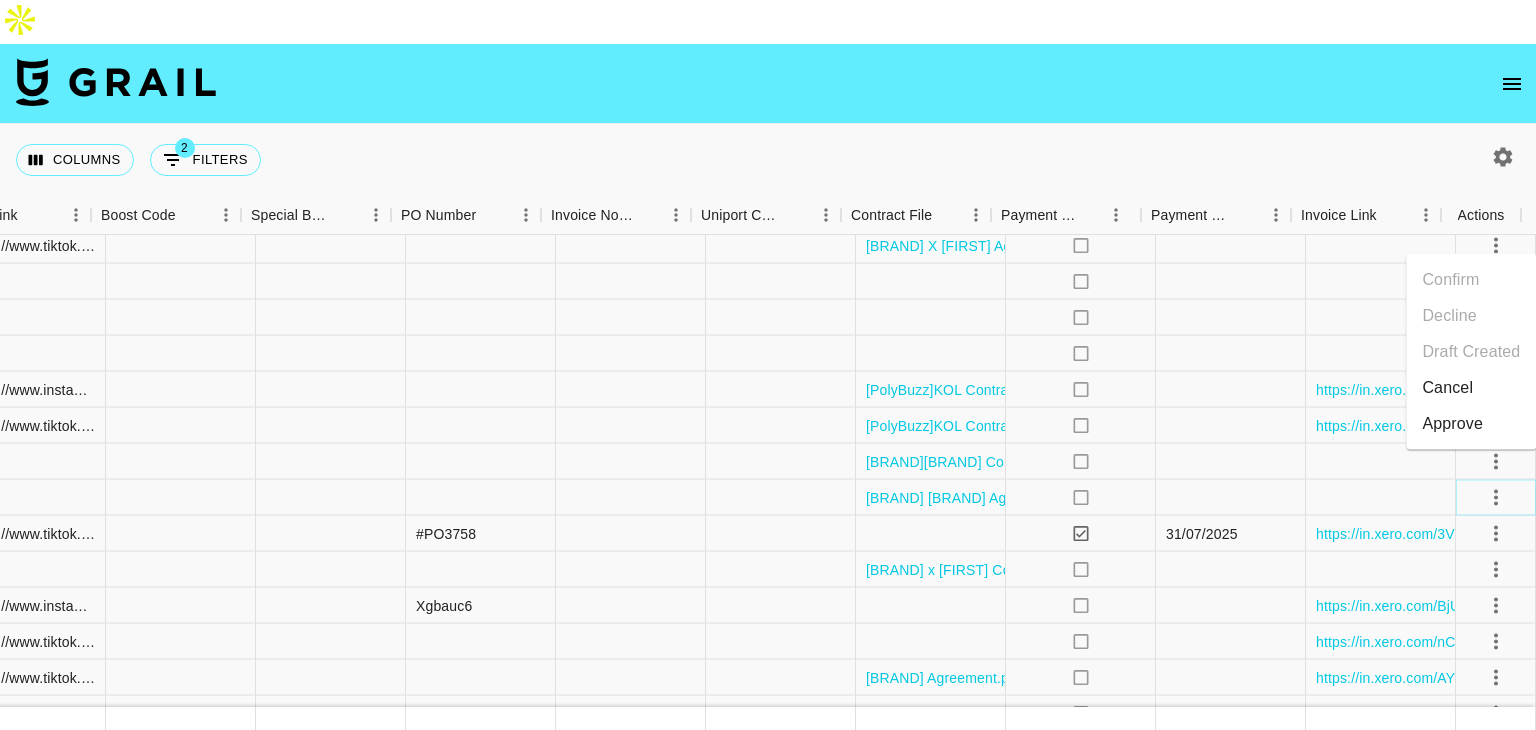 click 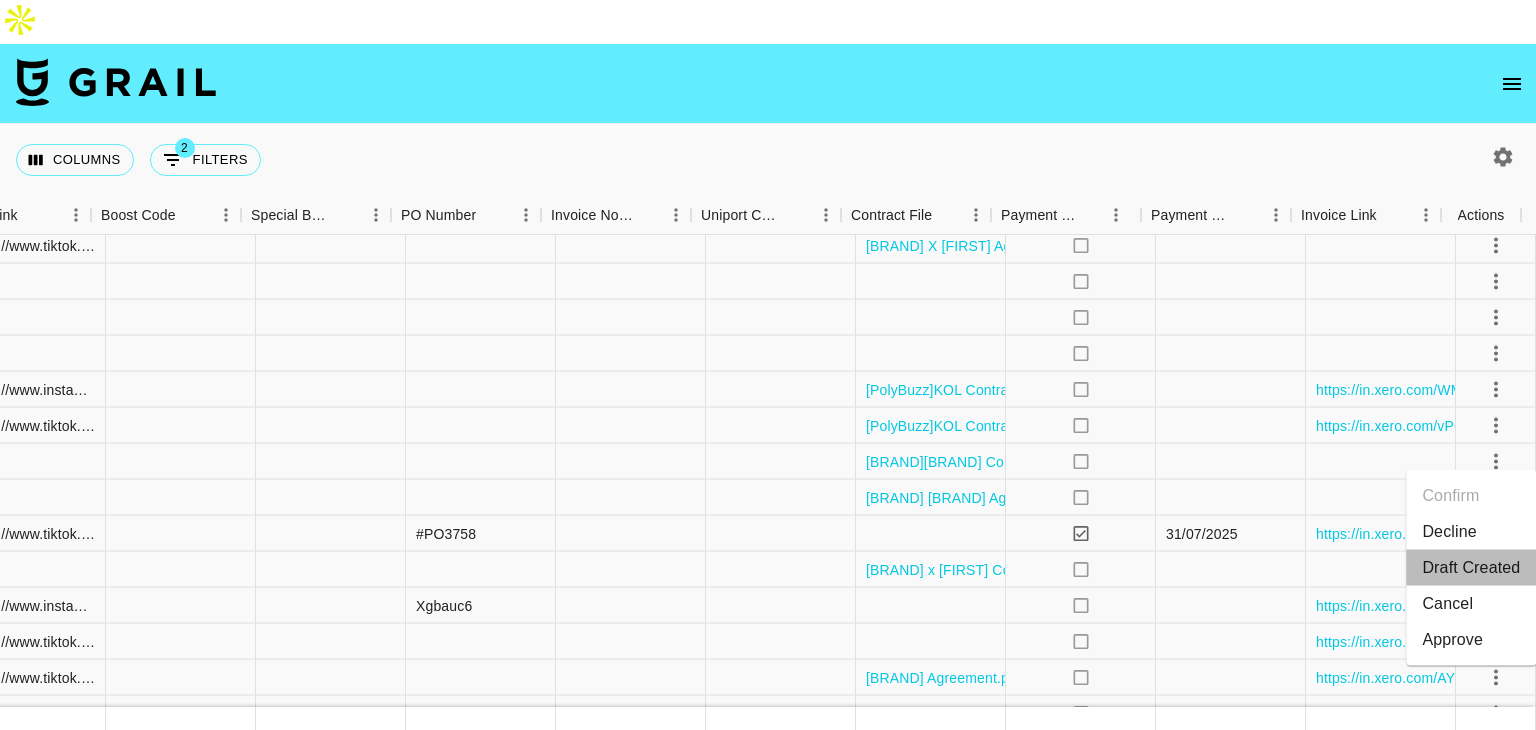 click on "Draft Created" at bounding box center (1471, 568) 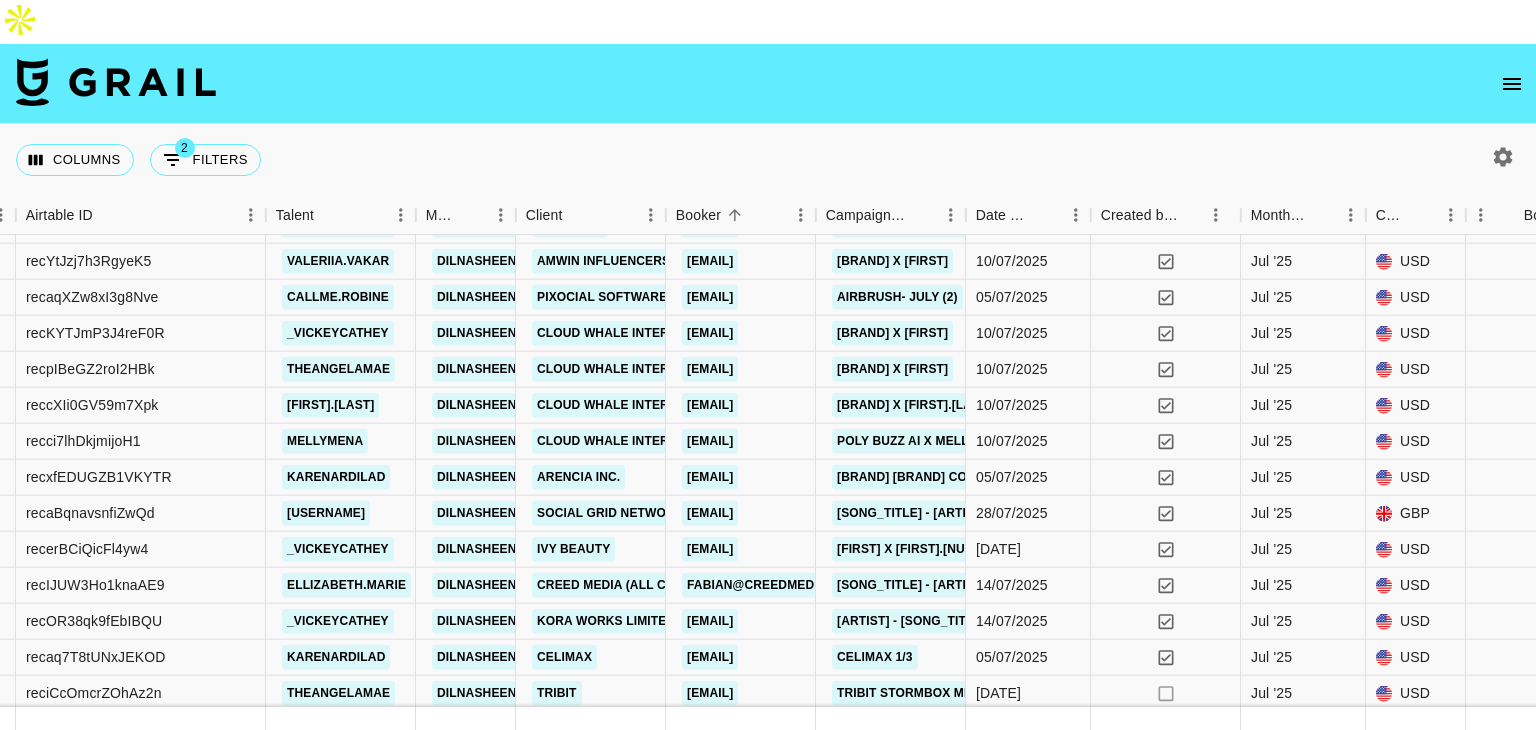 scroll, scrollTop: 324, scrollLeft: 399, axis: both 